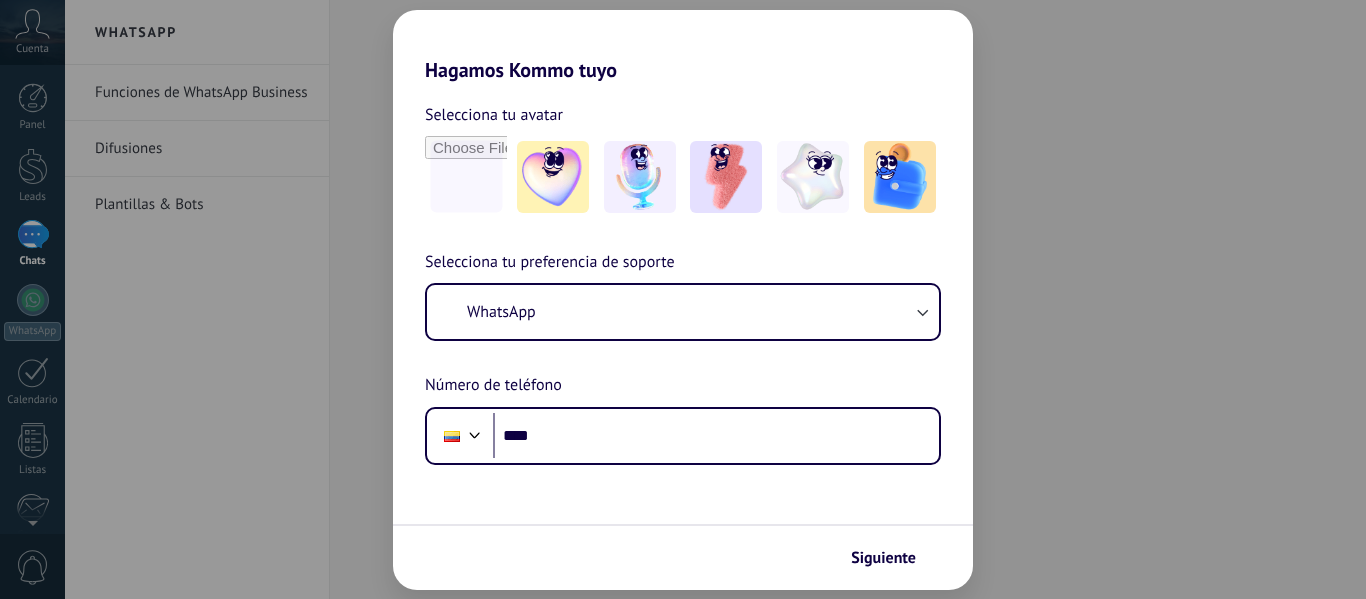 scroll, scrollTop: 0, scrollLeft: 0, axis: both 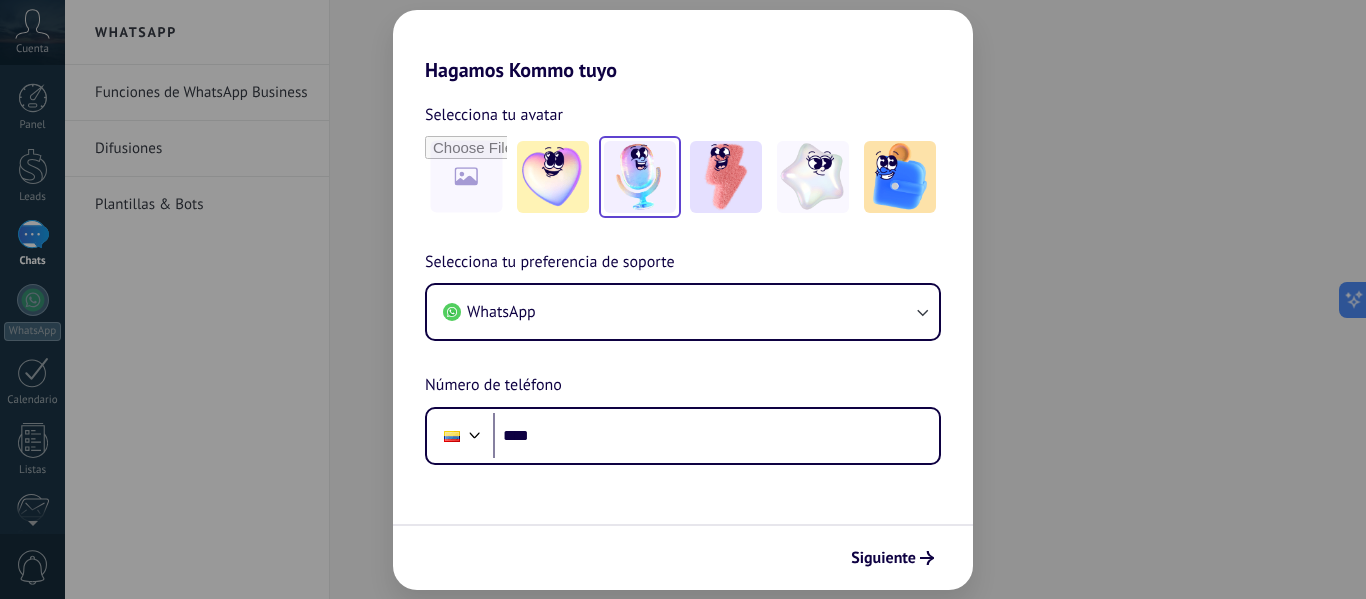 click at bounding box center [640, 177] 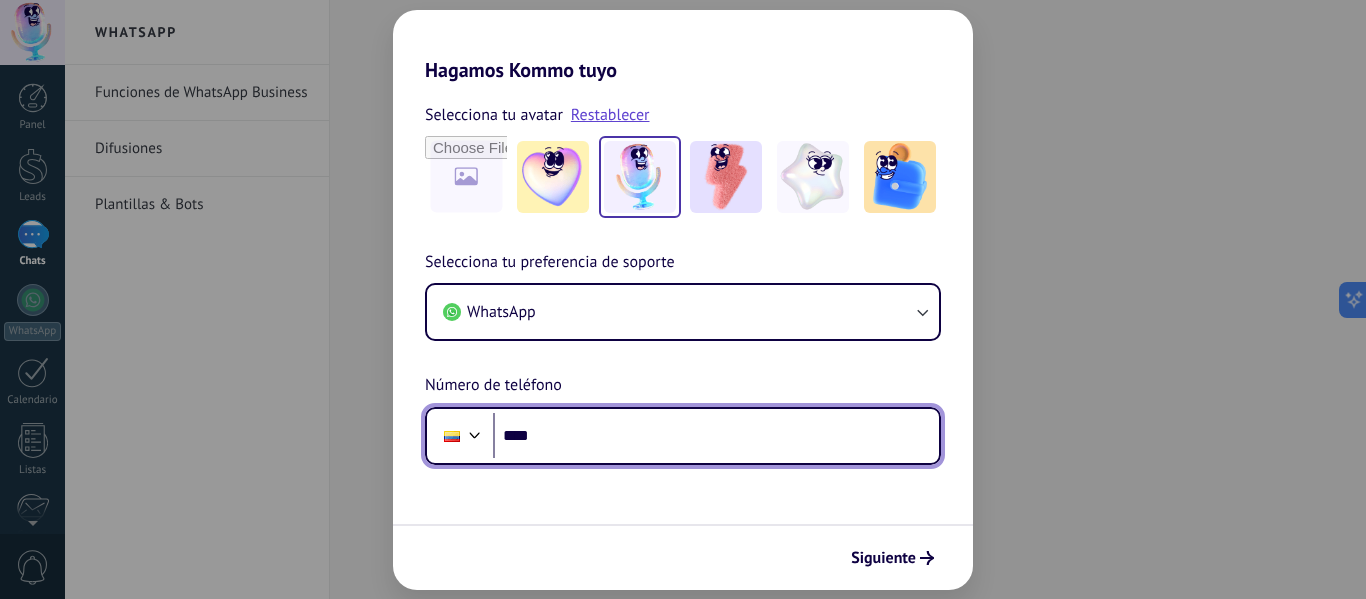 click on "****" at bounding box center [716, 436] 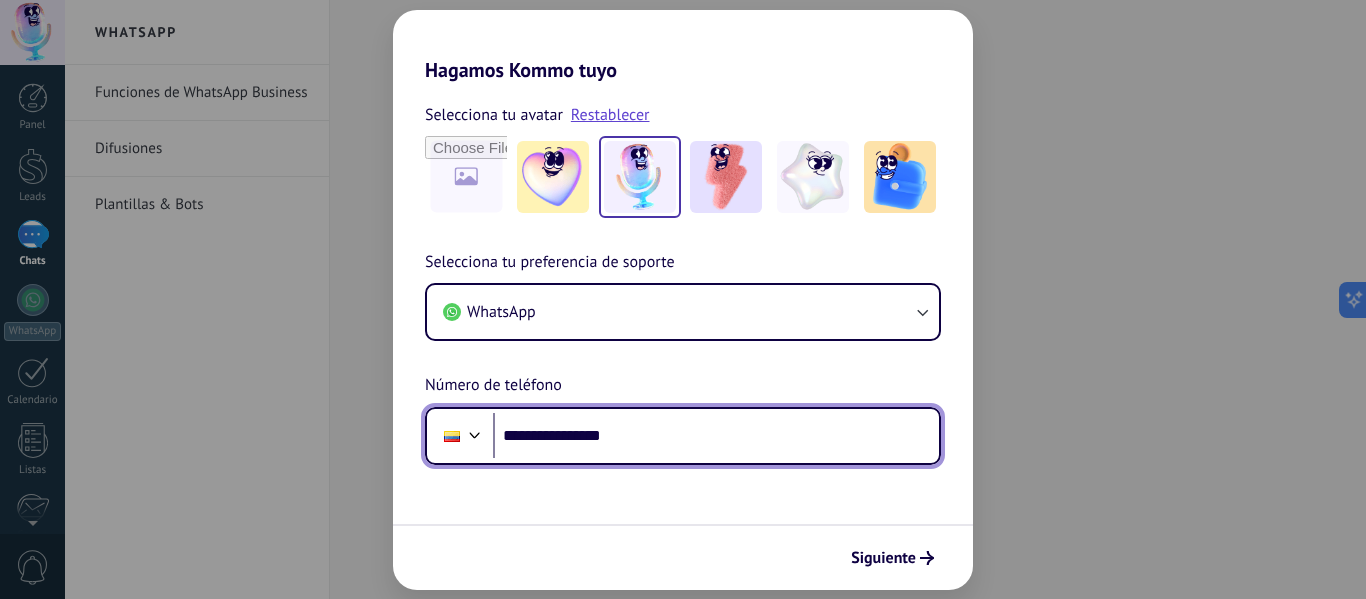 type on "**********" 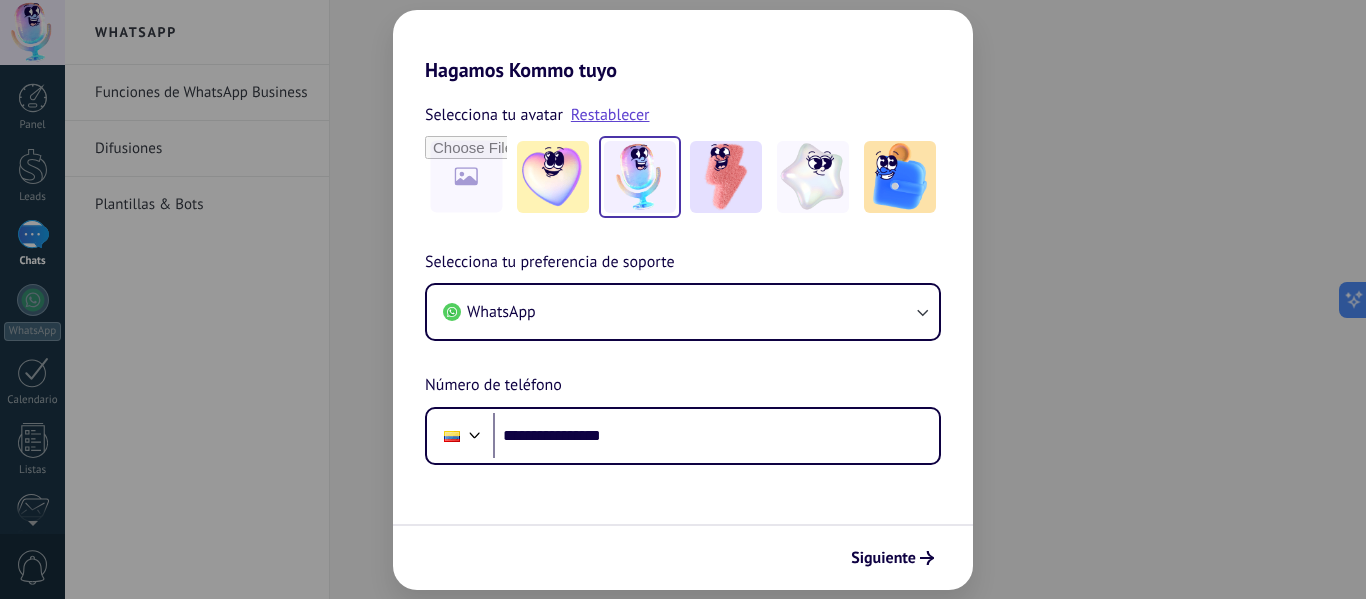 click on "Siguiente" at bounding box center [683, 557] 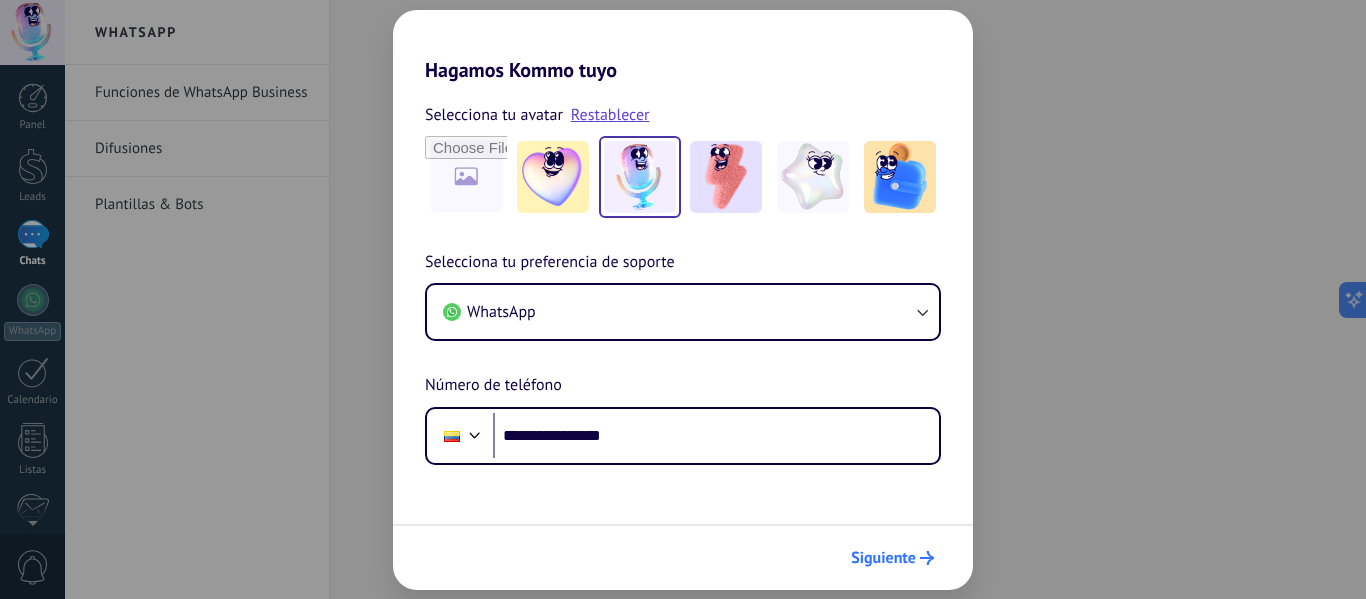 click on "Siguiente" at bounding box center [892, 558] 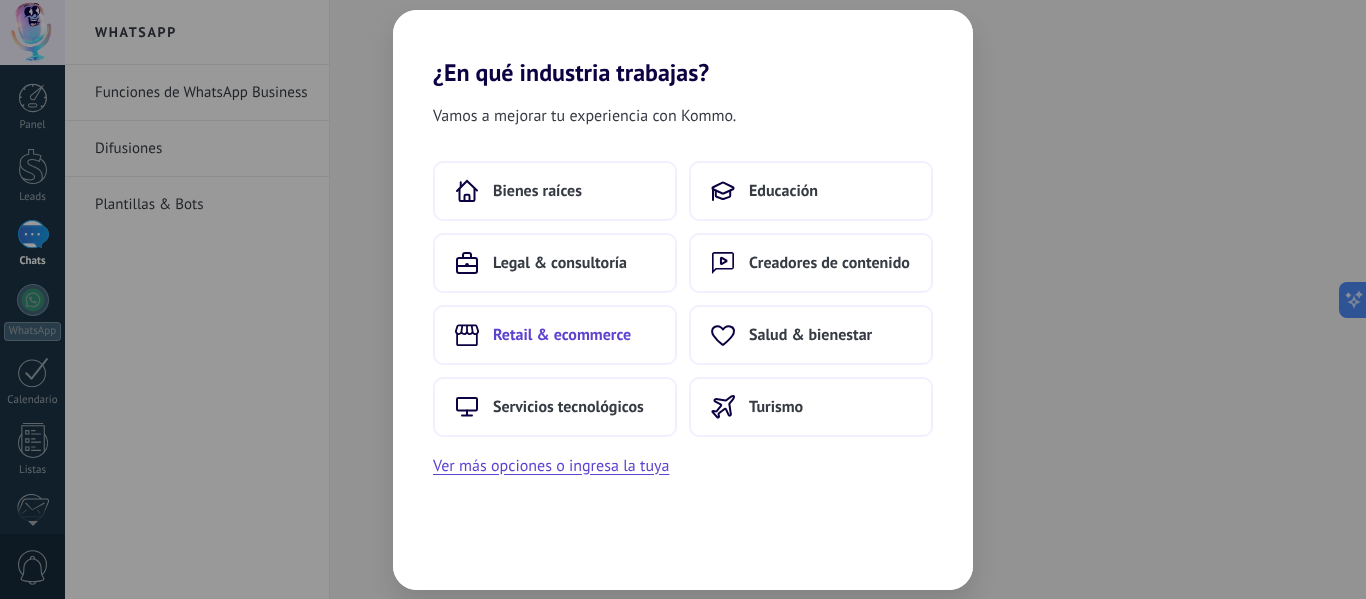 click on "Retail & ecommerce" at bounding box center [562, 335] 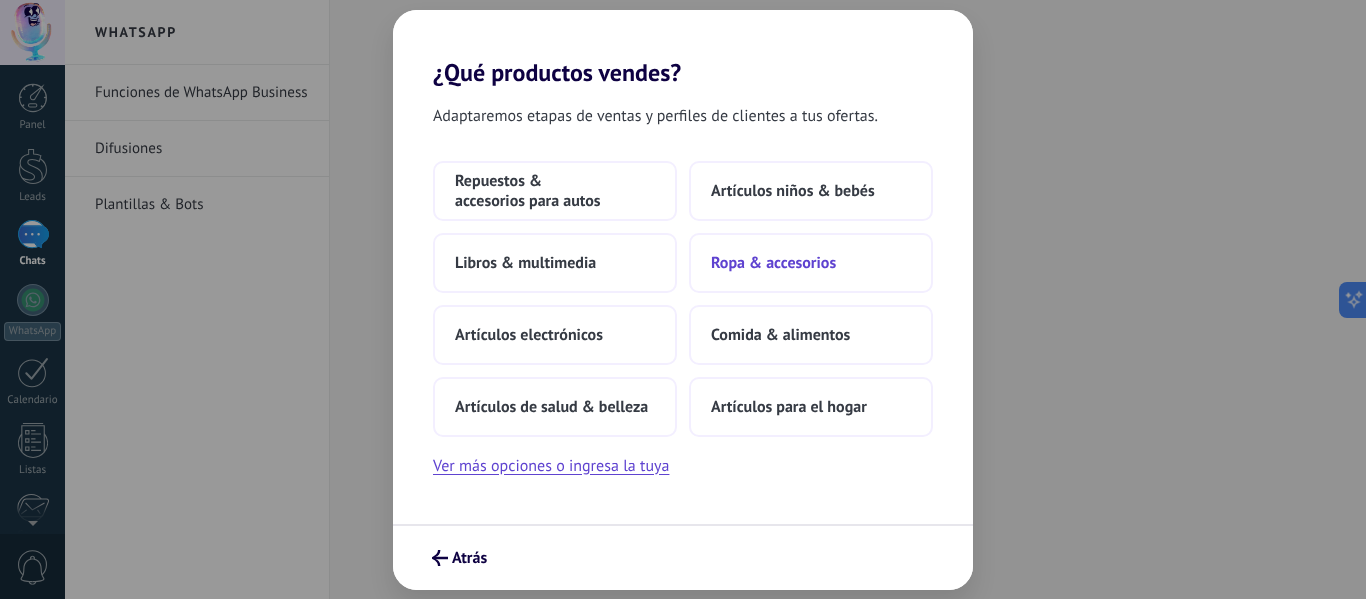 click on "Ropa & accesorios" at bounding box center [811, 263] 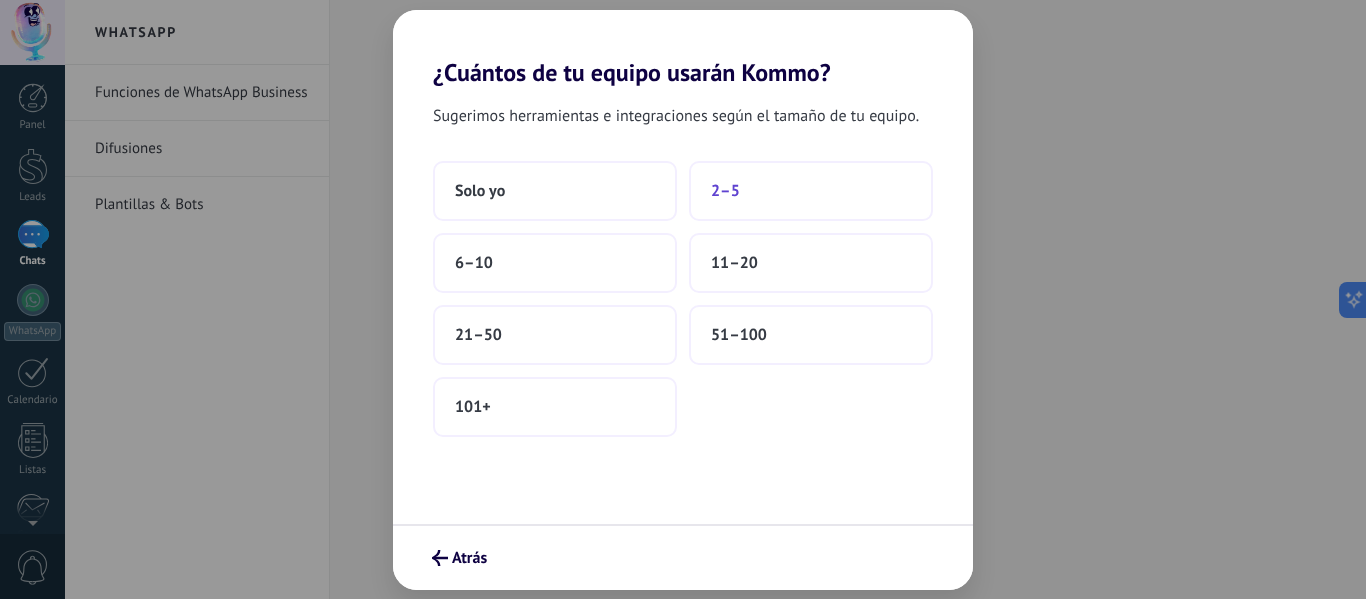 click on "2–5" at bounding box center [811, 191] 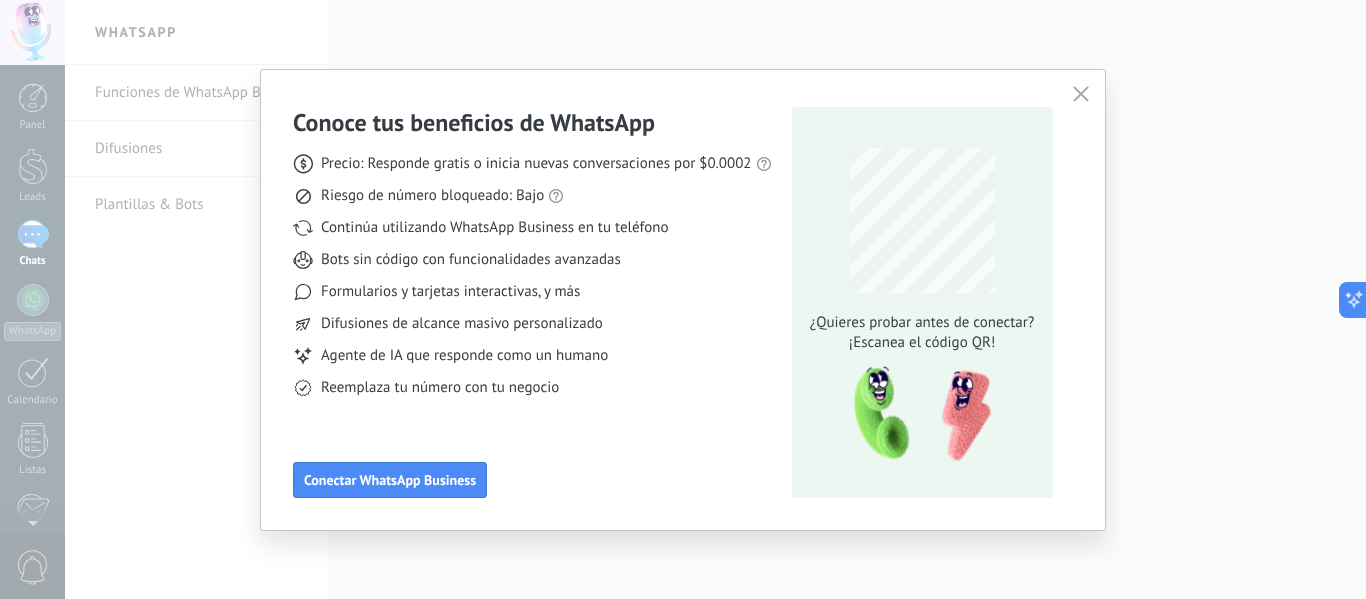 click on "Conoce tus beneficios de WhatsApp Precio: Responde gratis o inicia nuevas conversaciones por $0.0002 Riesgo de número bloqueado: Bajo Continúa utilizando WhatsApp Business en tu teléfono Bots sin código con funcionalidades avanzadas Formularios y tarjetas interactivas, y más Difusiones de alcance masivo personalizado Agente de IA que responde como un humano Reemplaza tu número con tu negocio Conectar WhatsApp Business ¿Quieres probar antes de conectar? ¡Escanea el código QR!" at bounding box center (683, 299) 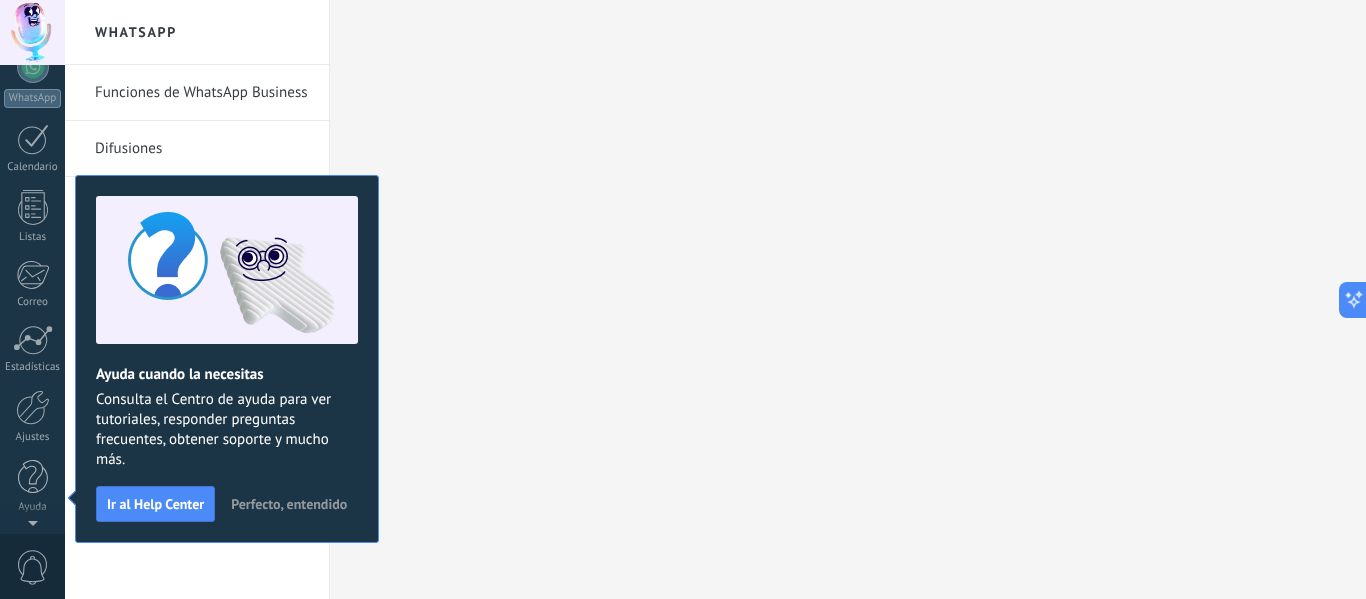 scroll, scrollTop: 0, scrollLeft: 0, axis: both 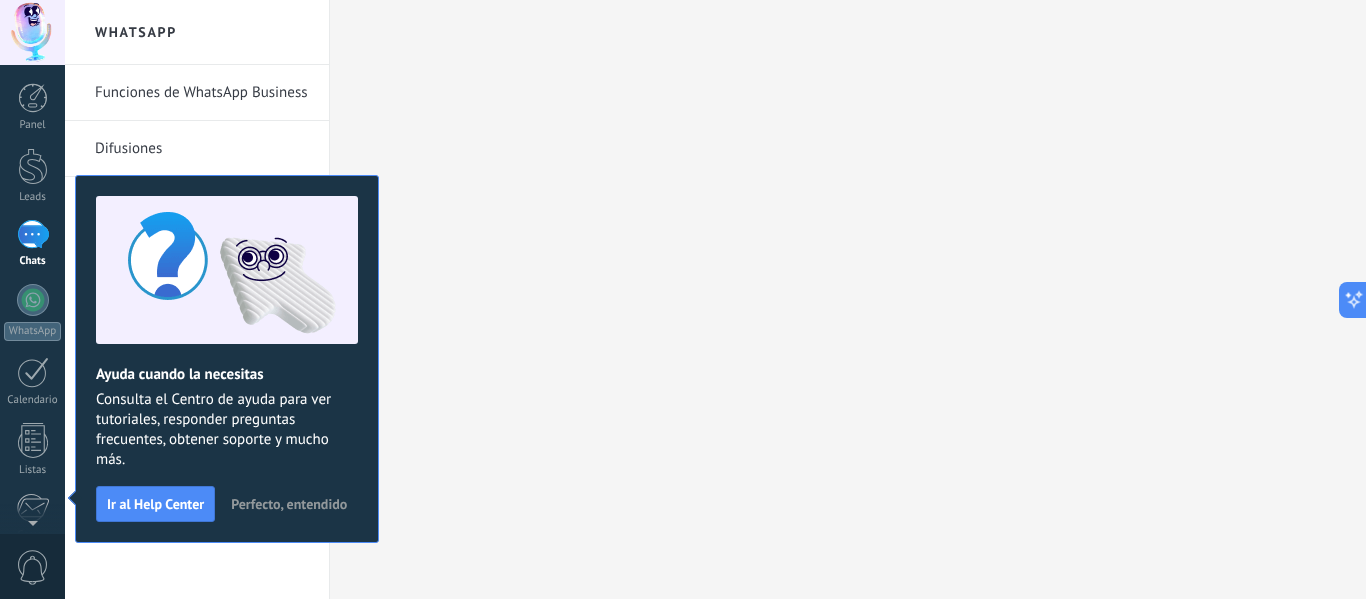 click at bounding box center (848, 299) 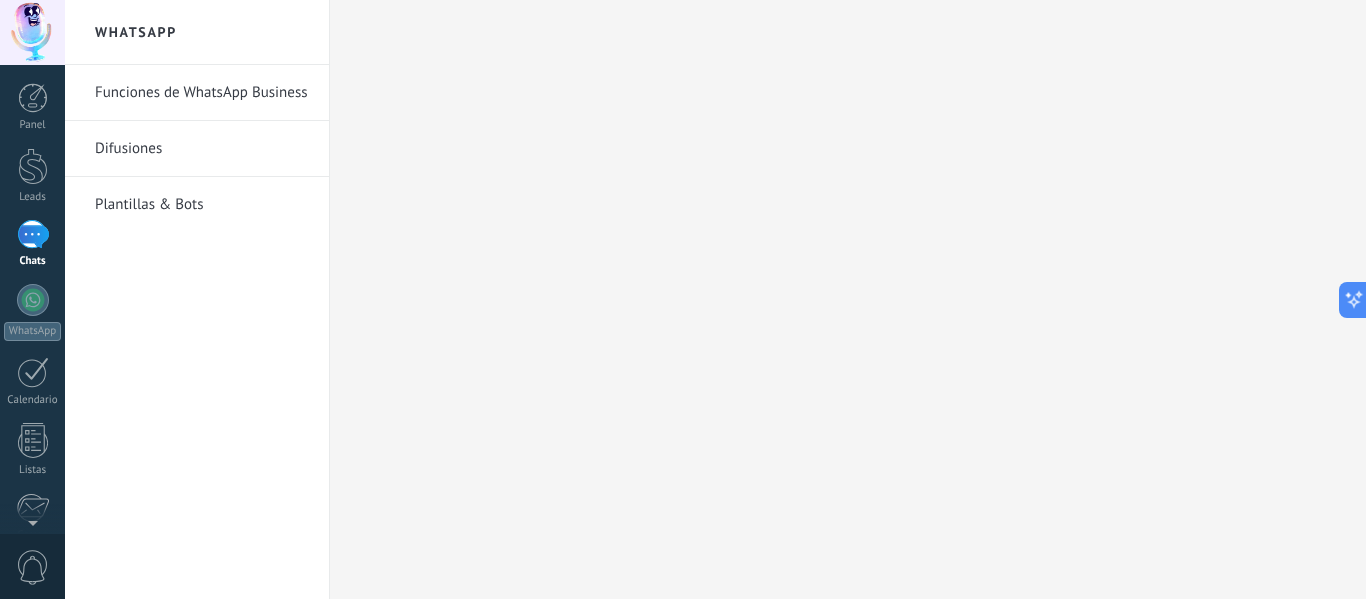click on "Plantillas & Bots" at bounding box center [202, 205] 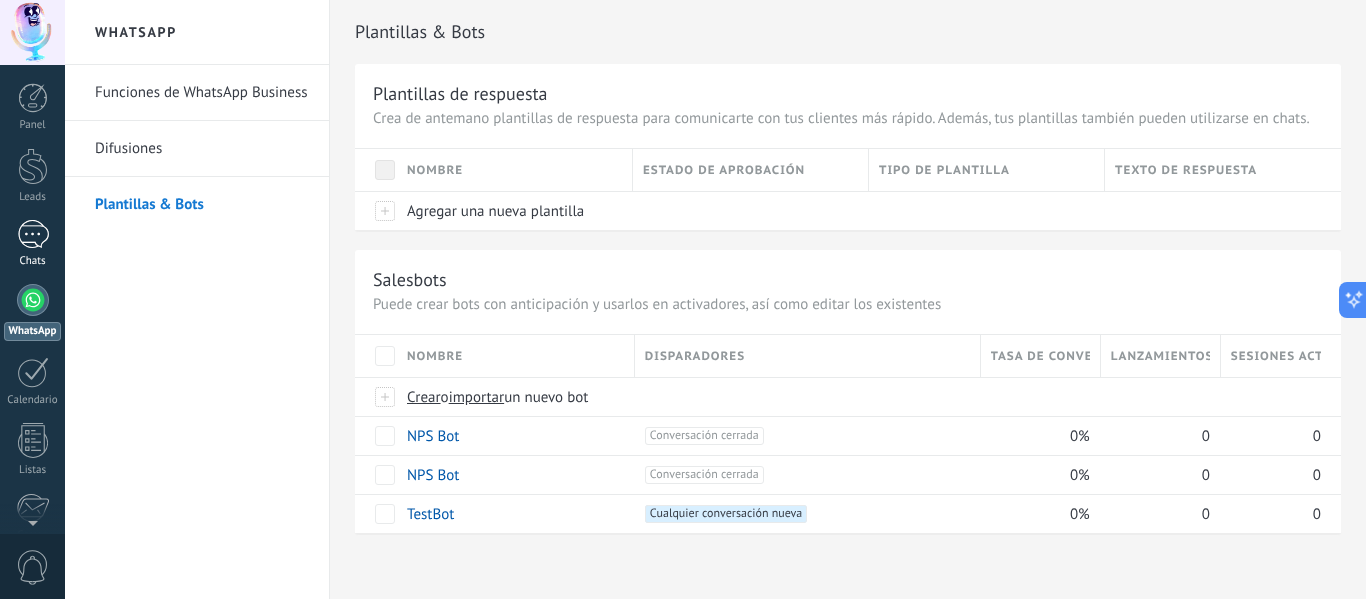 click at bounding box center [33, 234] 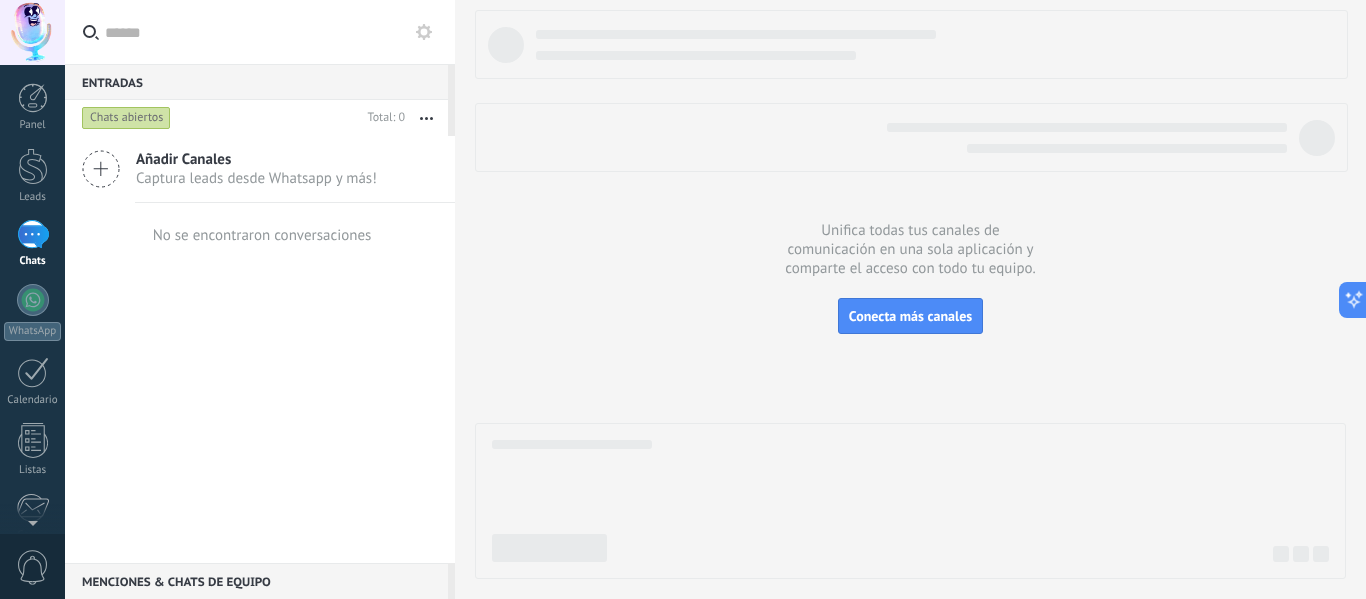 click at bounding box center [33, 234] 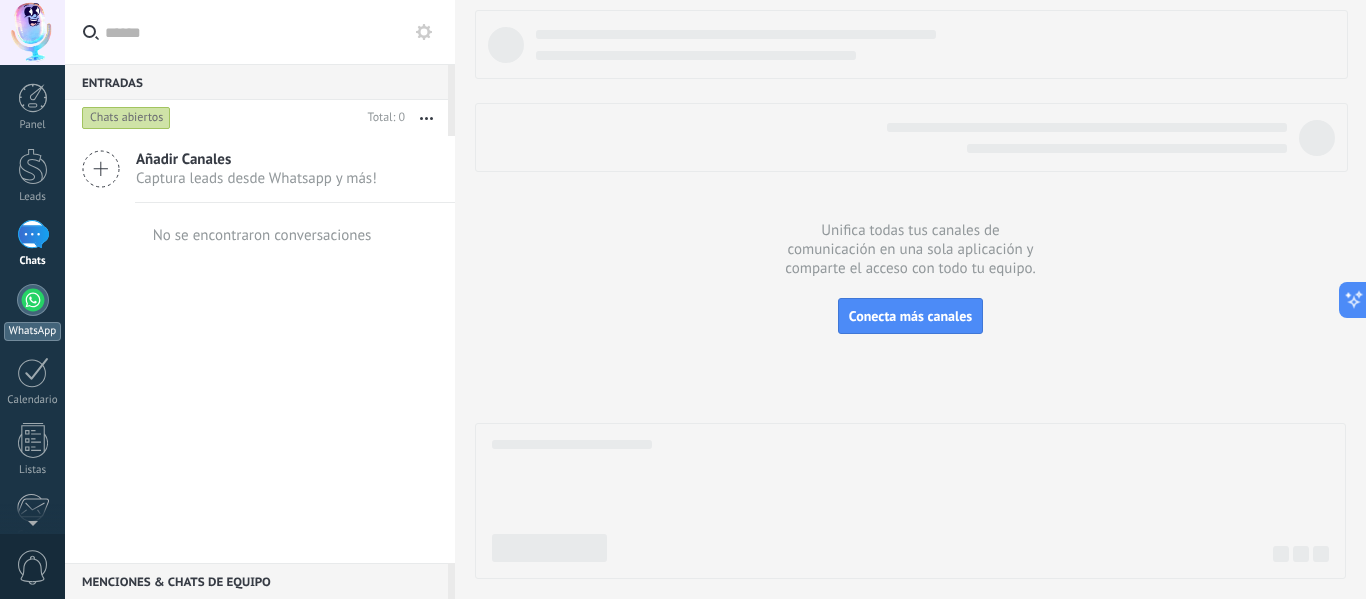click on "WhatsApp" at bounding box center [32, 331] 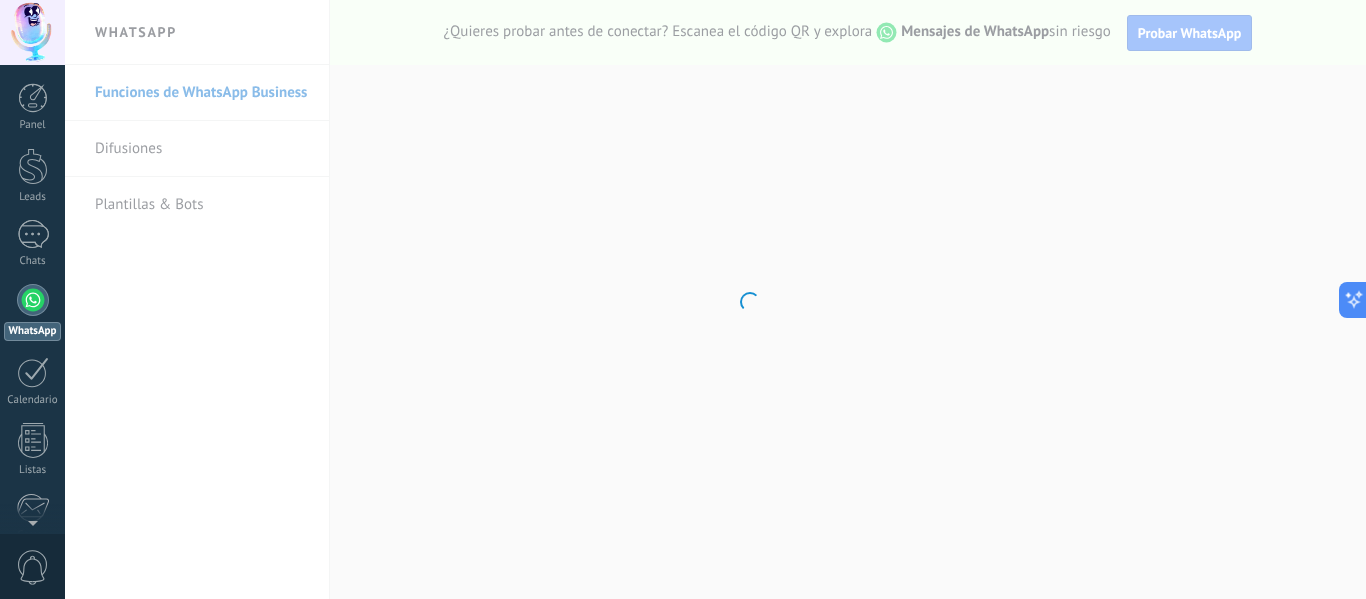 click at bounding box center (33, 300) 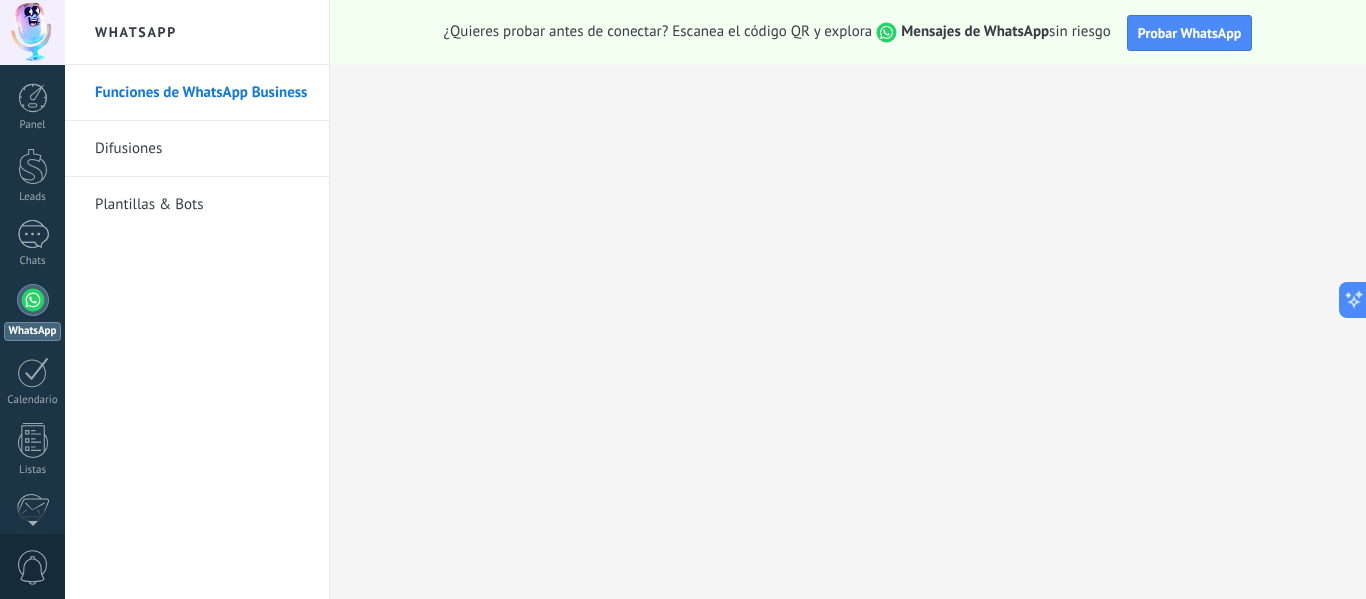 click on "Plantillas & Bots" at bounding box center [202, 205] 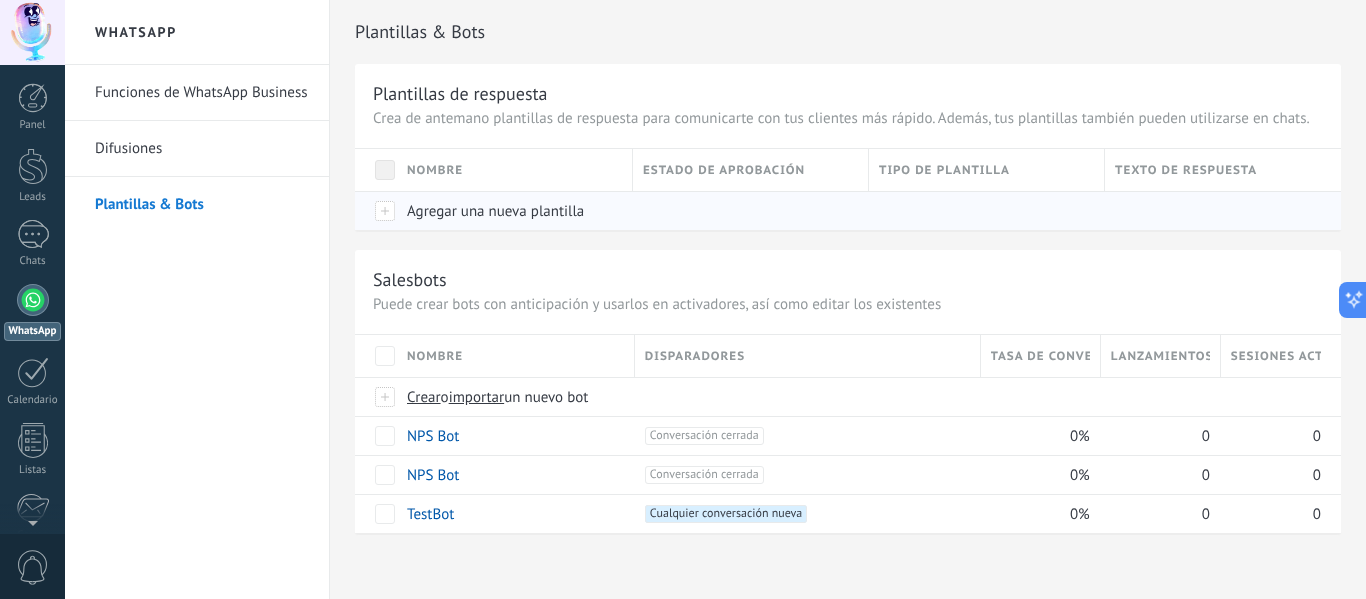 click on "Agregar una nueva plantilla" at bounding box center [495, 211] 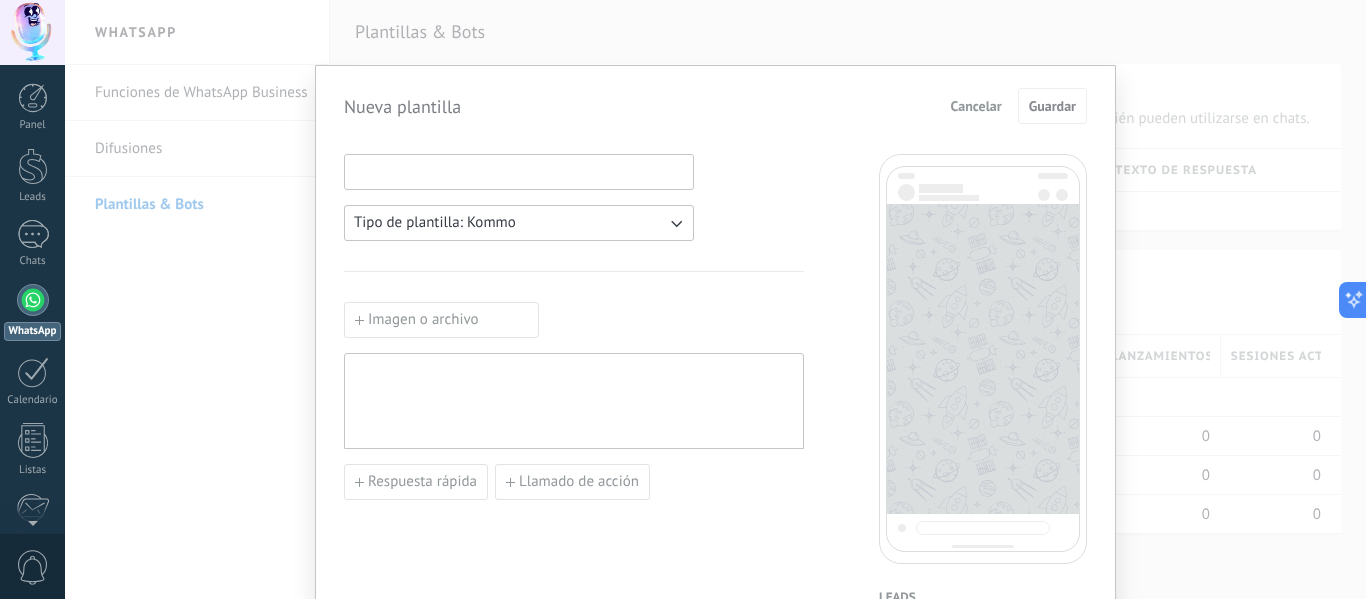 click at bounding box center (519, 171) 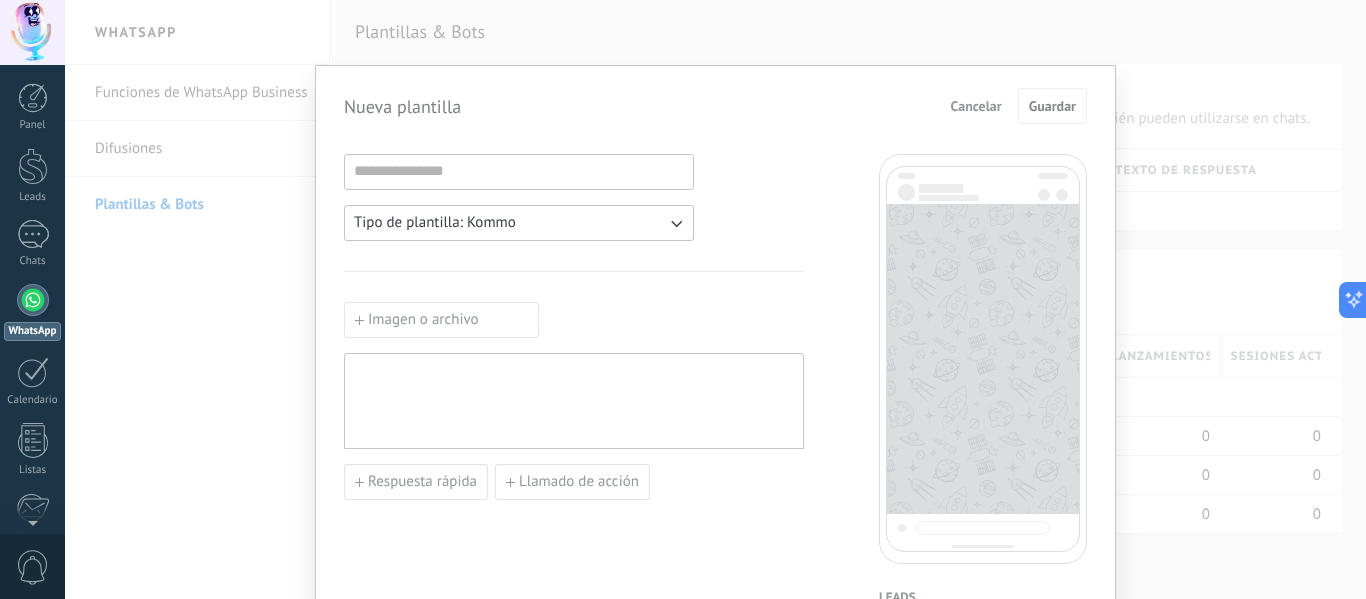 click on "Tipo de plantilla: Kommo" at bounding box center [435, 223] 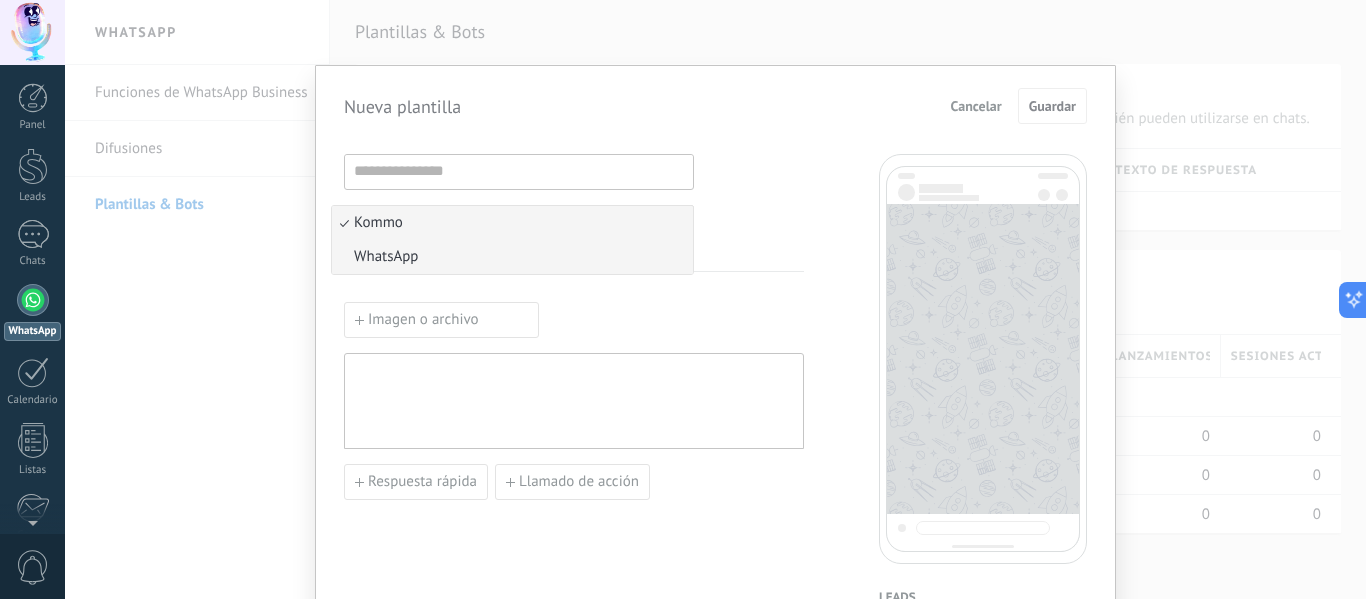 click on "WhatsApp" at bounding box center (512, 257) 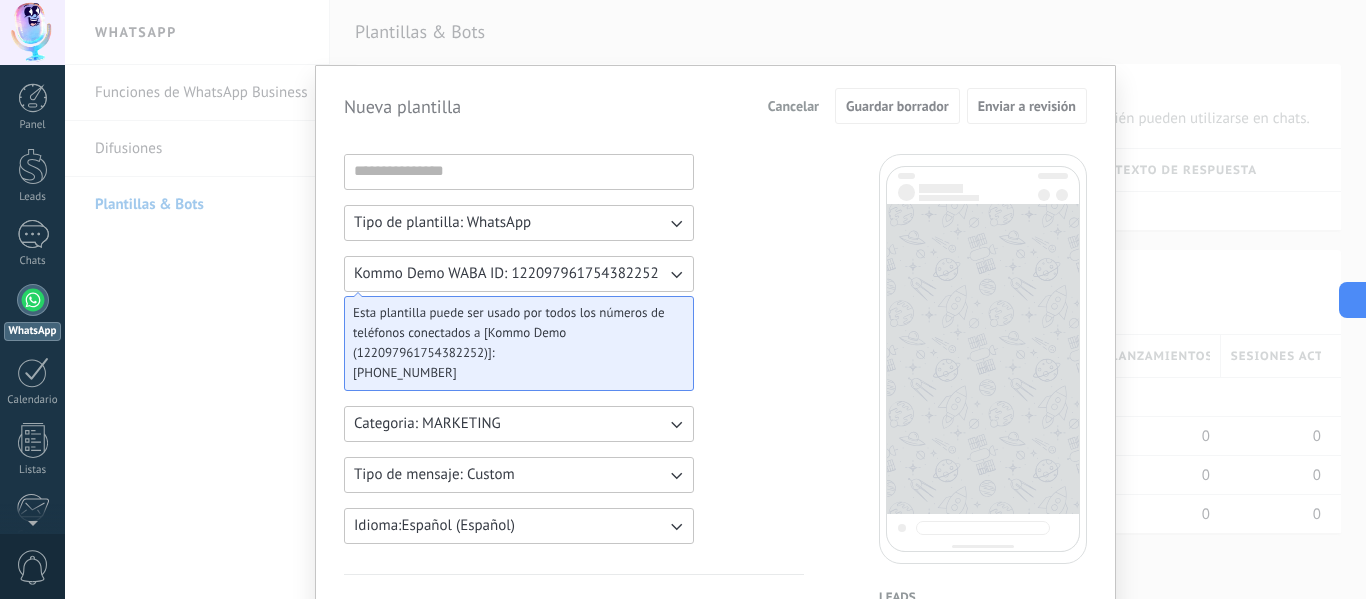 click on "Tipo de plantilla: WhatsApp" at bounding box center (442, 223) 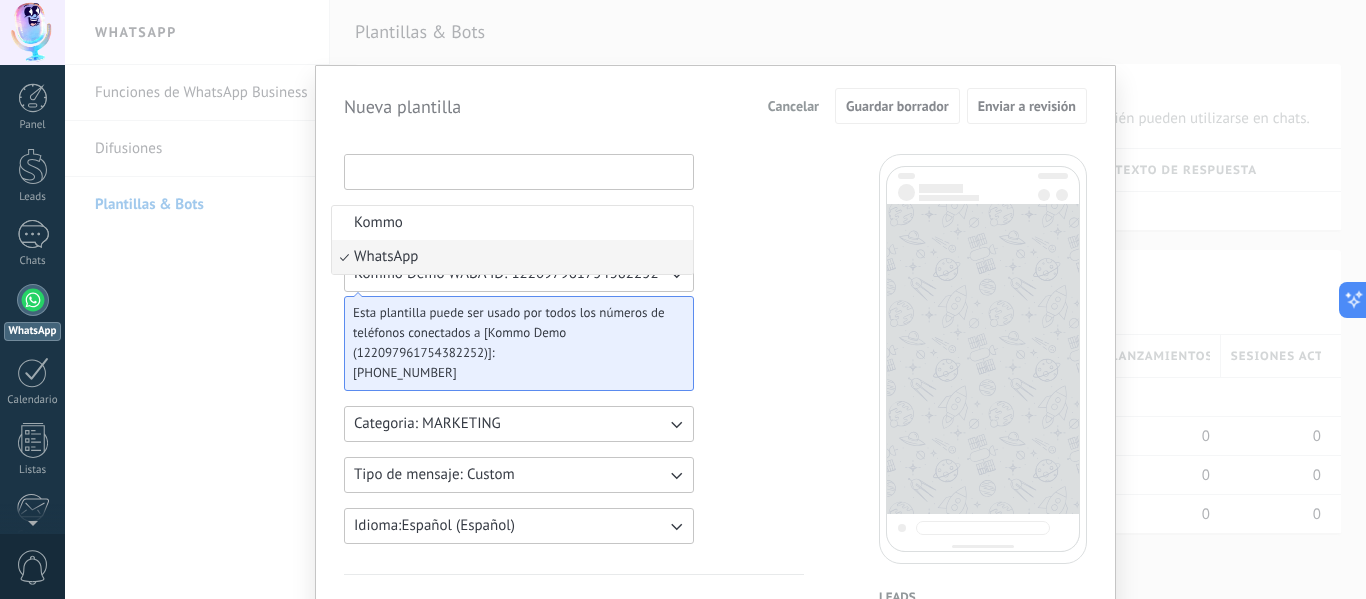 click at bounding box center (519, 171) 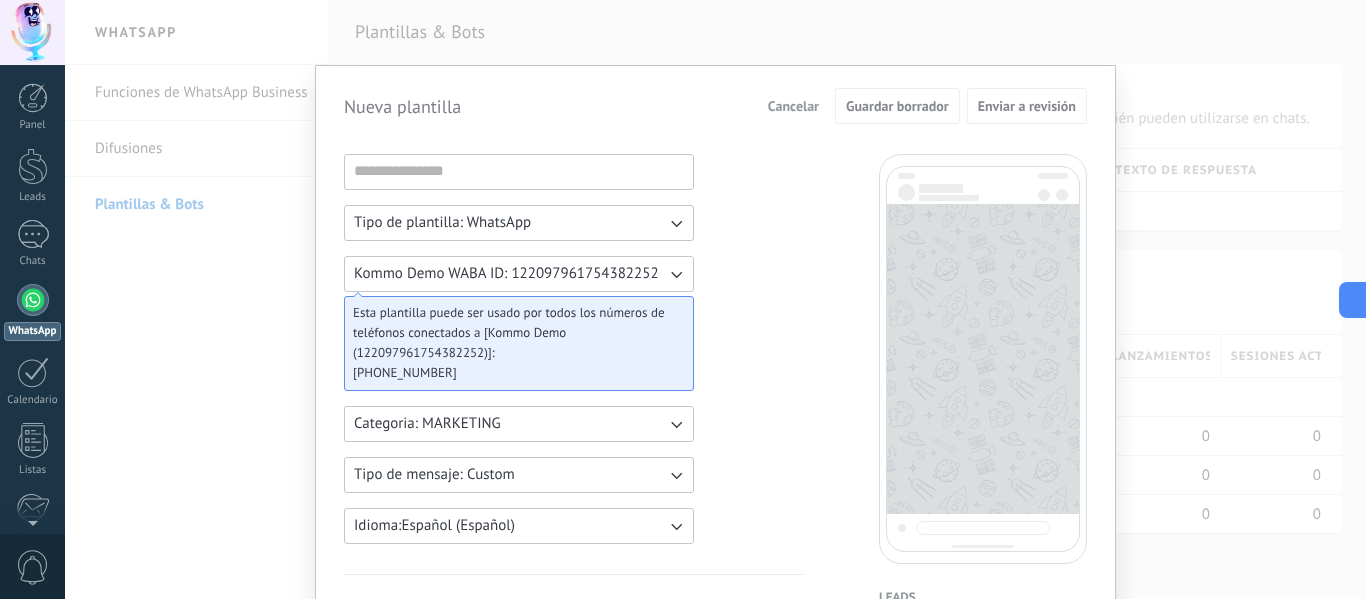 click on "Tipo de plantilla: WhatsApp Kommo Demo WABA ID: 122097961754382252 Esta plantilla puede ser usado por todos los números de teléfonos conectados a [Kommo Demo (122097961754382252)]: [PHONE_NUMBER] Categoria: MARKETING Tipo de mensaje: Custom Idioma:  Español (Español) Encabezado (Opcional) Sin encabezado Cuerpo del texto Pie de página (Opcional) Botones (Opcional) Respuesta rápida Llamado de acción" at bounding box center (574, 829) 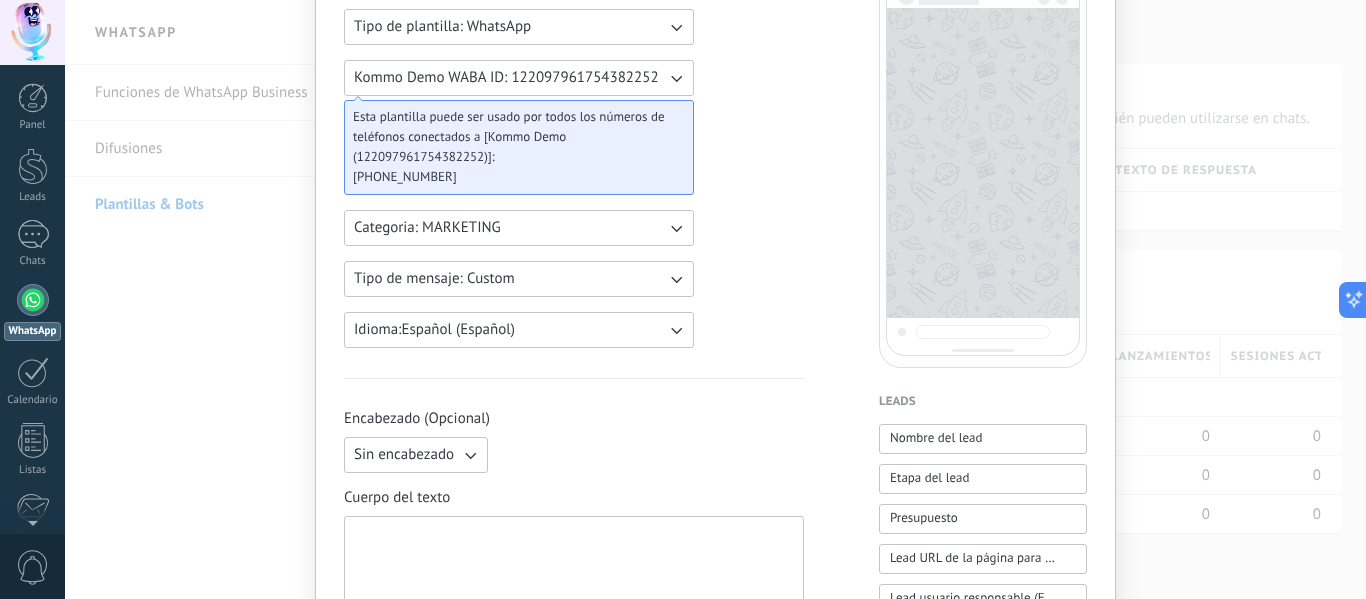 scroll, scrollTop: 96, scrollLeft: 0, axis: vertical 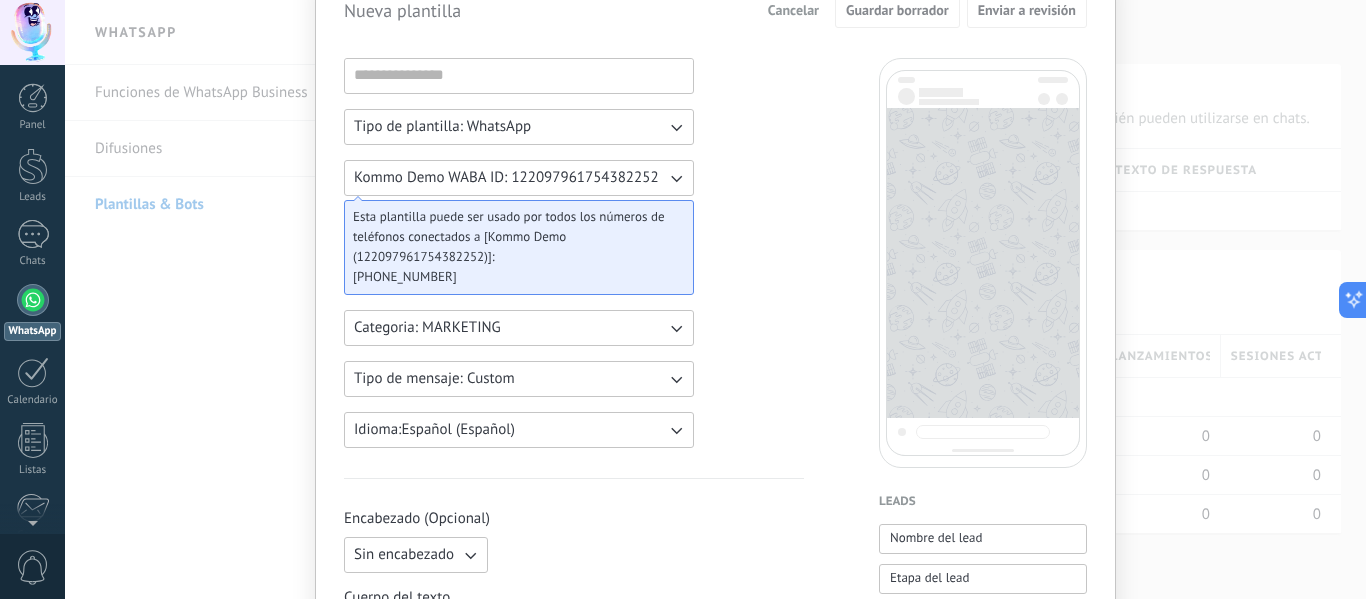 click on "Categoria: MARKETING" at bounding box center [427, 328] 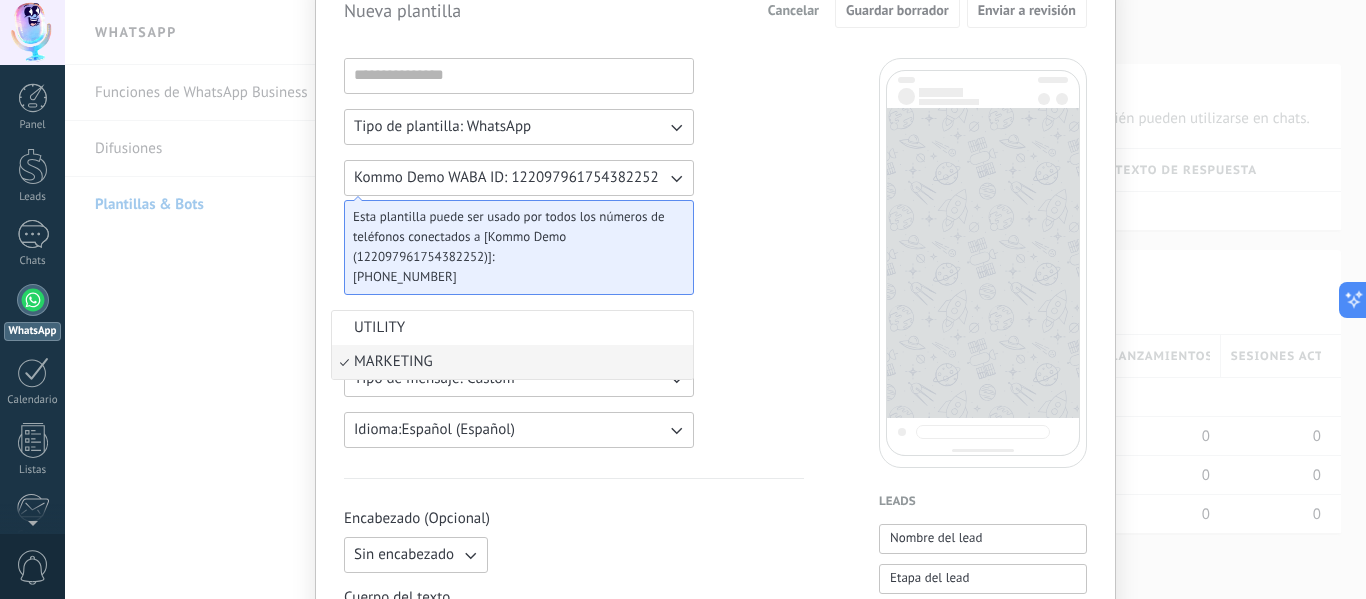 click on "Nueva plantilla Cancelar Guardar borrador Enviar a revisión Tipo de plantilla: WhatsApp Kommo Demo WABA ID: 122097961754382252 Esta plantilla puede ser usado por todos los números de teléfonos conectados a [Kommo Demo (122097961754382252)]: [PHONE_NUMBER] Categoria: MARKETING UTILITY MARKETING Tipo de mensaje: Custom Idioma:  Español (Español) Encabezado (Opcional) Sin encabezado Cuerpo del texto Pie de página (Opcional) Botones (Opcional) Respuesta rápida Llamado de acción Leads Nombre del lead Etapa del lead Presupuesto Lead URL de la página para compartir con los clientes Lead usuario responsable (Email) Lead ID Lead usuario responsable Lead teléfono de usuario responsable Lead usuario responsable (ID) Lead utm_content Lead utm_medium Lead utm_campaign Lead utm_source Lead utm_term Lead utm_referrer Lead referrer Lead gclientid Lead gclid Lead fbclid Contactos Nombre del contacto Nombre Apellido Contacto ID Contacto usuario responsable Contacto teléfono de usuario responsable Contacto teléfono" at bounding box center [715, 299] 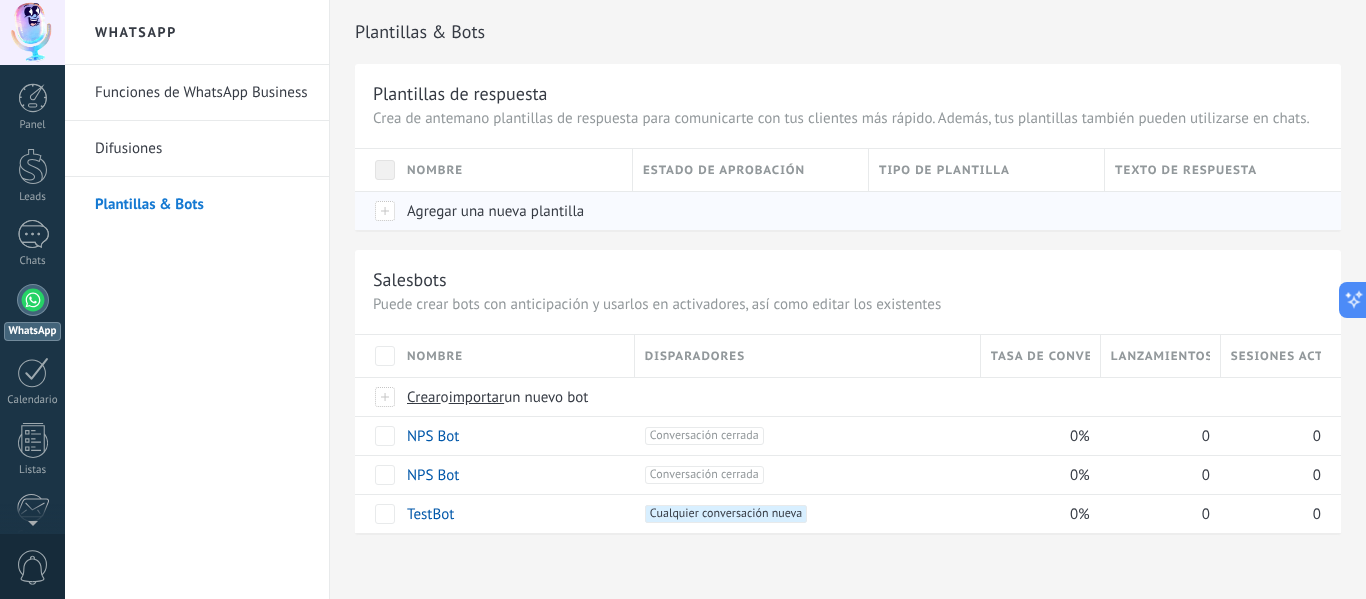 click on "Agregar una nueva plantilla" at bounding box center [495, 211] 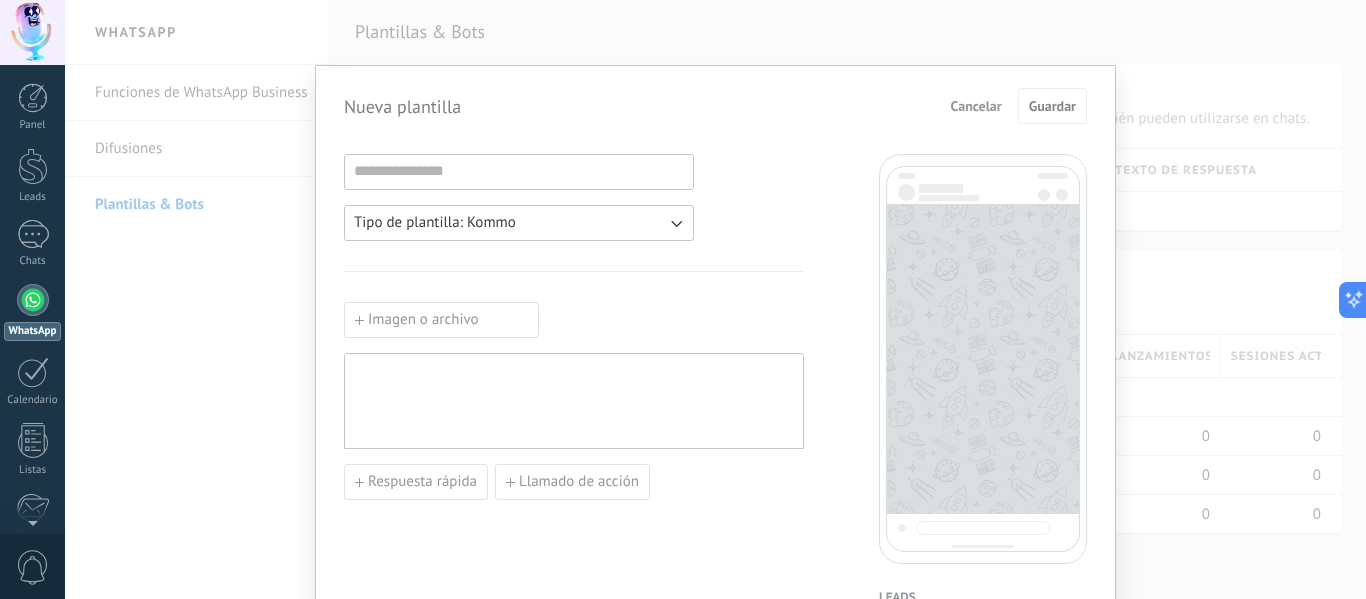 click on "Tipo de plantilla: Kommo" at bounding box center [519, 223] 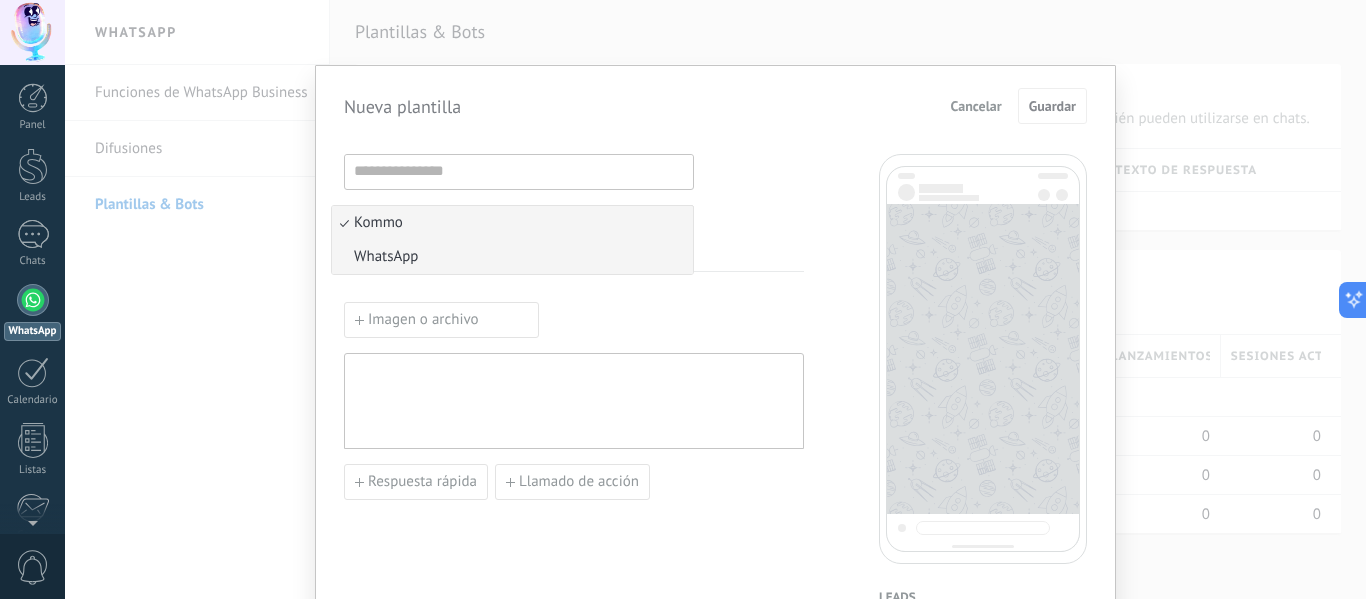 click on "WhatsApp" at bounding box center (512, 257) 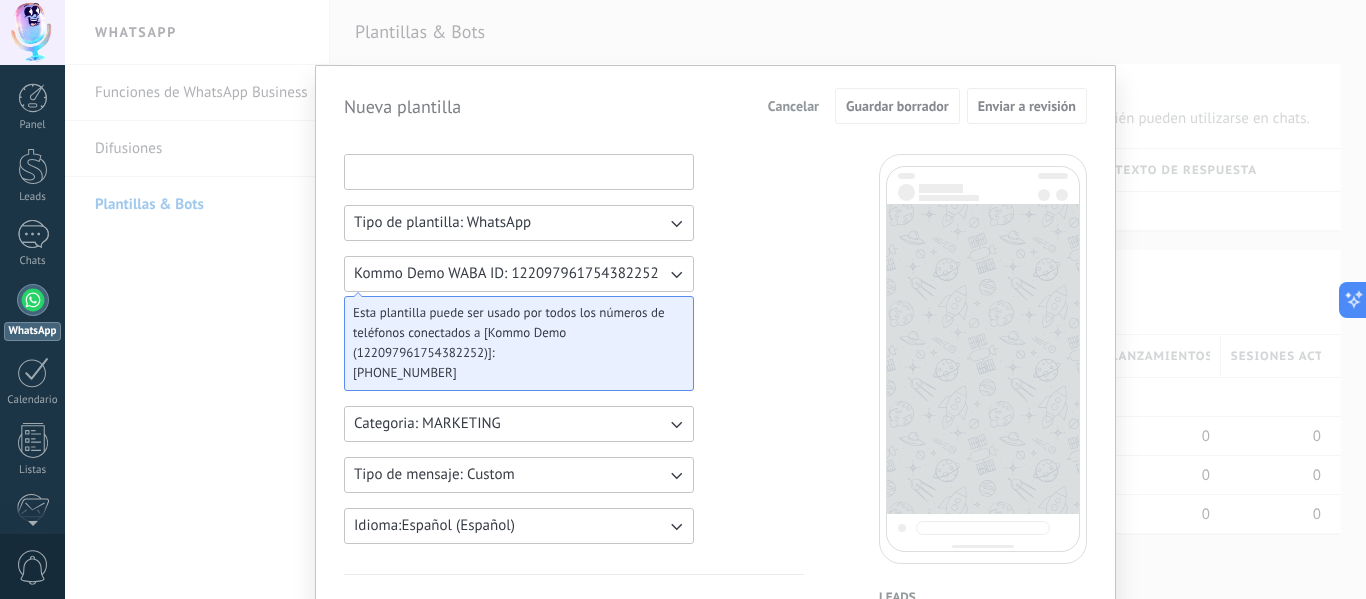 click at bounding box center (519, 171) 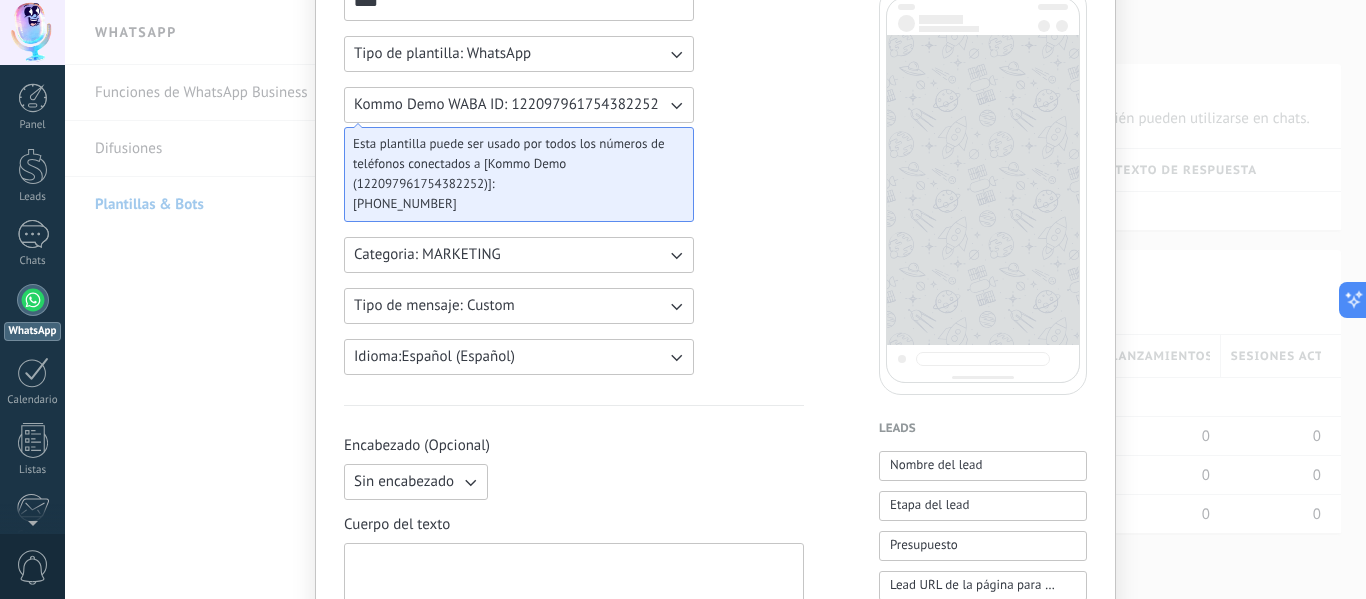 scroll, scrollTop: 334, scrollLeft: 0, axis: vertical 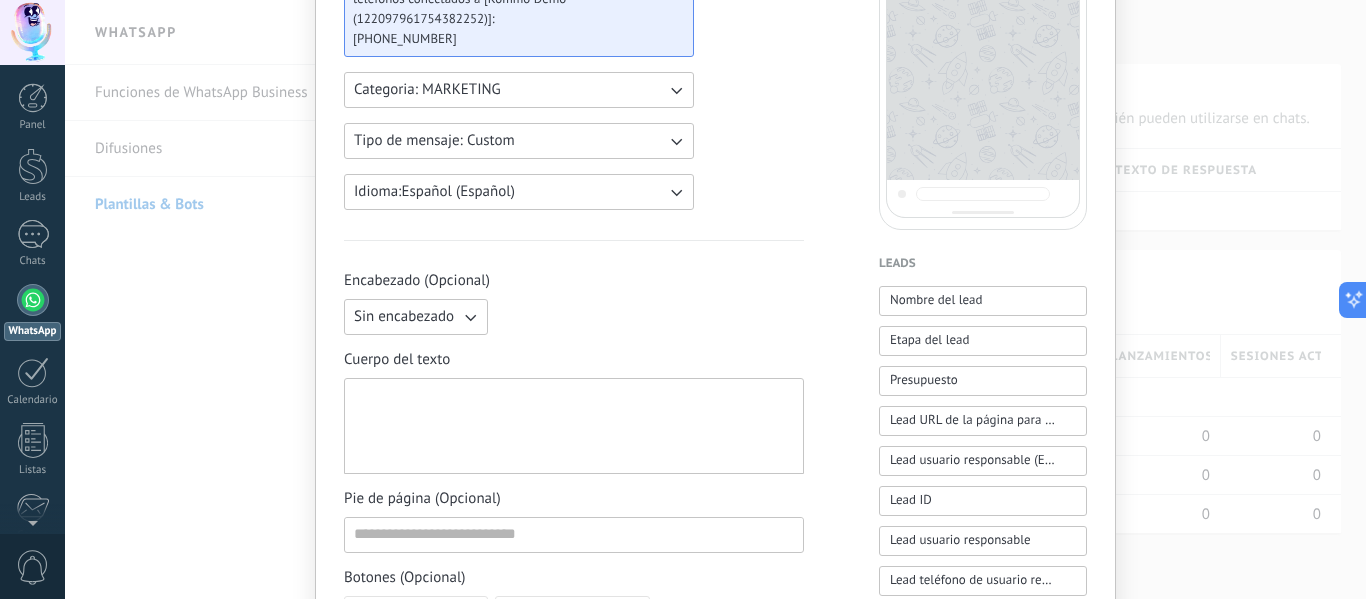 type on "****" 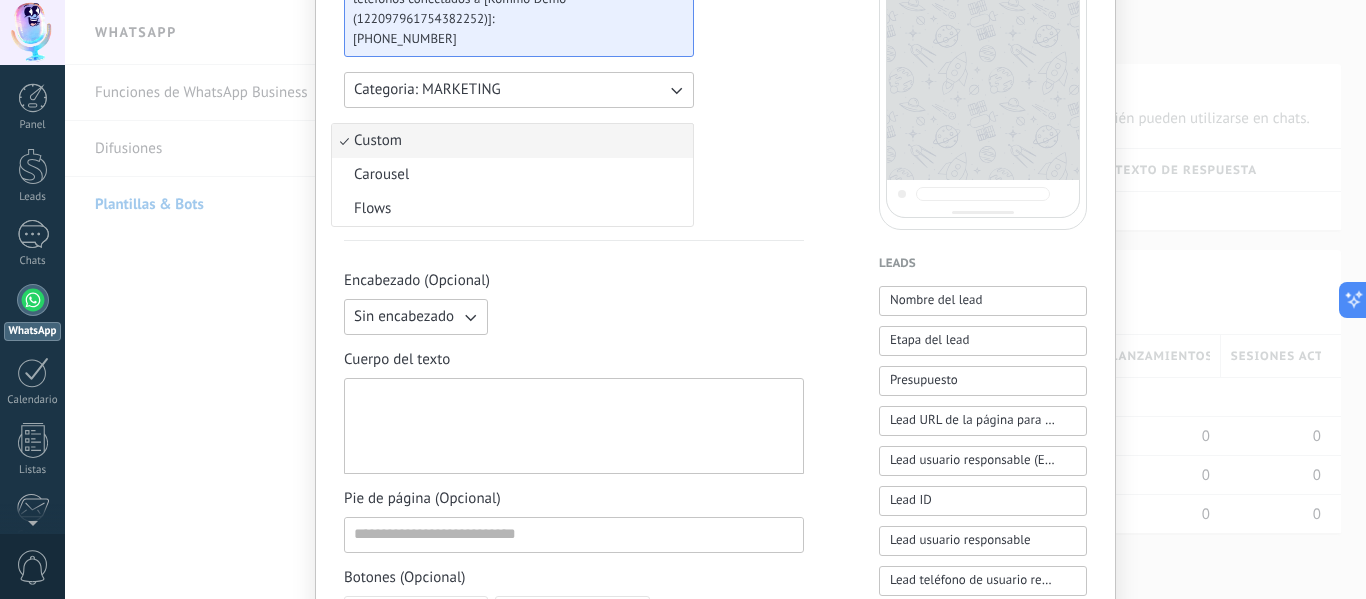 click on "Encabezado (Opcional)" at bounding box center [574, 281] 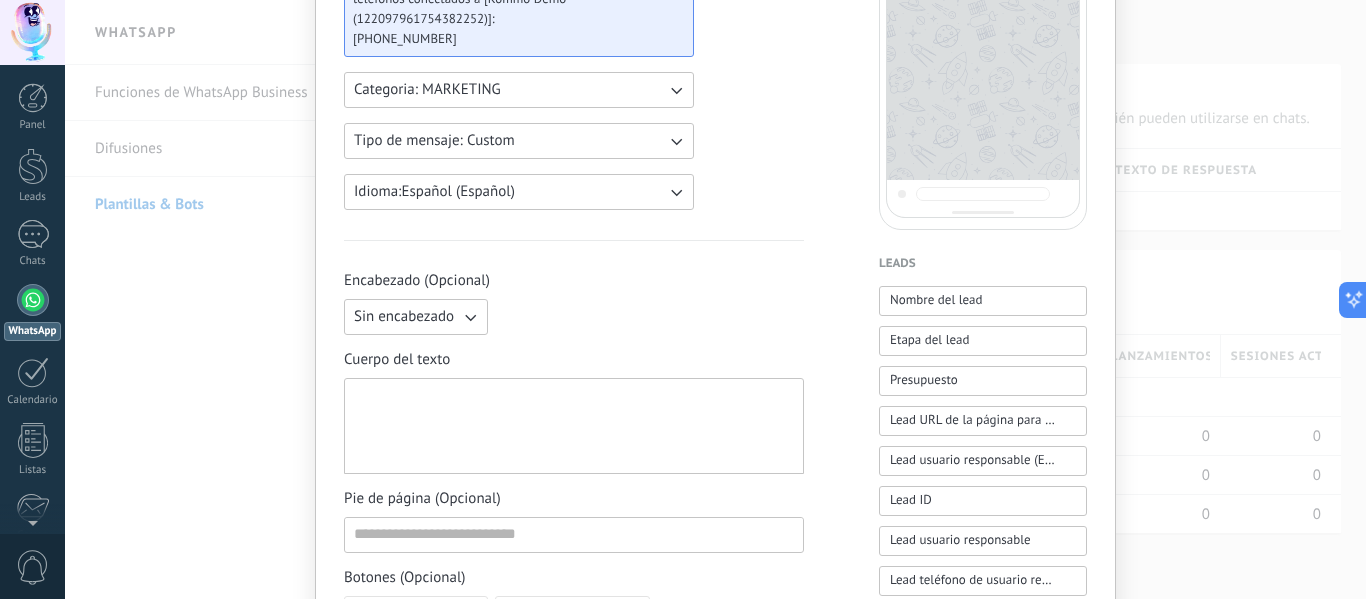 click on "Sin encabezado" at bounding box center (404, 317) 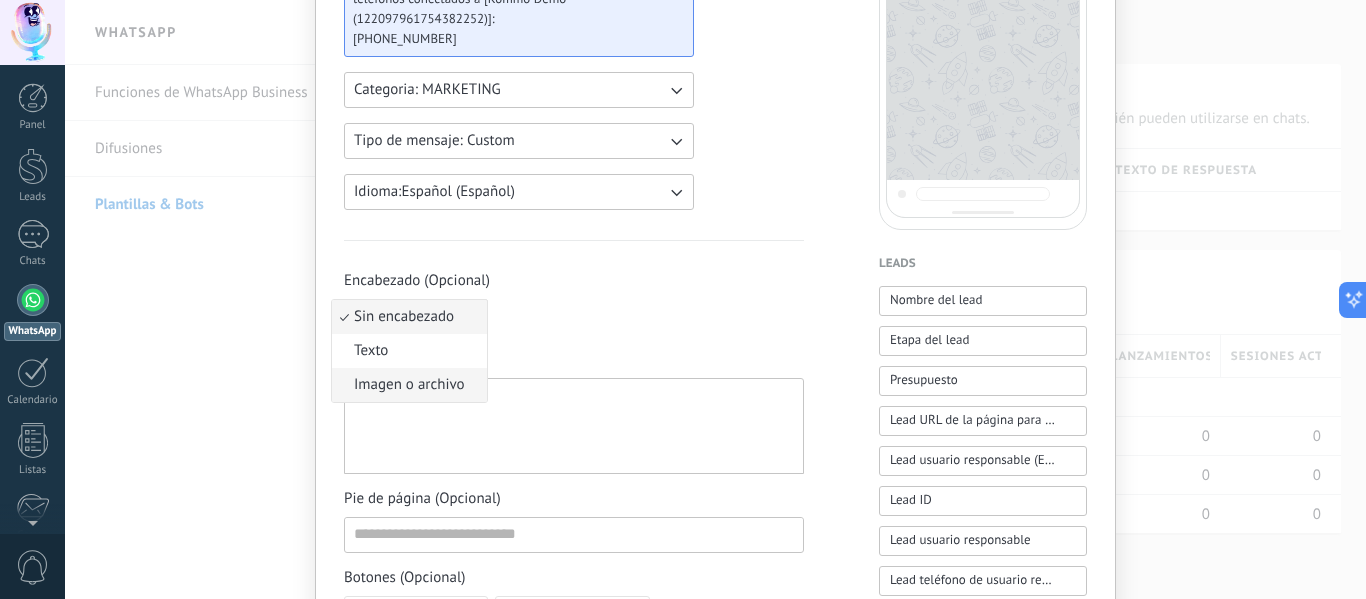 click on "Imagen o archivo" at bounding box center [409, 385] 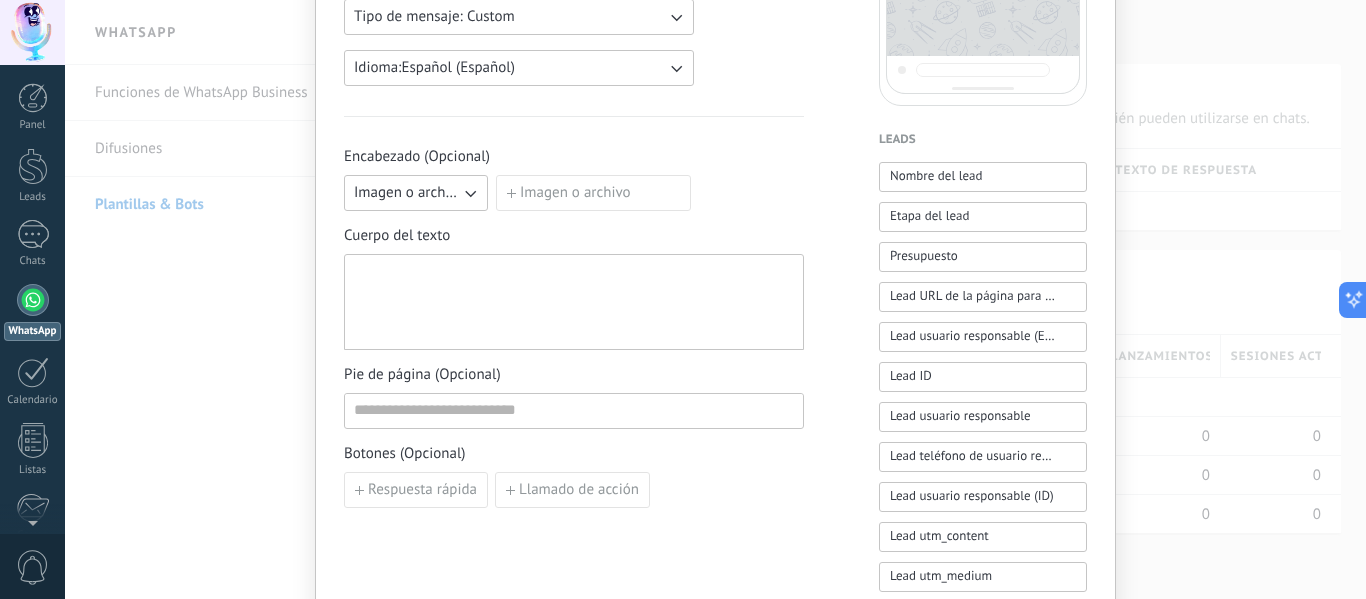scroll, scrollTop: 454, scrollLeft: 0, axis: vertical 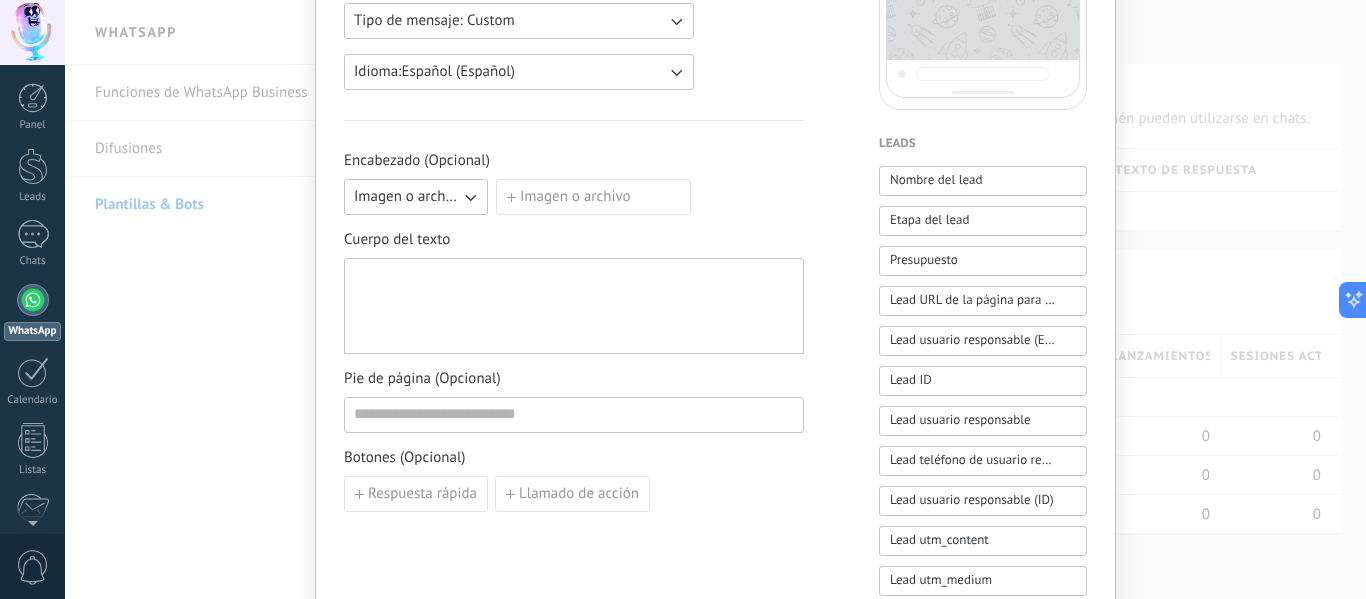 click at bounding box center (574, 306) 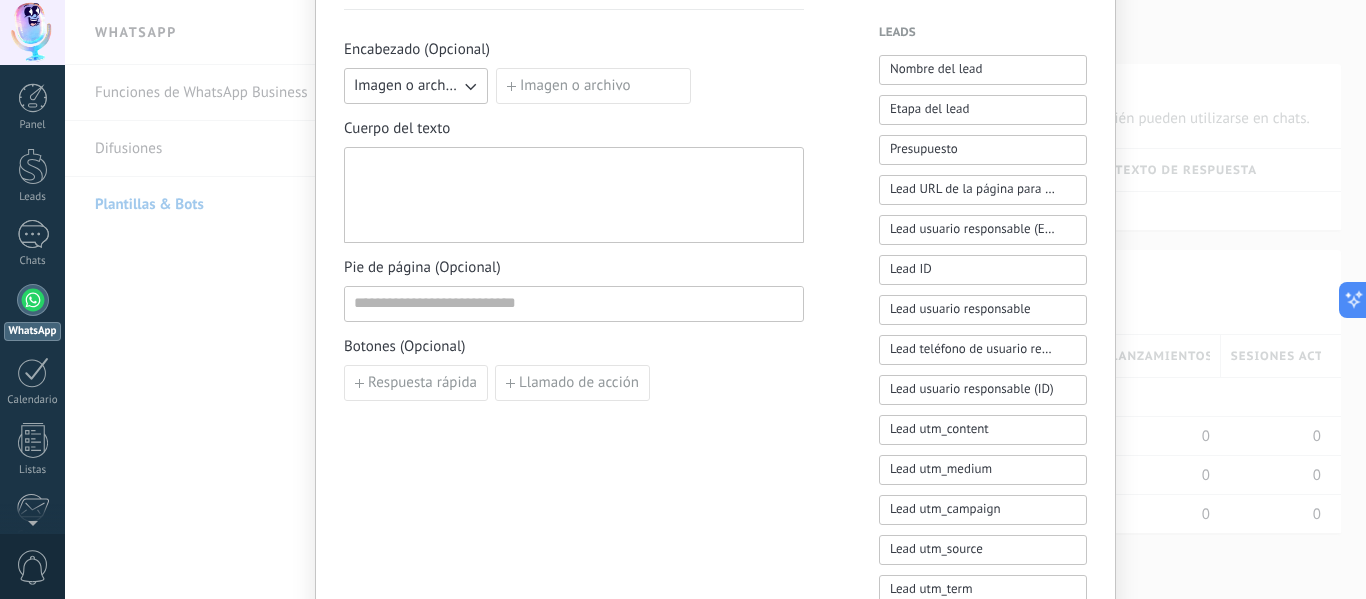 scroll, scrollTop: 576, scrollLeft: 0, axis: vertical 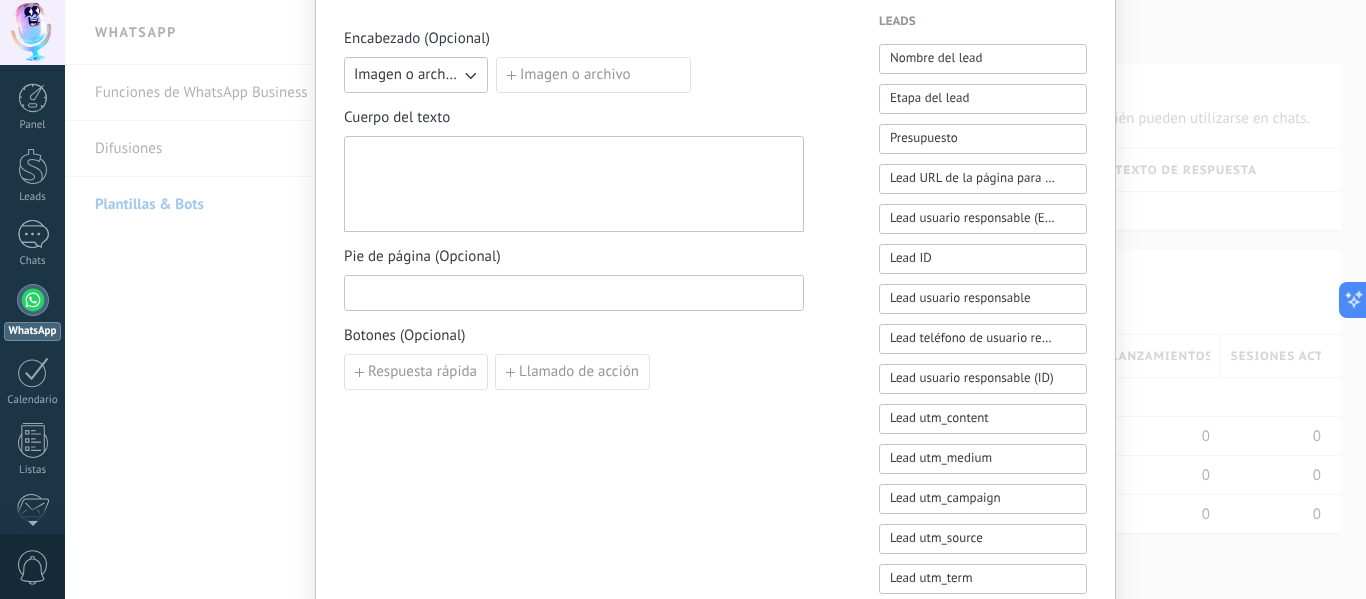 click at bounding box center [574, 292] 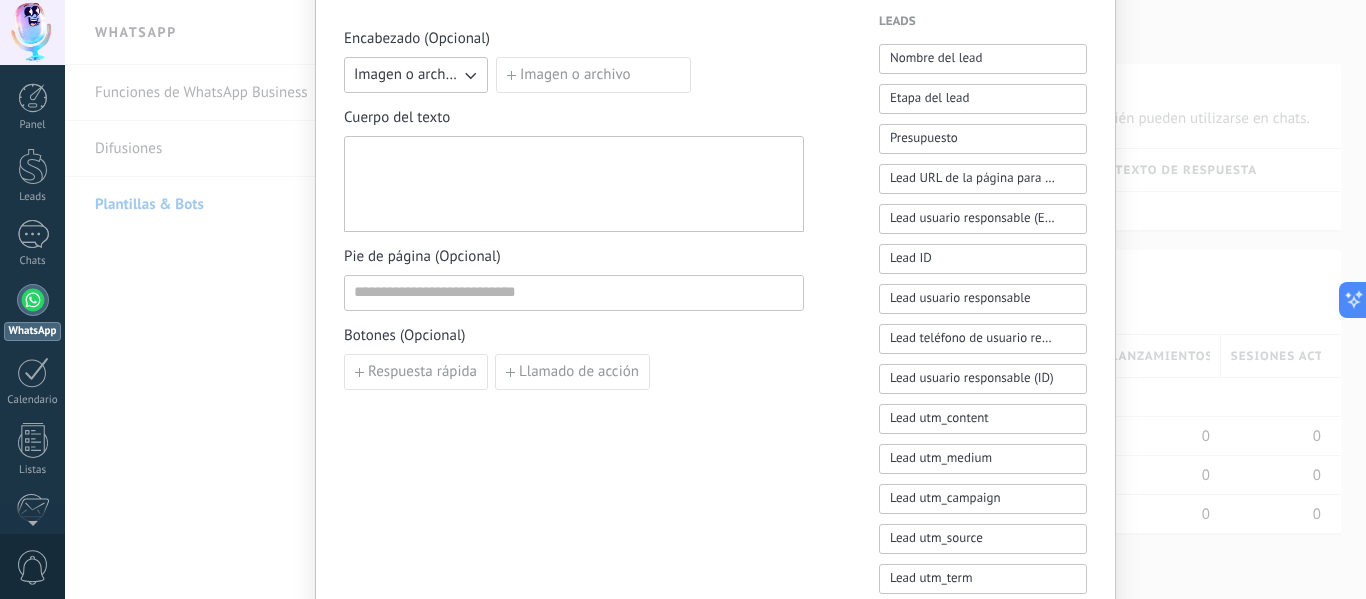 click at bounding box center [574, 184] 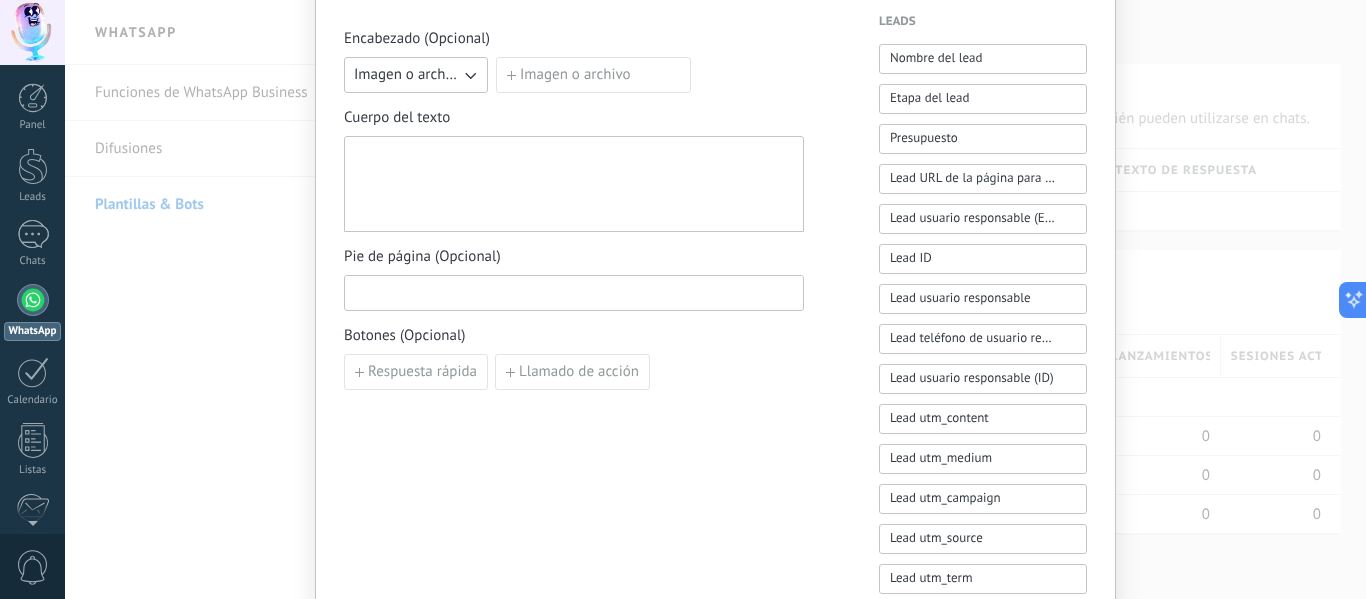 click at bounding box center [574, 292] 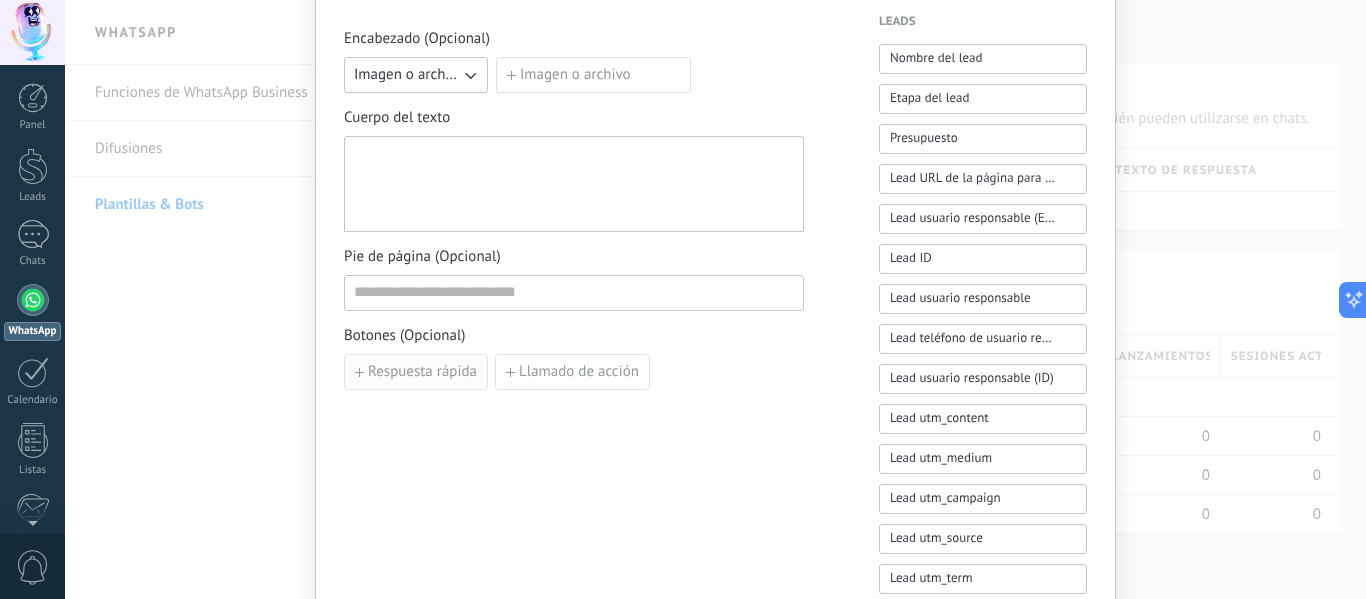click on "Respuesta rápida" at bounding box center (422, 372) 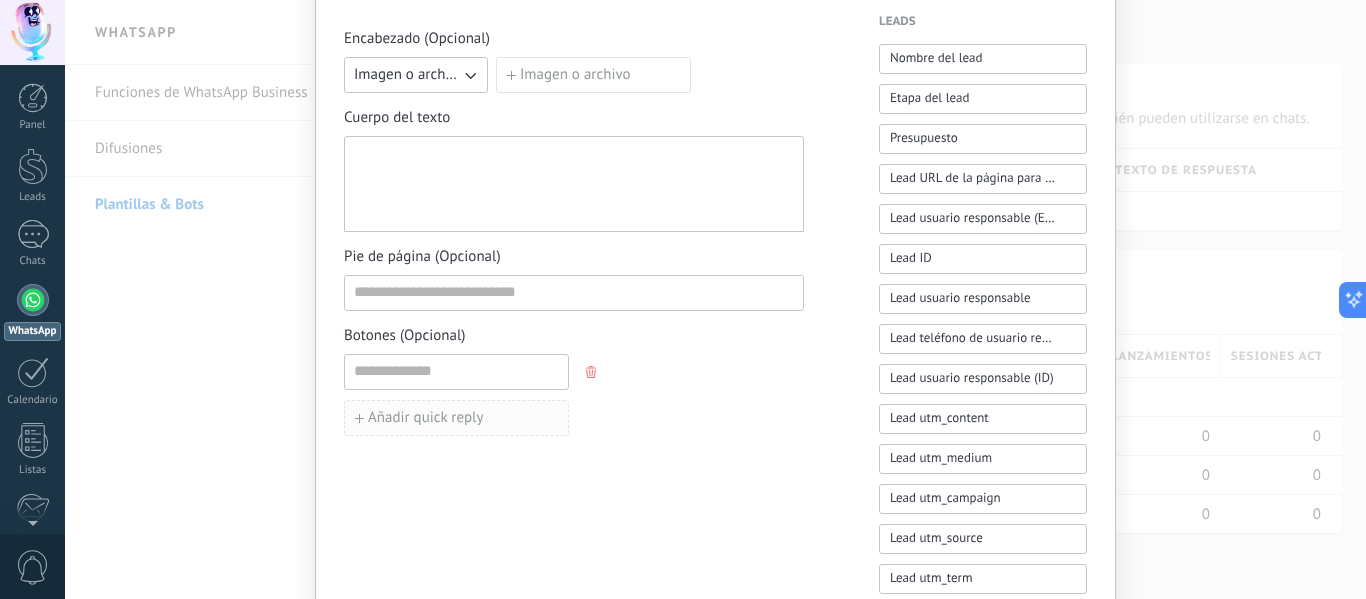 click on "Añadir quick reply" at bounding box center (426, 418) 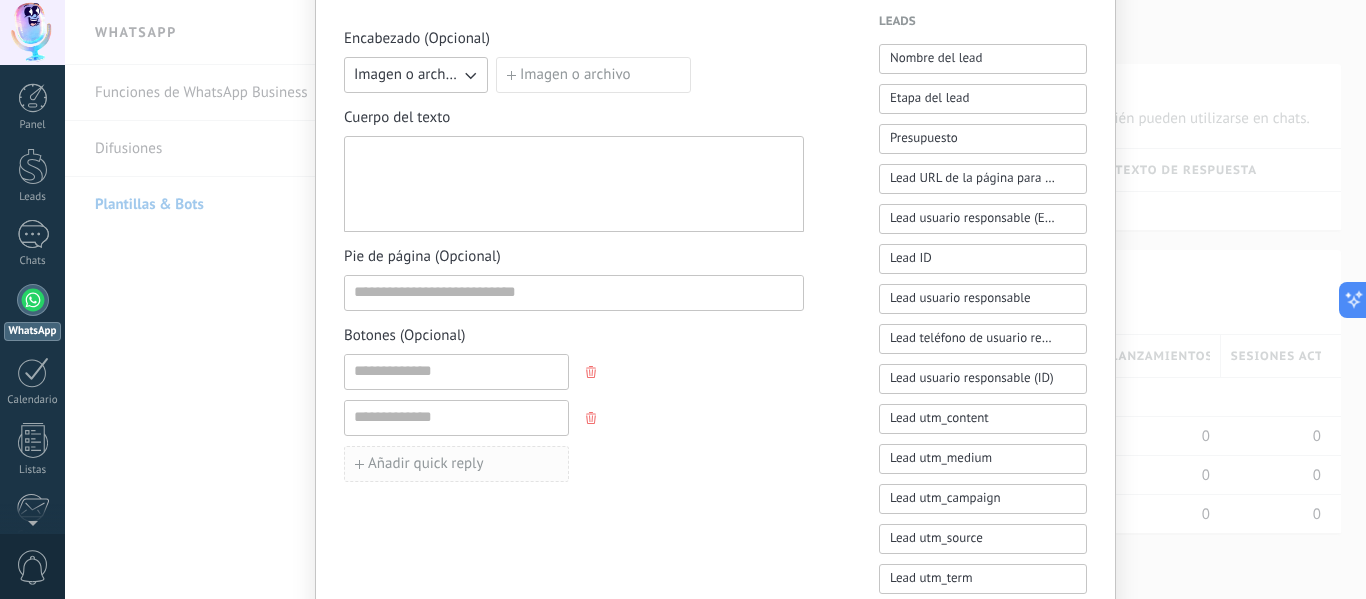 click on "Añadir quick reply" at bounding box center [426, 464] 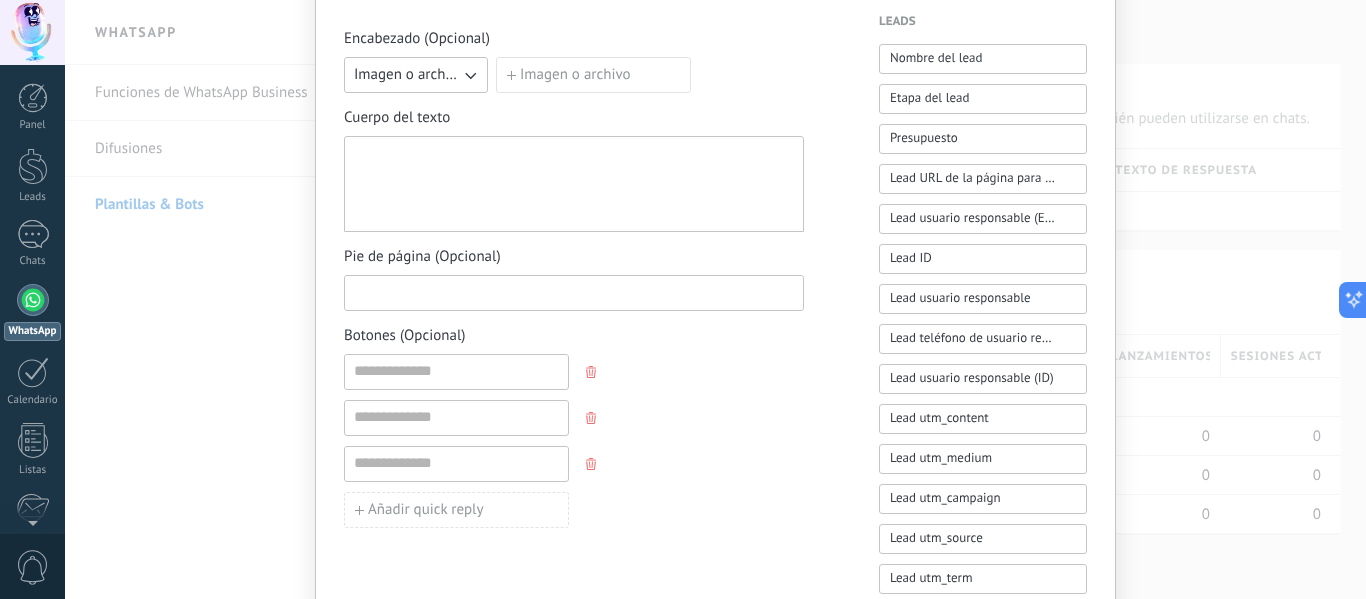 click at bounding box center [574, 292] 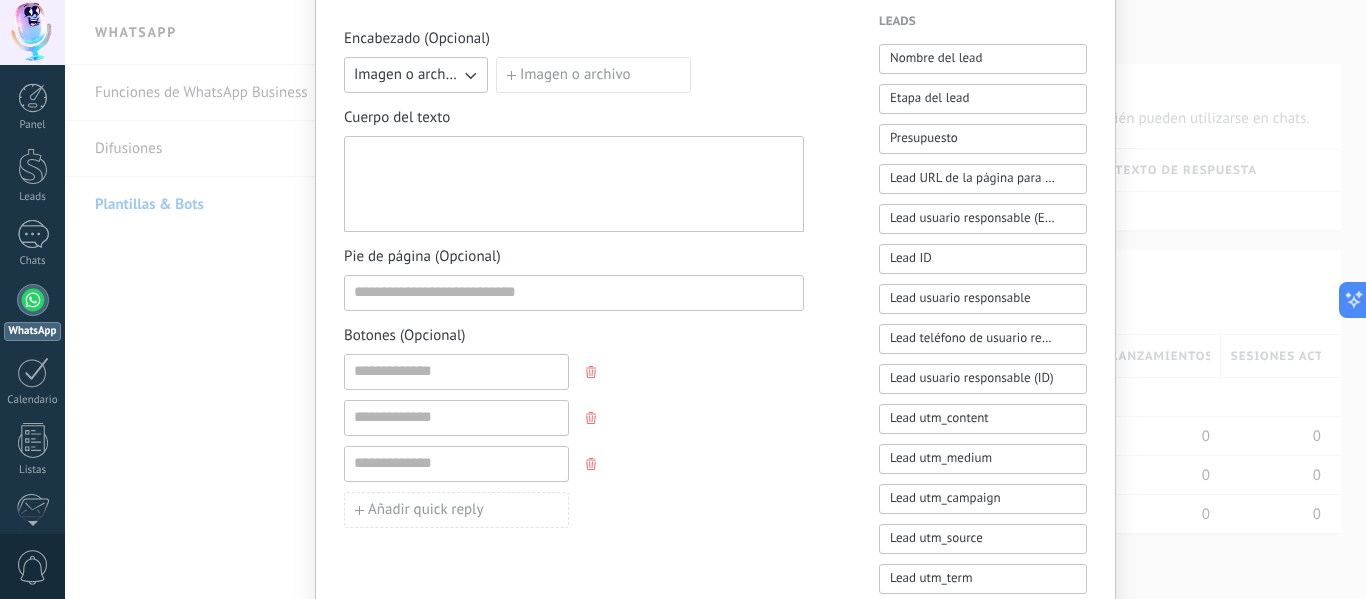 click on "Botones (Opcional) Añadir quick reply" at bounding box center (574, 427) 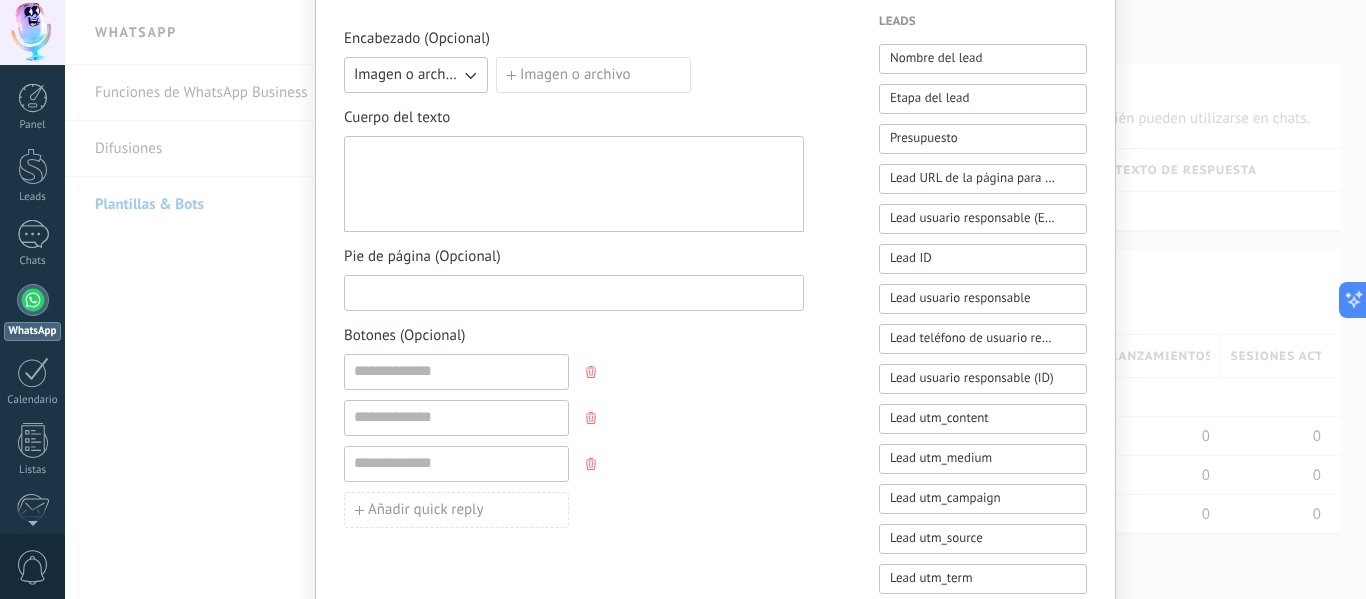 click at bounding box center [574, 292] 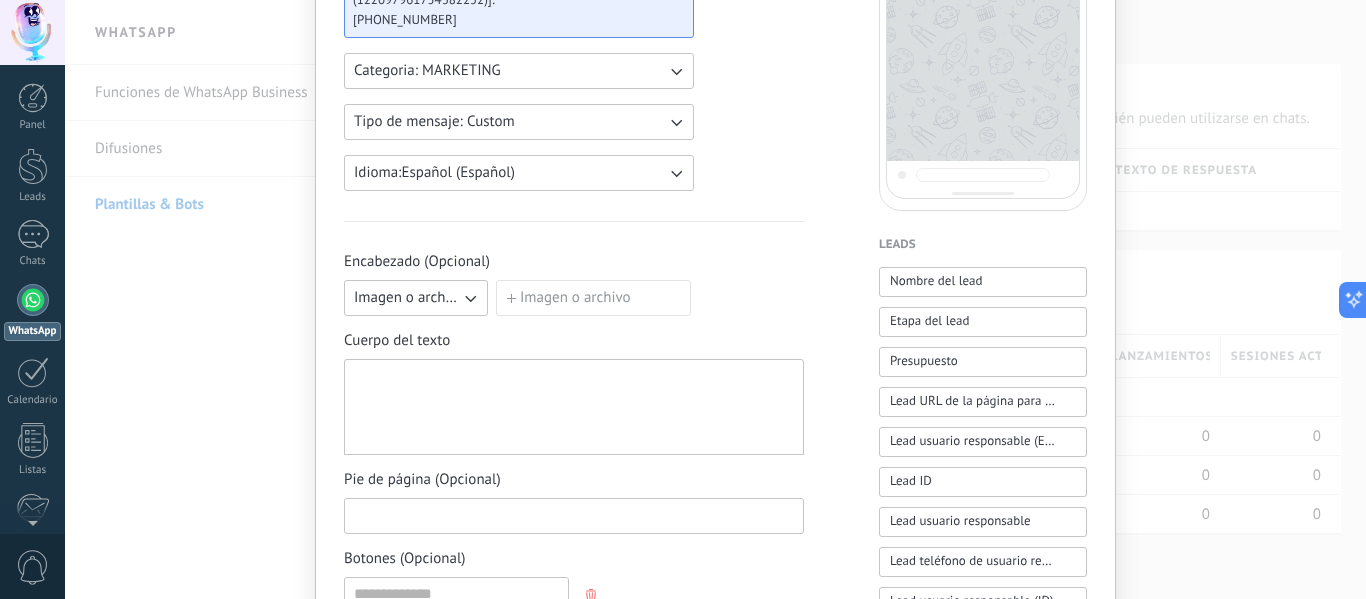 scroll, scrollTop: 250, scrollLeft: 0, axis: vertical 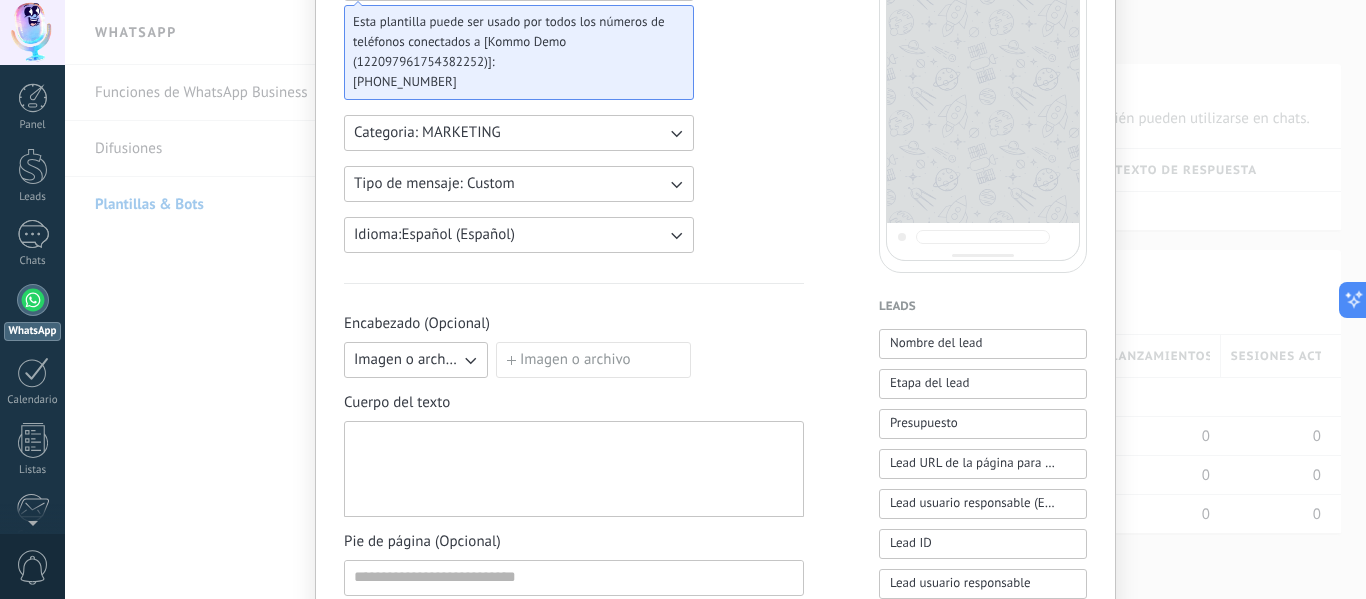 click at bounding box center (574, 469) 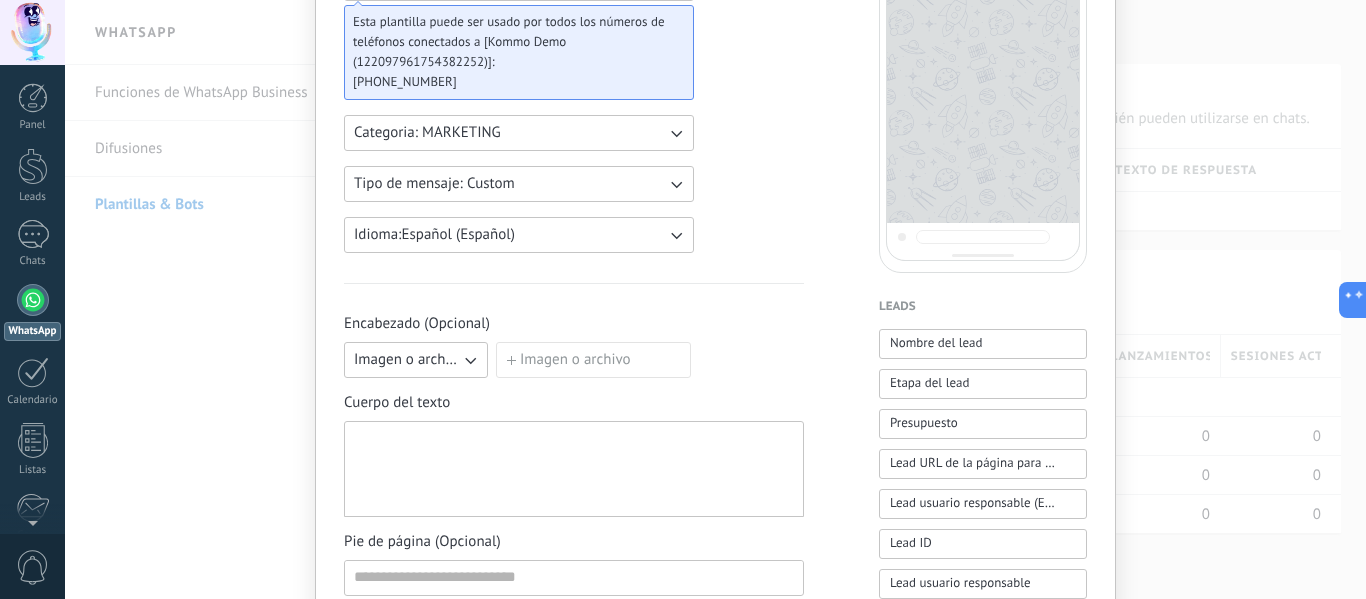 type 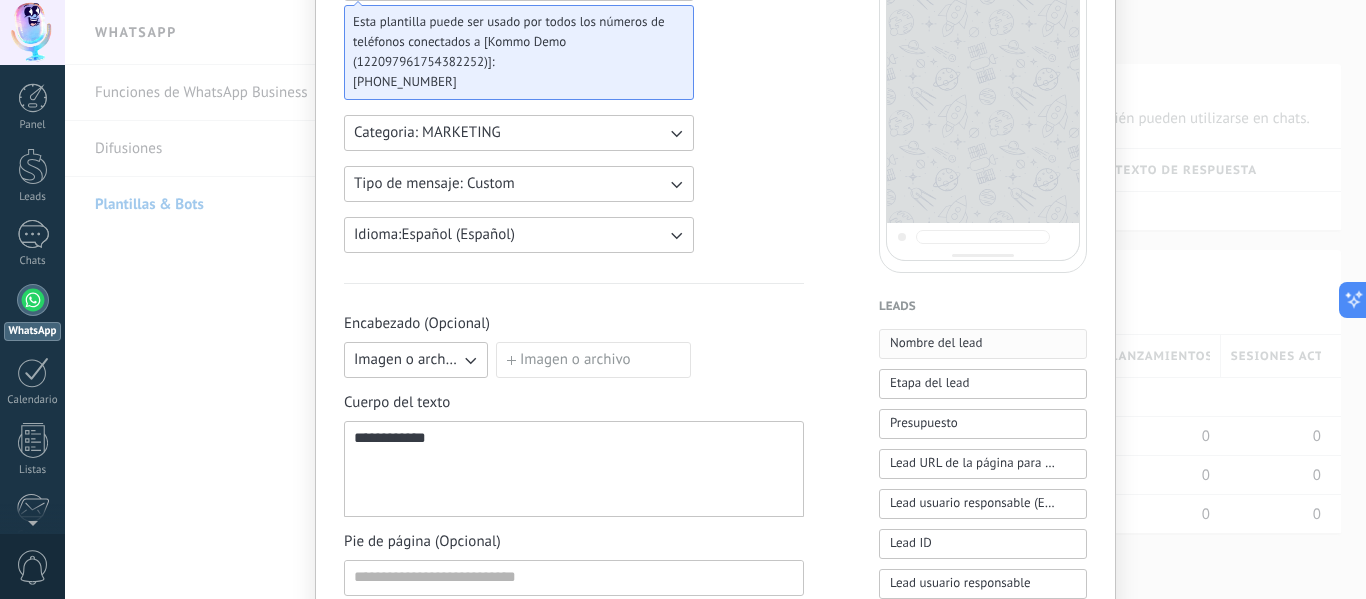 click on "Nombre del lead" at bounding box center (983, 344) 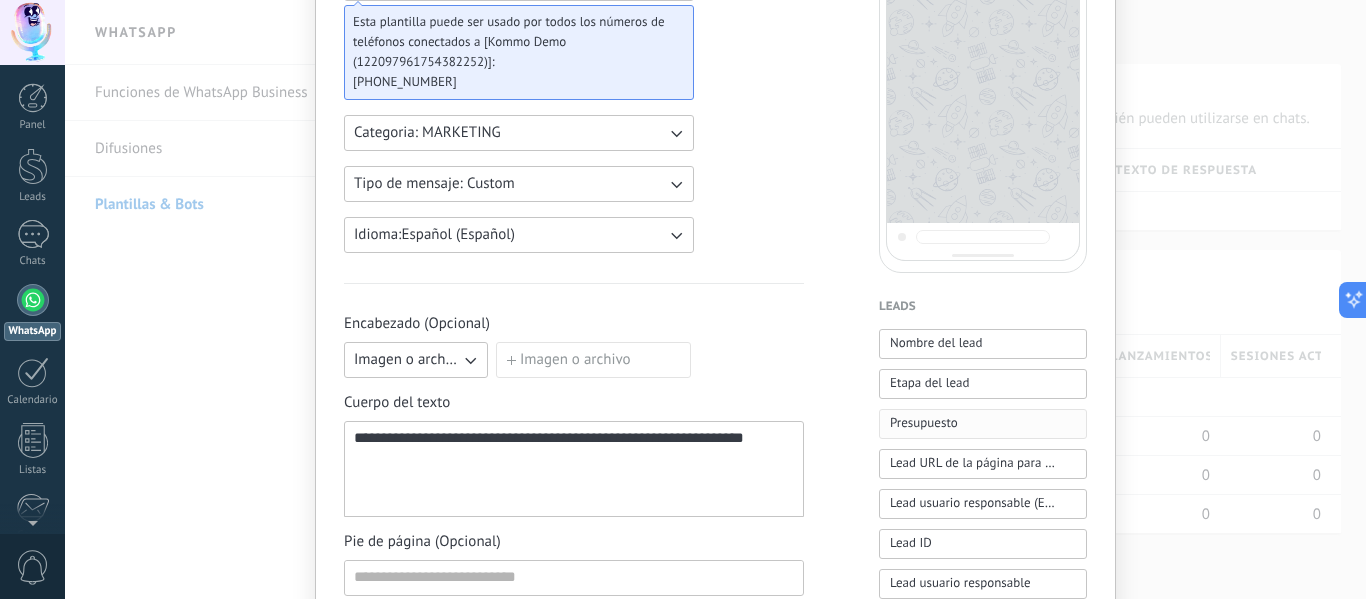 click on "Presupuesto" at bounding box center [924, 423] 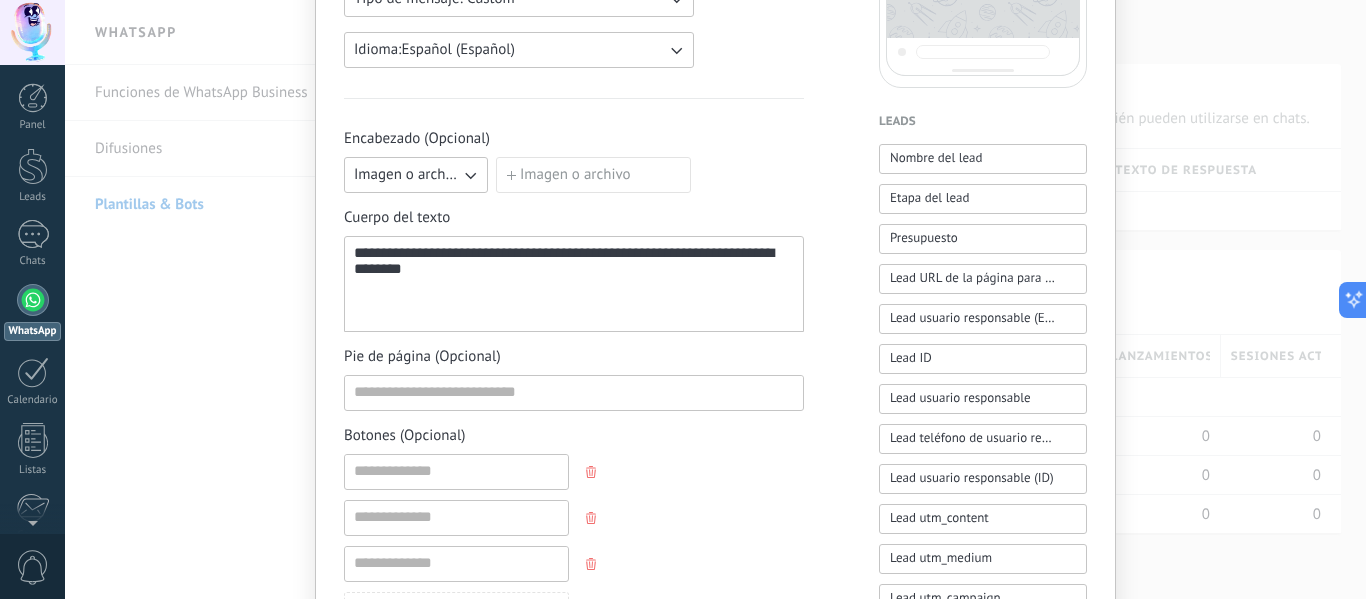 scroll, scrollTop: 530, scrollLeft: 0, axis: vertical 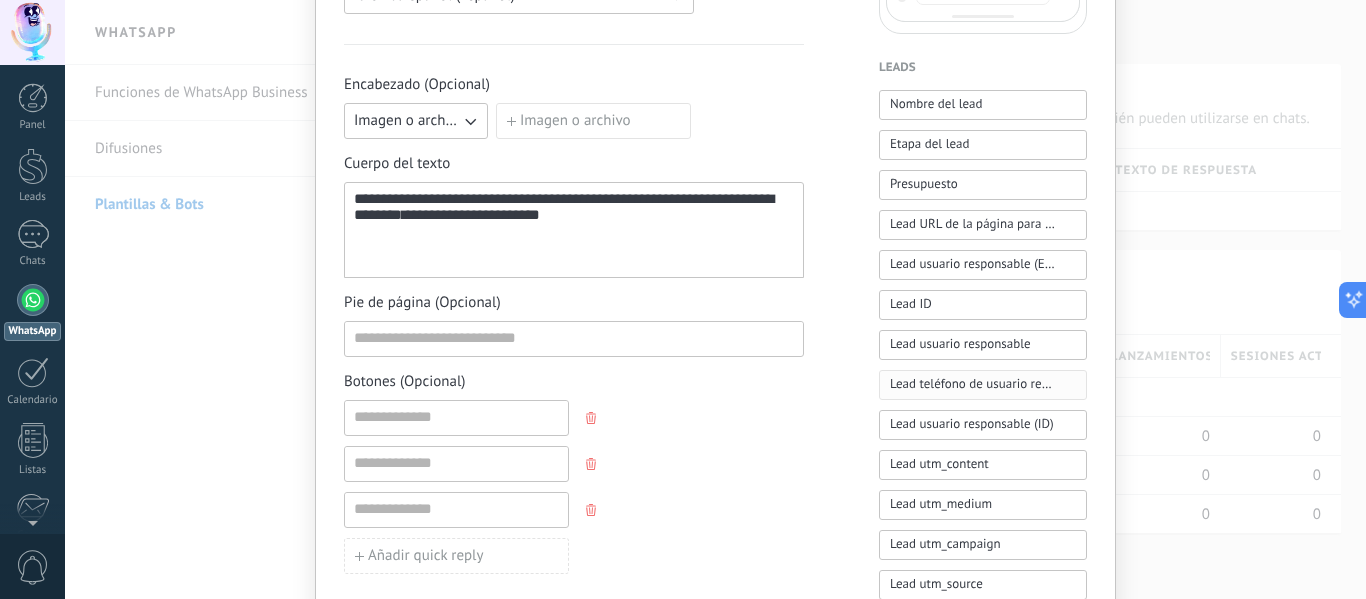 click on "Lead teléfono de usuario responsable" at bounding box center [972, 384] 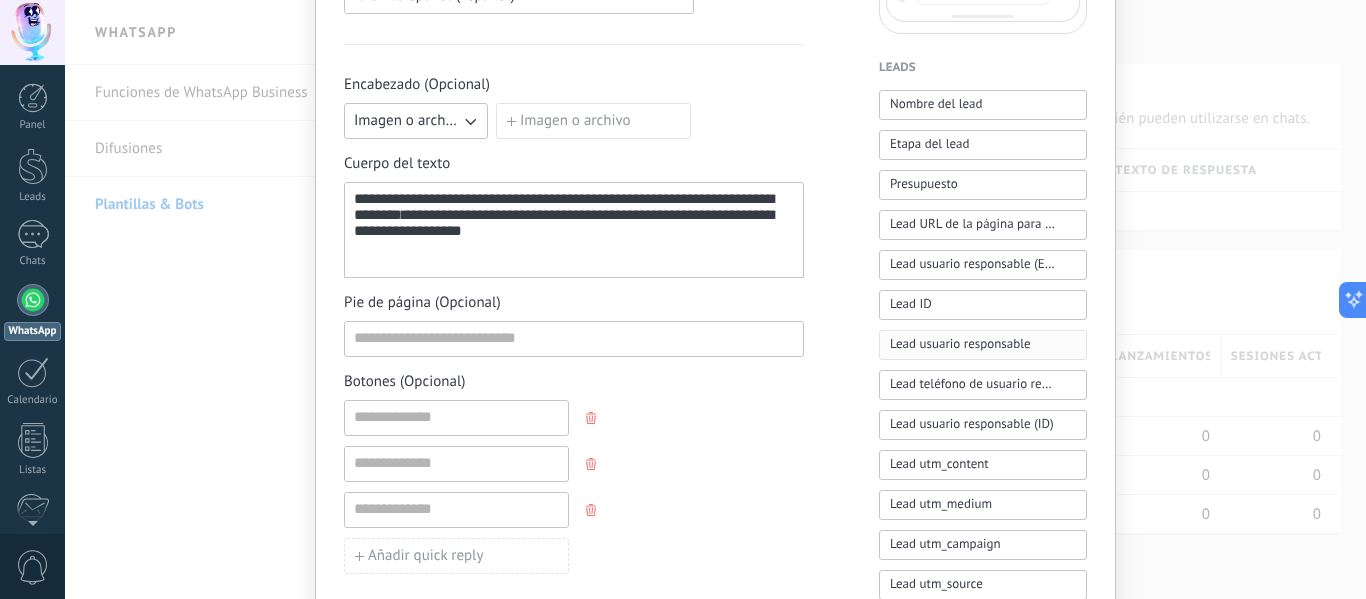 click on "Lead usuario responsable" at bounding box center [960, 344] 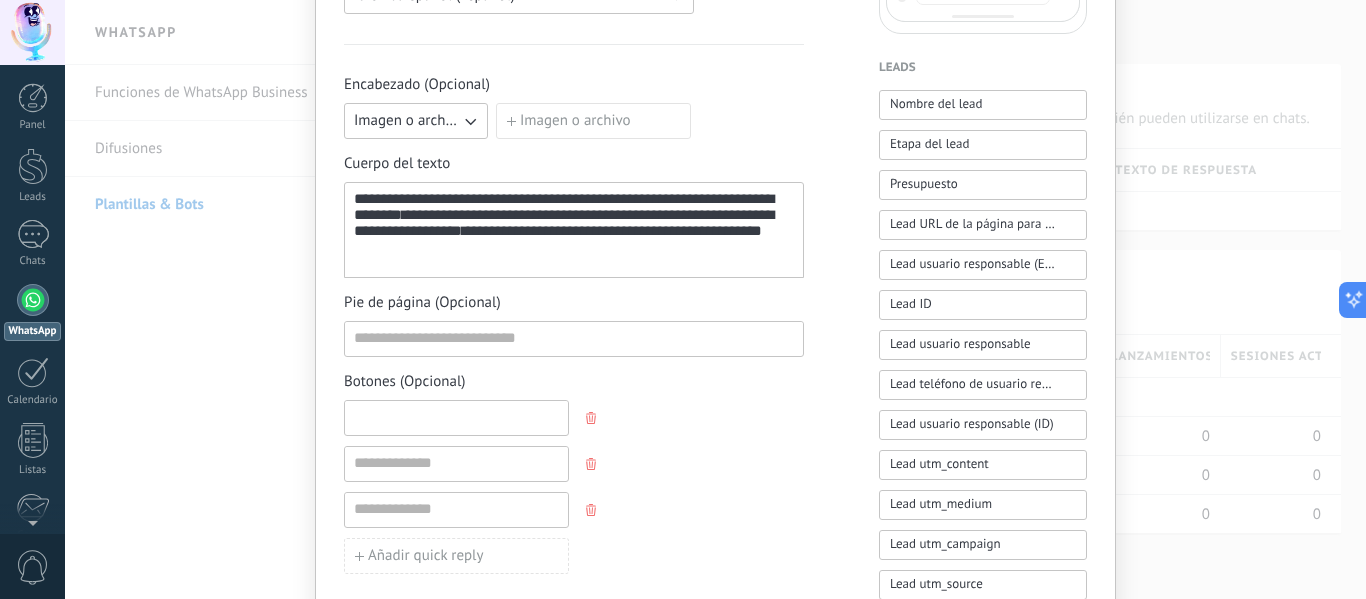 click at bounding box center [456, 417] 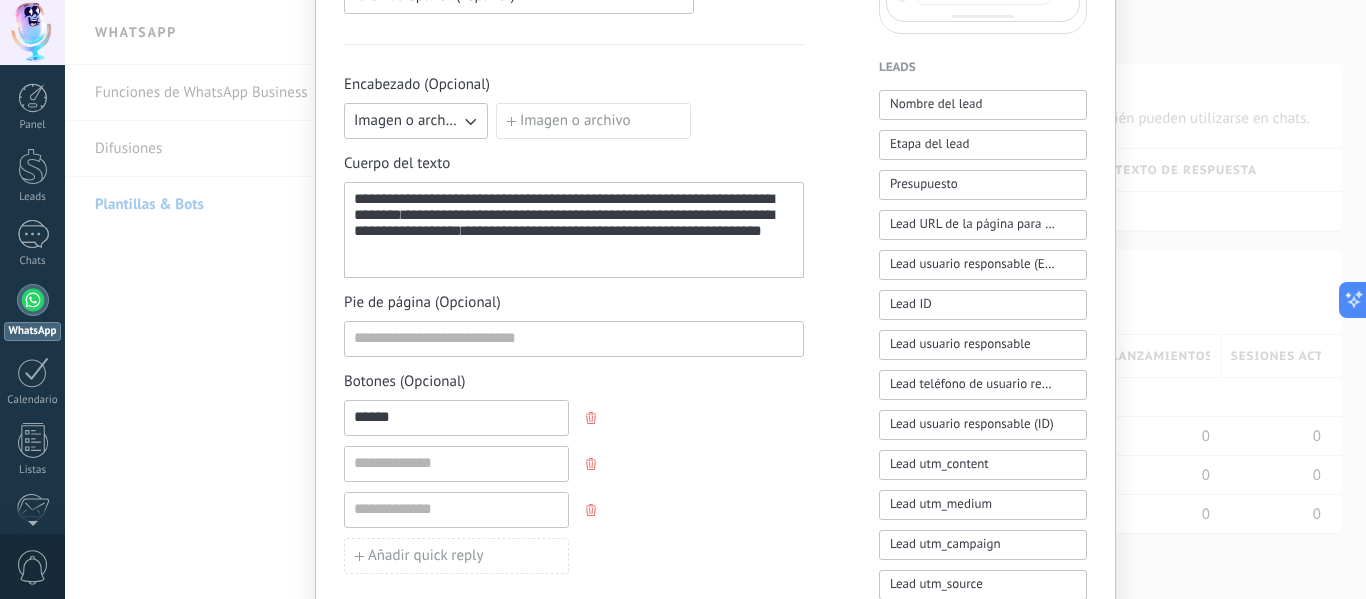 type on "******" 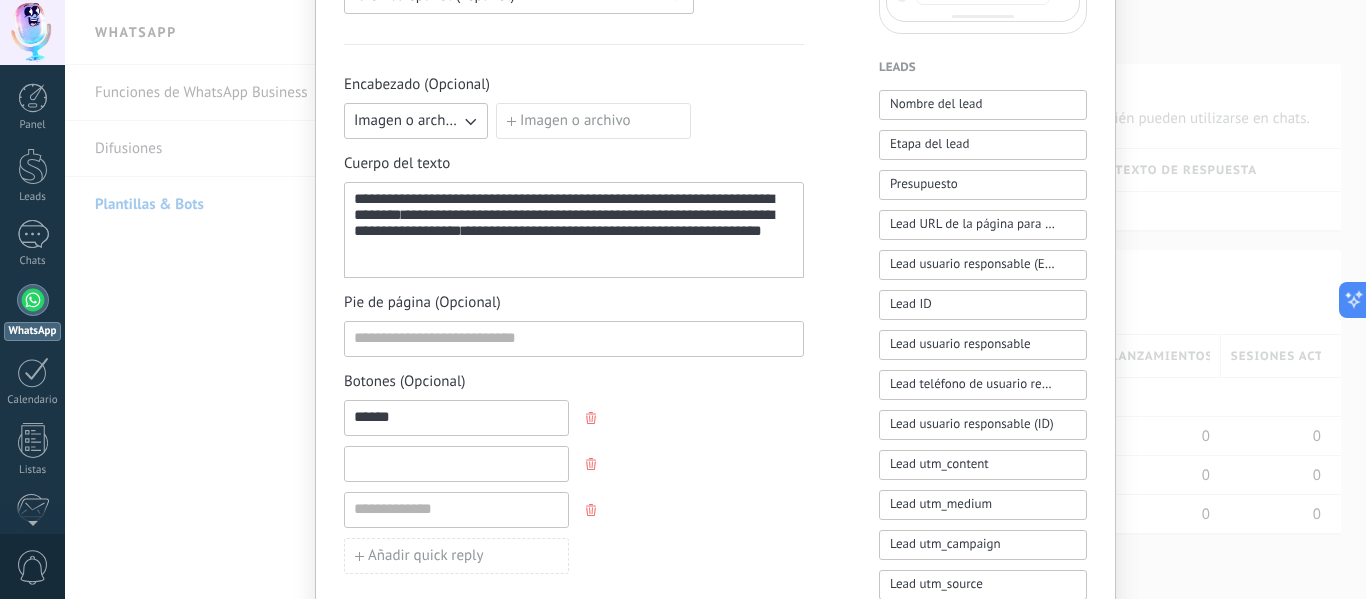click at bounding box center [456, 463] 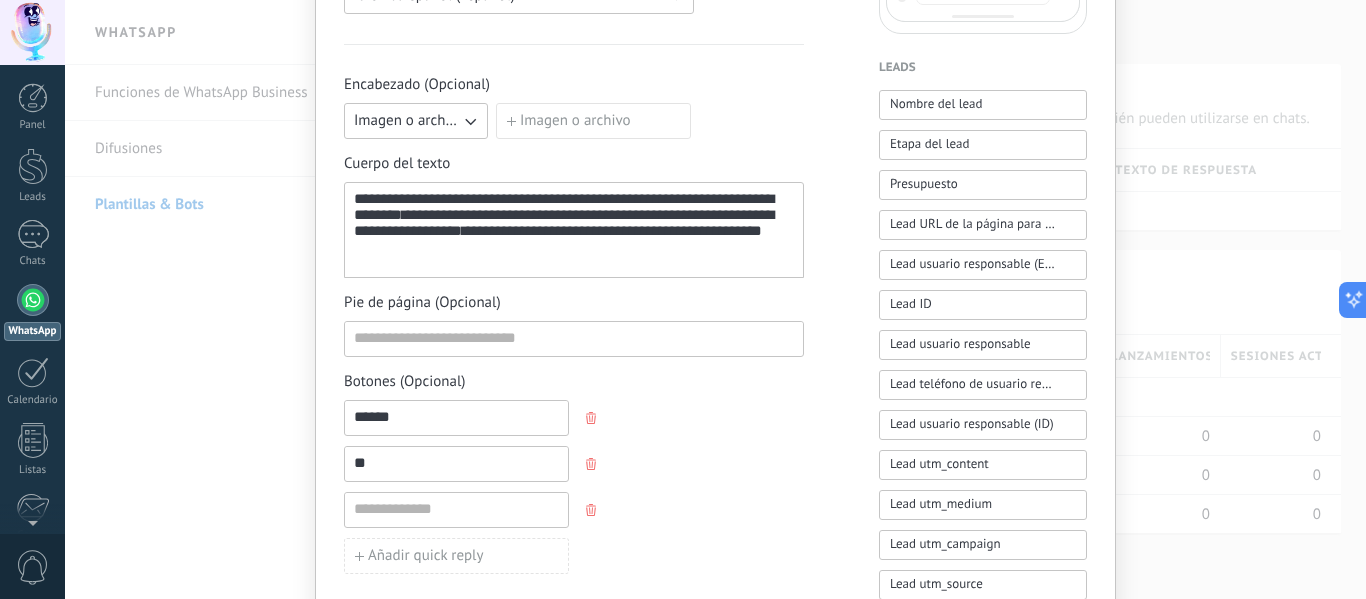 type on "*" 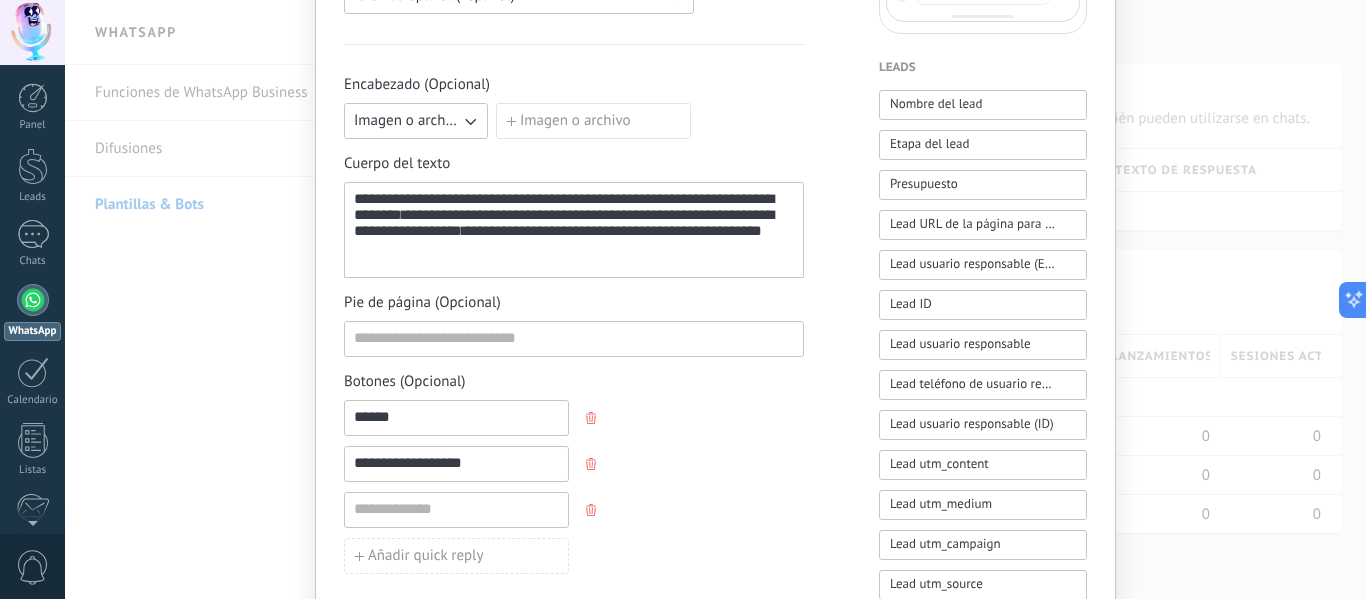 type on "**********" 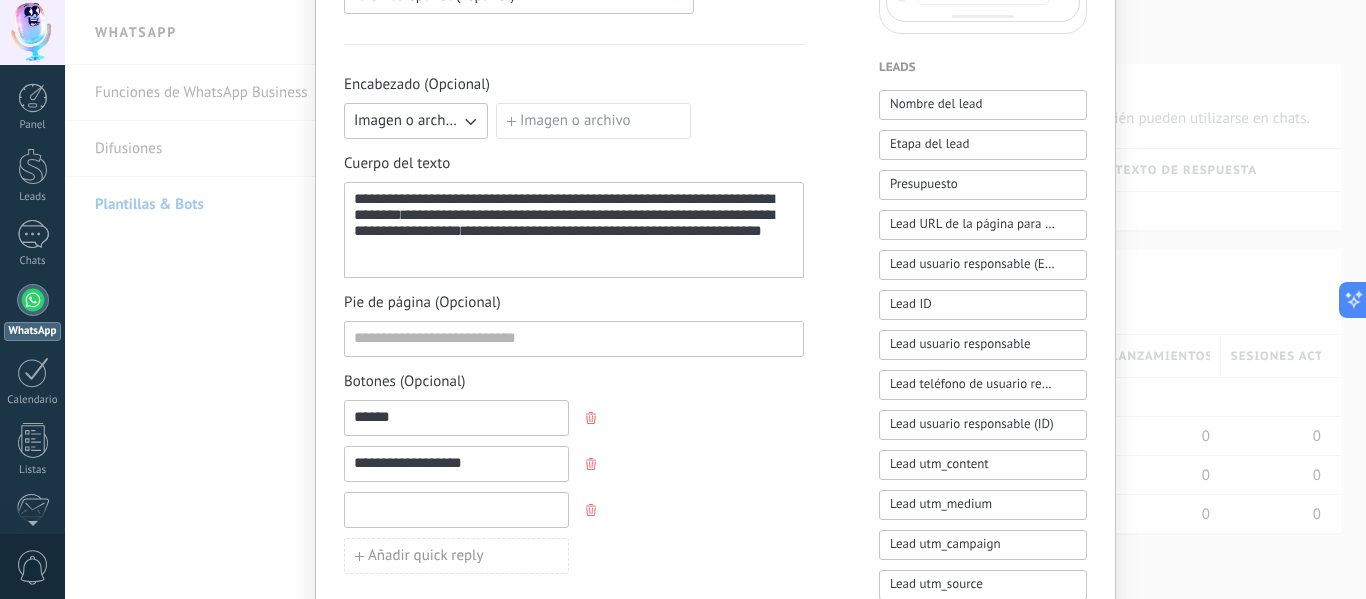 click at bounding box center [456, 509] 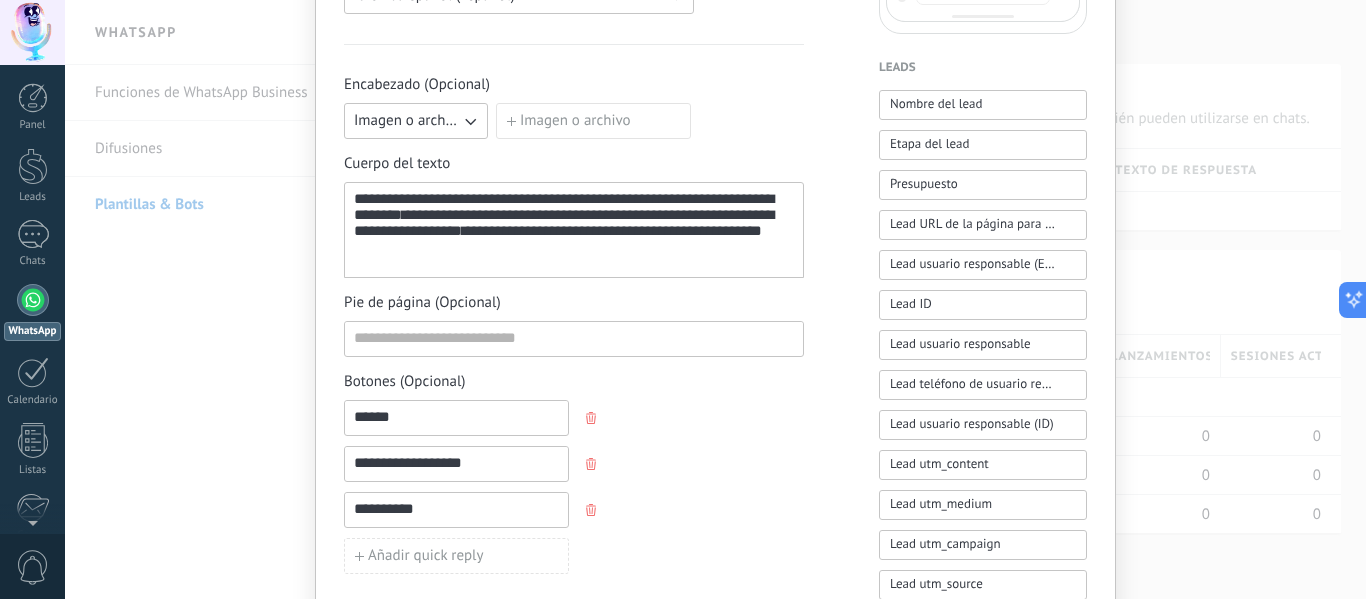 type on "**********" 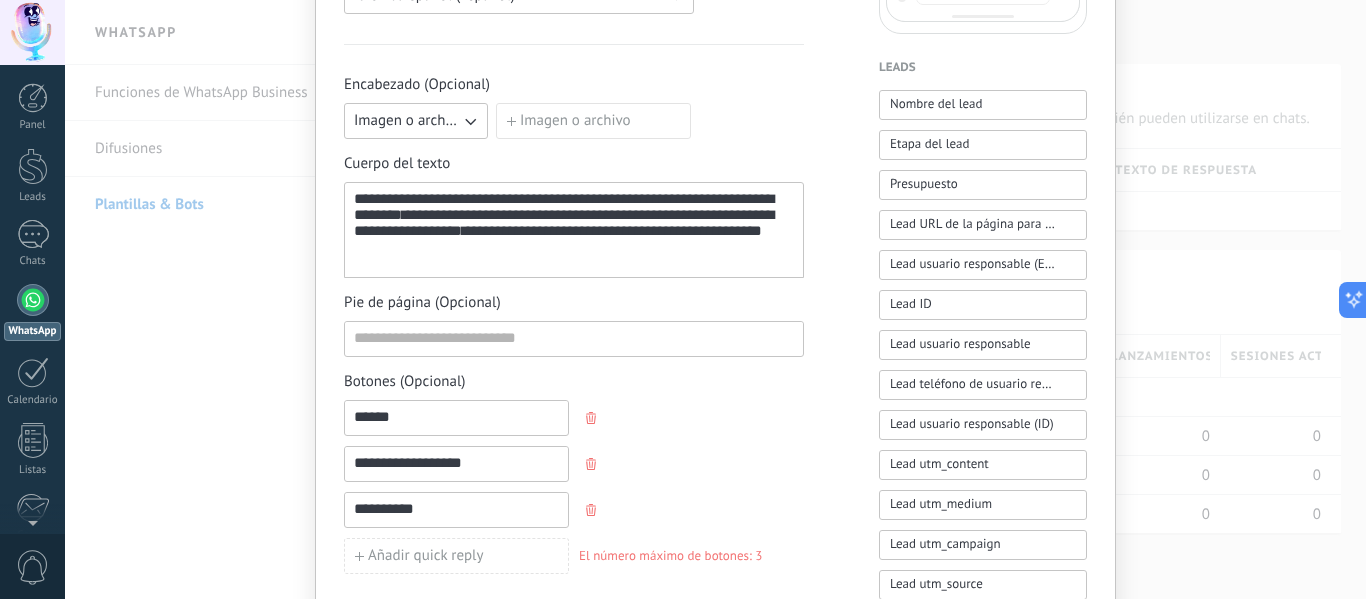 click on "Añadir quick reply" at bounding box center [426, 556] 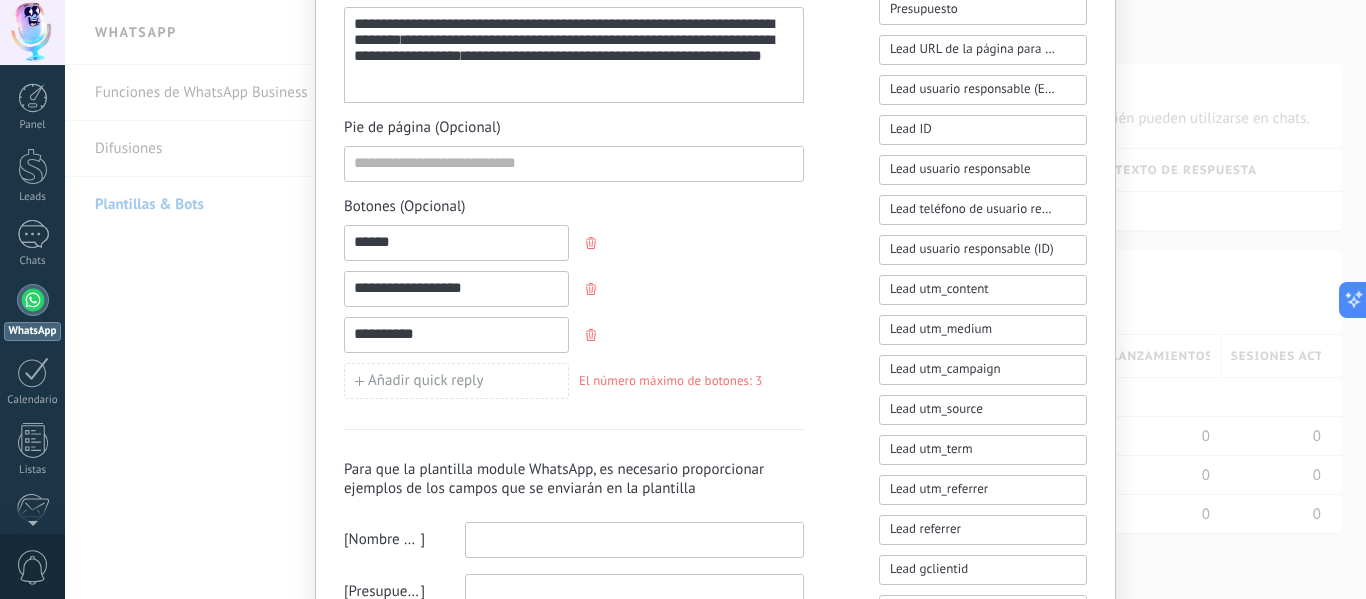 scroll, scrollTop: 0, scrollLeft: 0, axis: both 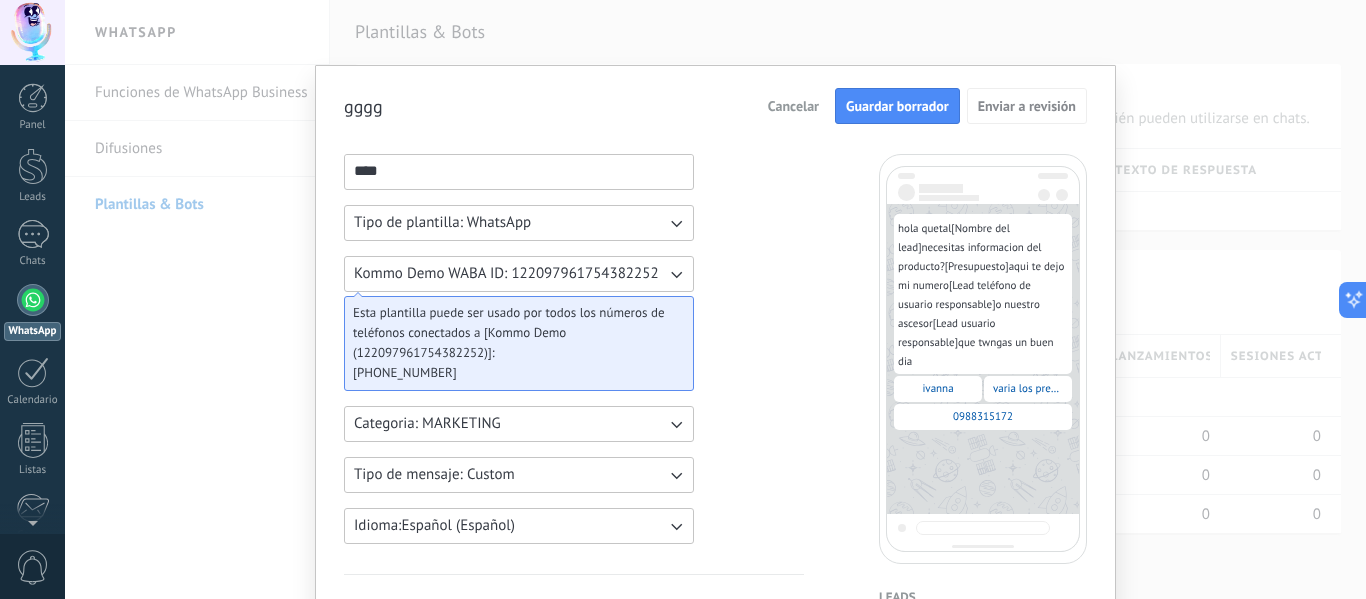 click on "Guardar borrador" at bounding box center (897, 106) 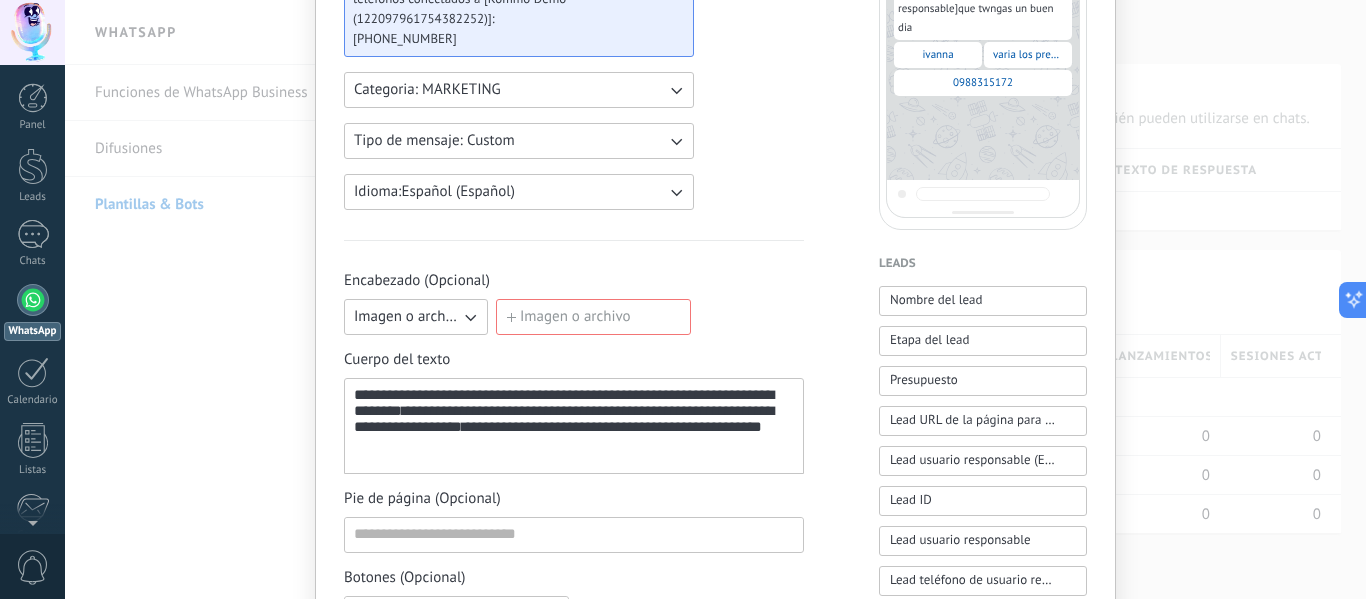 scroll, scrollTop: 0, scrollLeft: 0, axis: both 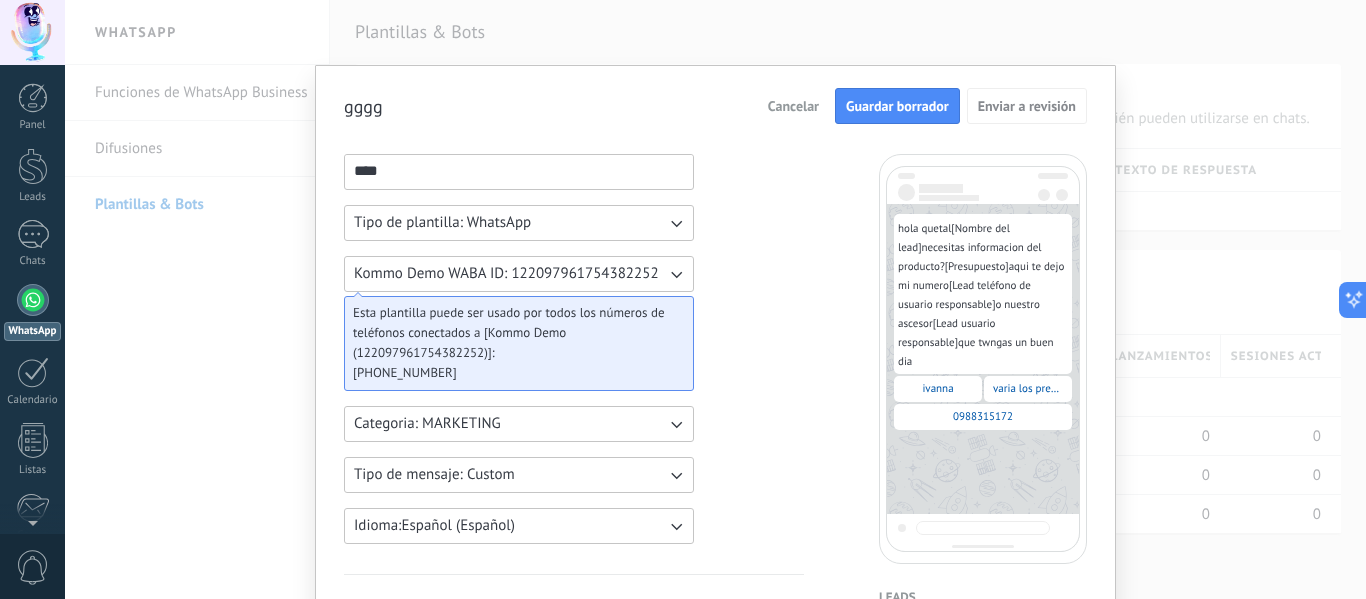 click on "Guardar borrador" at bounding box center [897, 106] 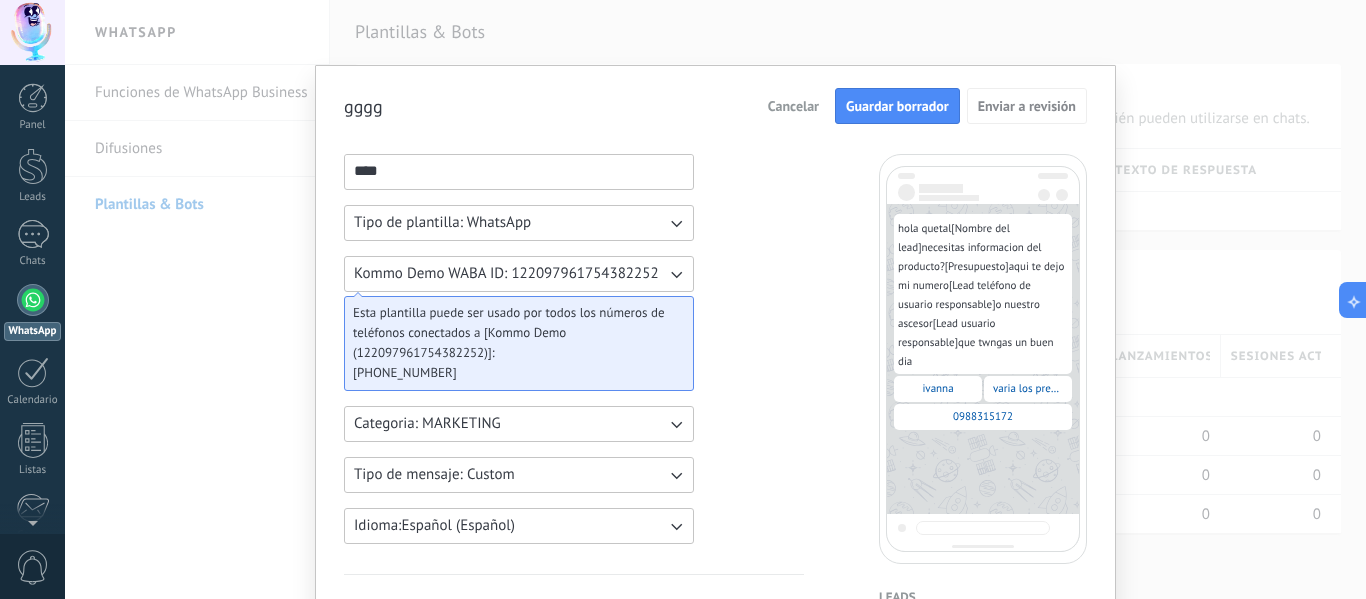 scroll, scrollTop: 334, scrollLeft: 0, axis: vertical 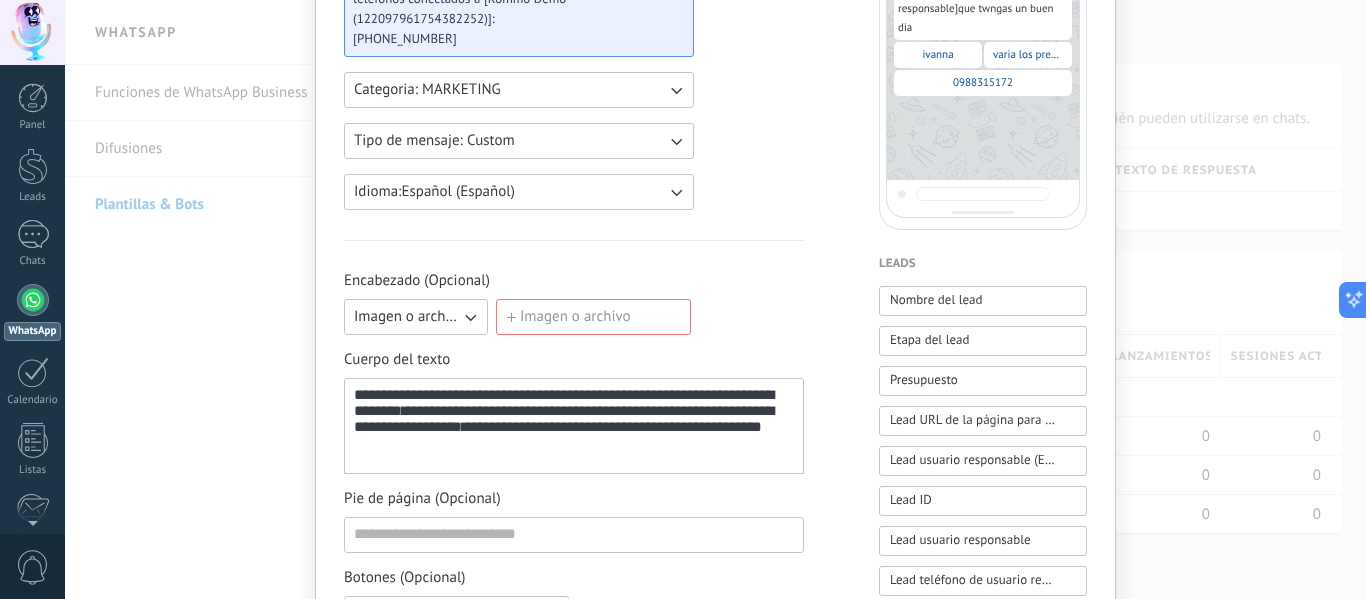 click on "Imagen o archivo" at bounding box center (416, 317) 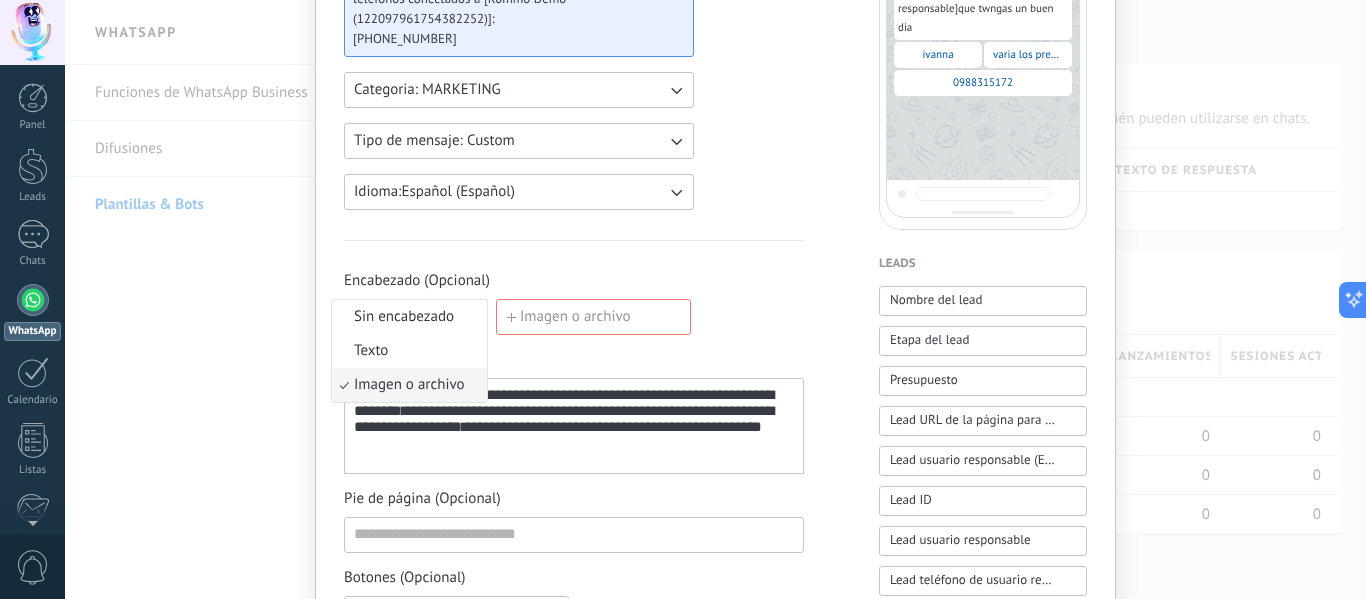 click on "Imagen o archivo" at bounding box center [593, 317] 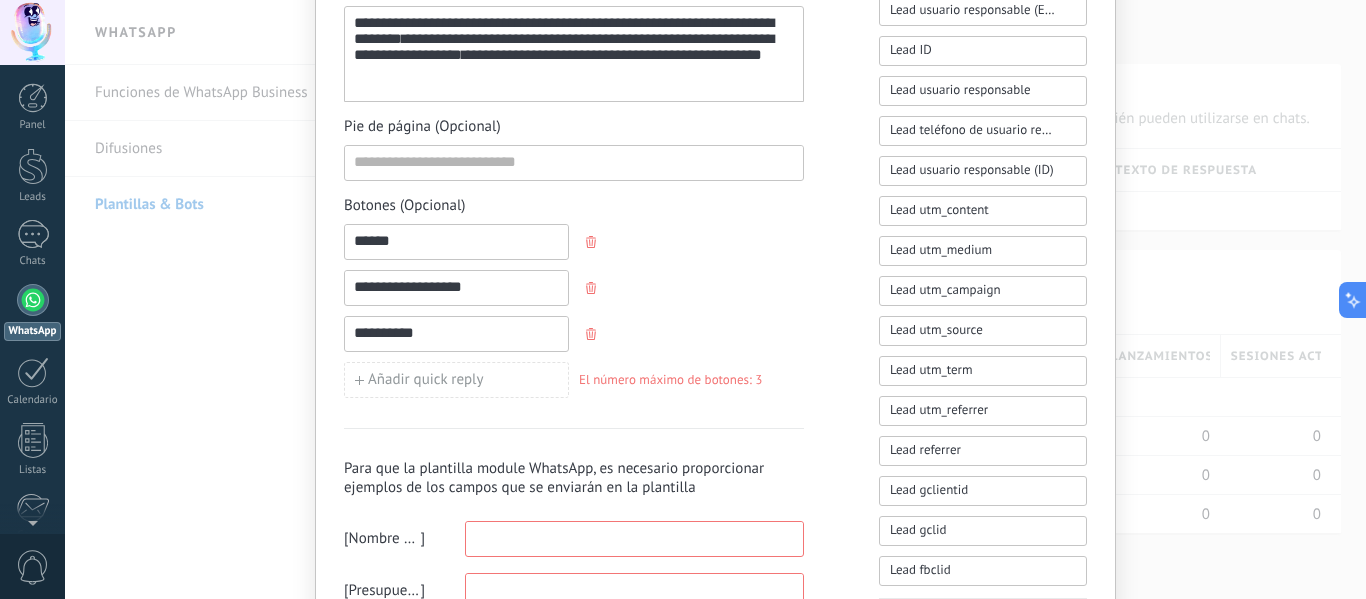 scroll, scrollTop: 1012, scrollLeft: 0, axis: vertical 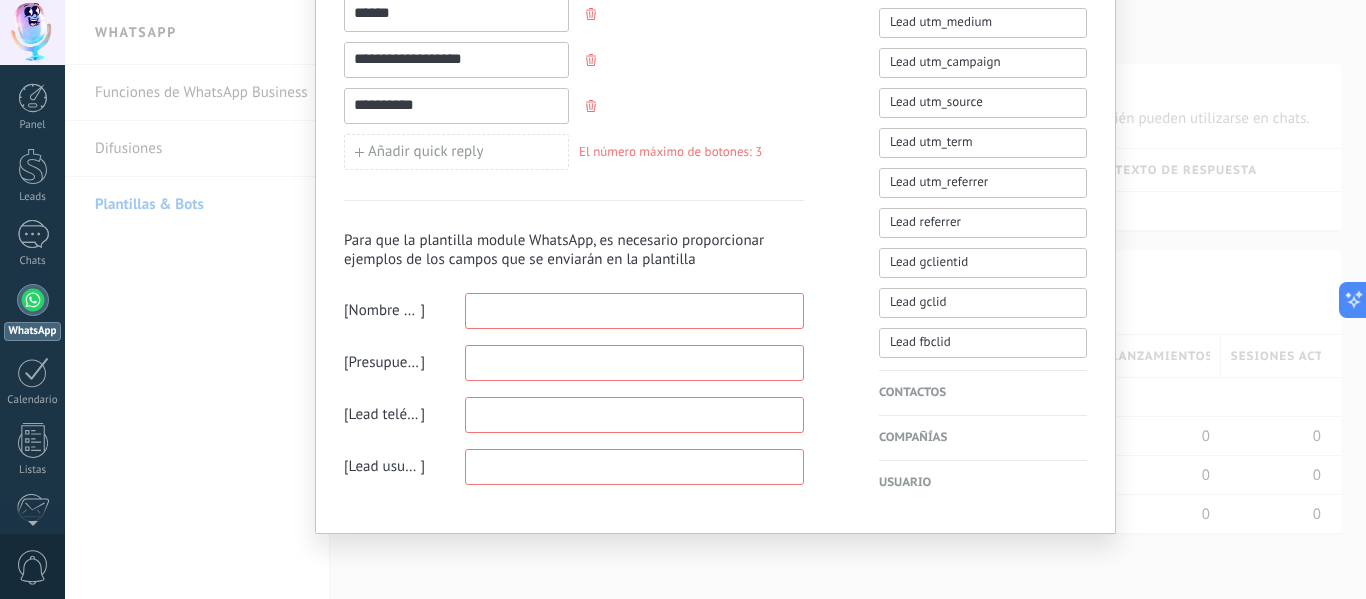 click at bounding box center [634, 310] 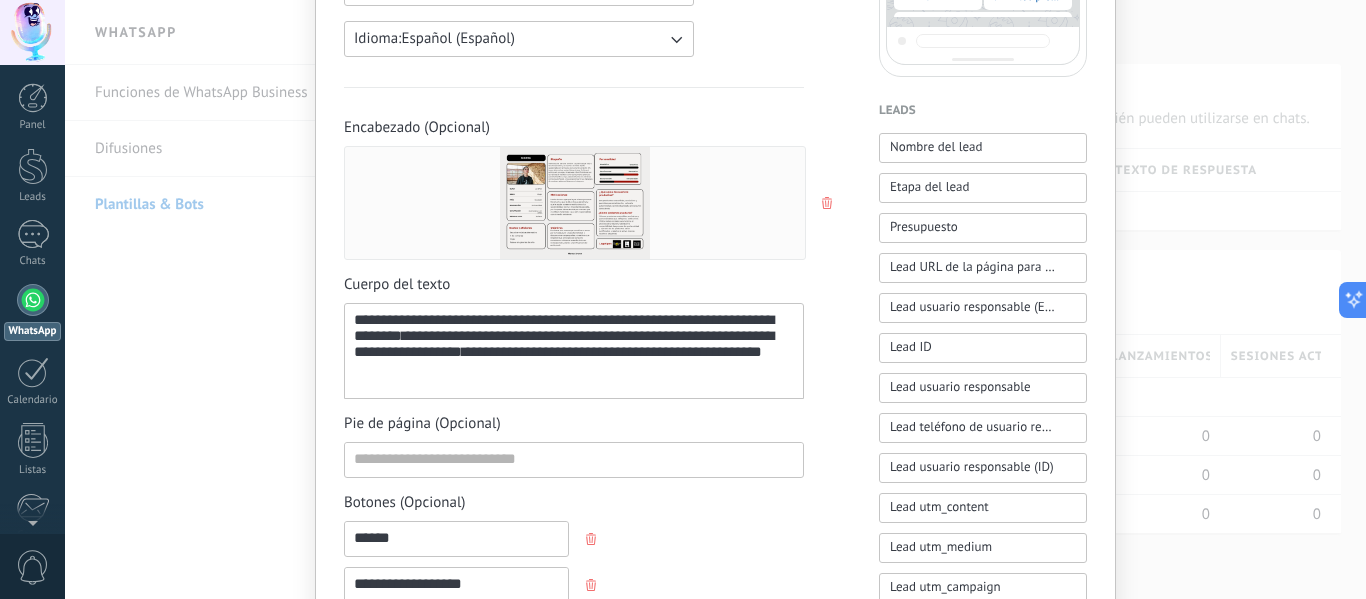 scroll, scrollTop: 0, scrollLeft: 0, axis: both 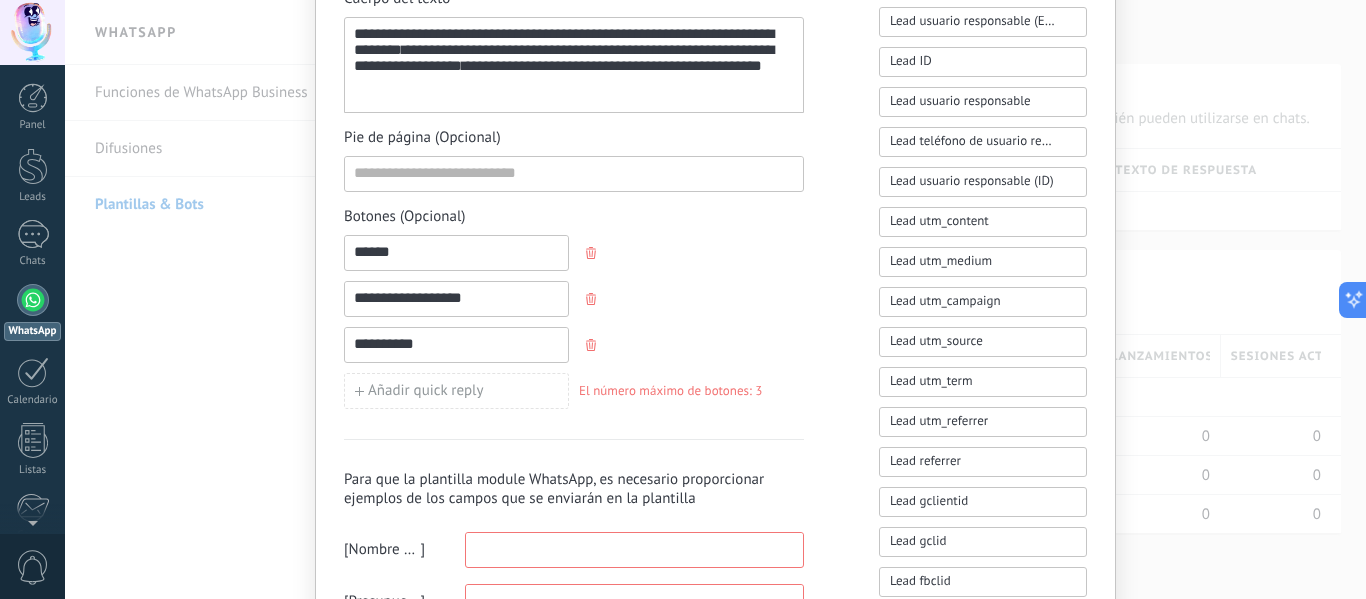 click at bounding box center (593, 253) 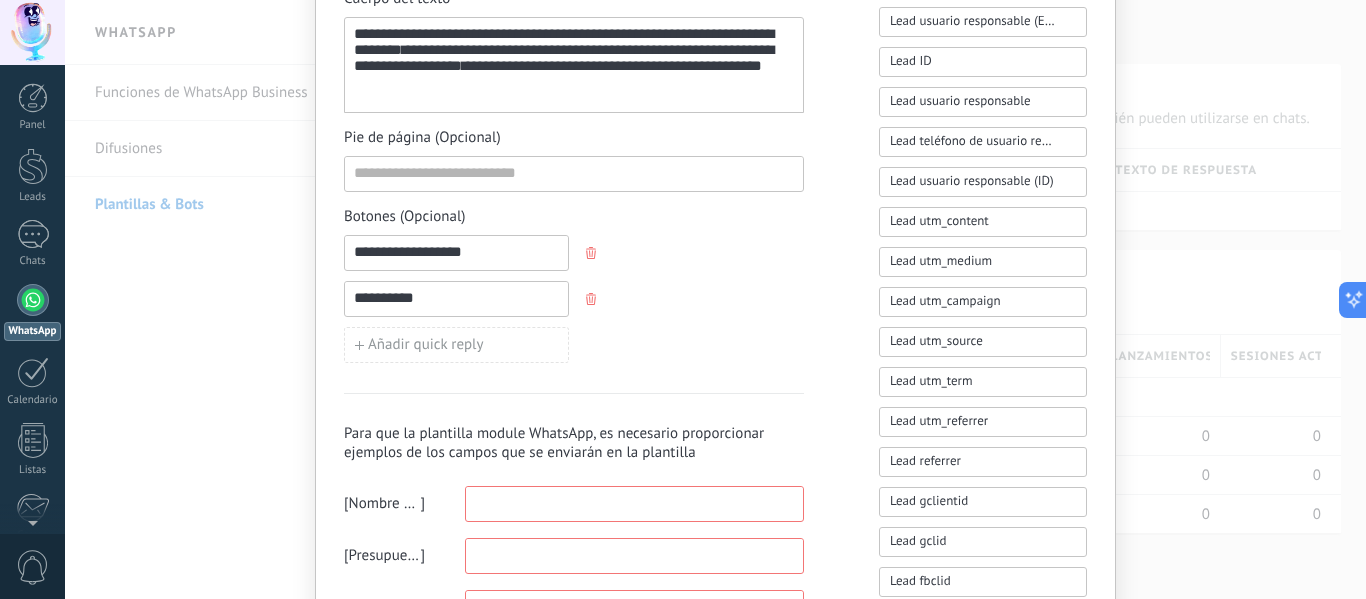 click at bounding box center [593, 253] 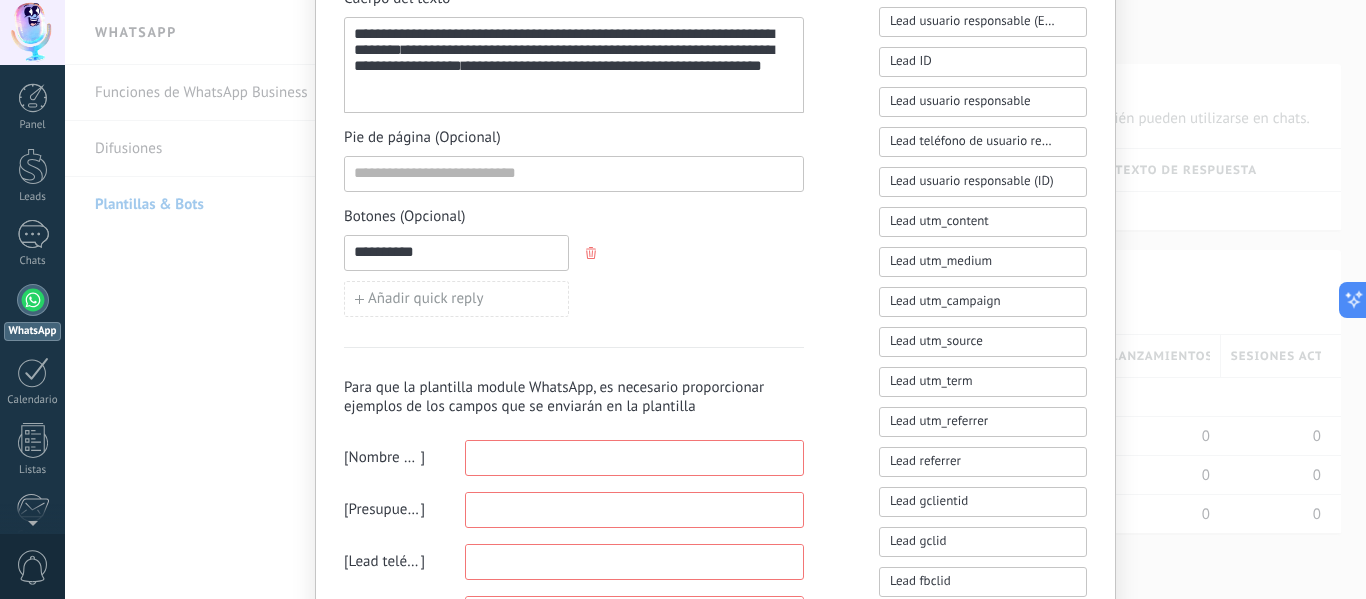 click at bounding box center (593, 253) 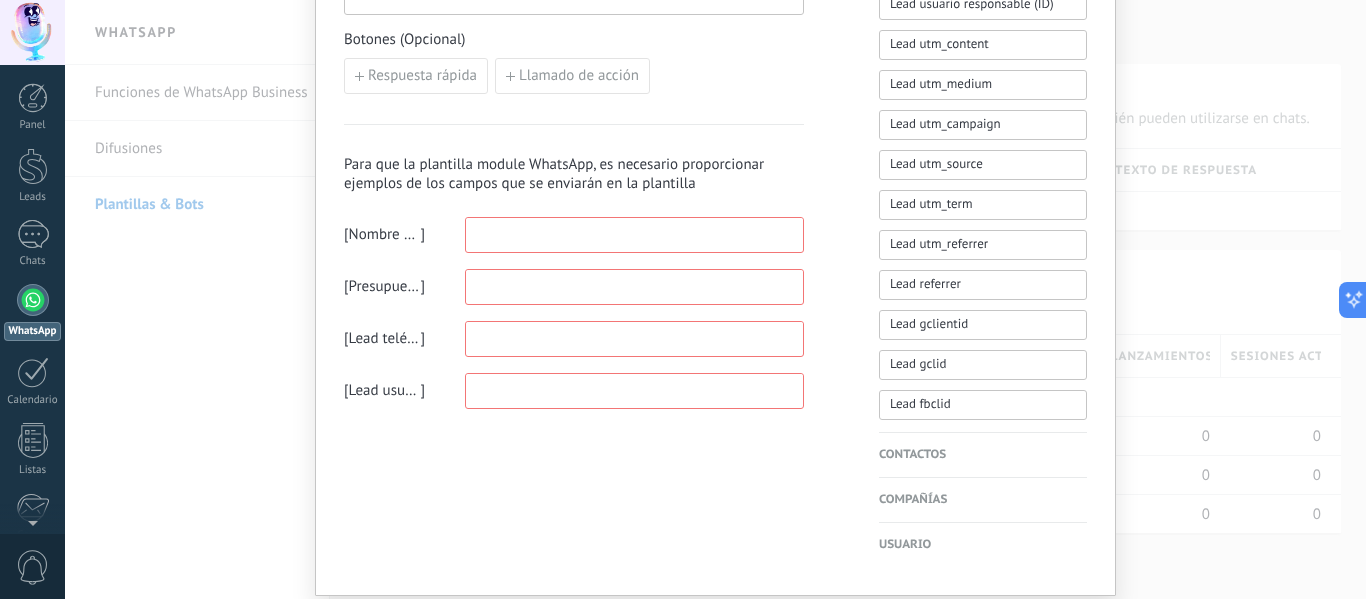 scroll, scrollTop: 956, scrollLeft: 0, axis: vertical 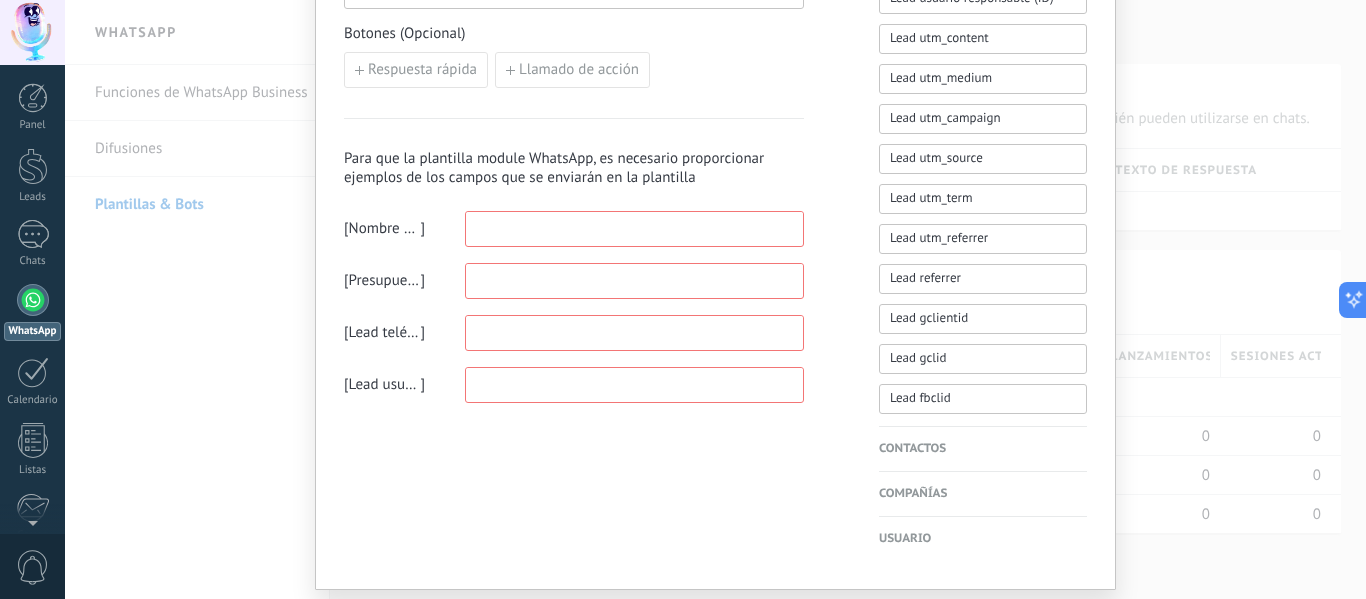 click at bounding box center (634, 228) 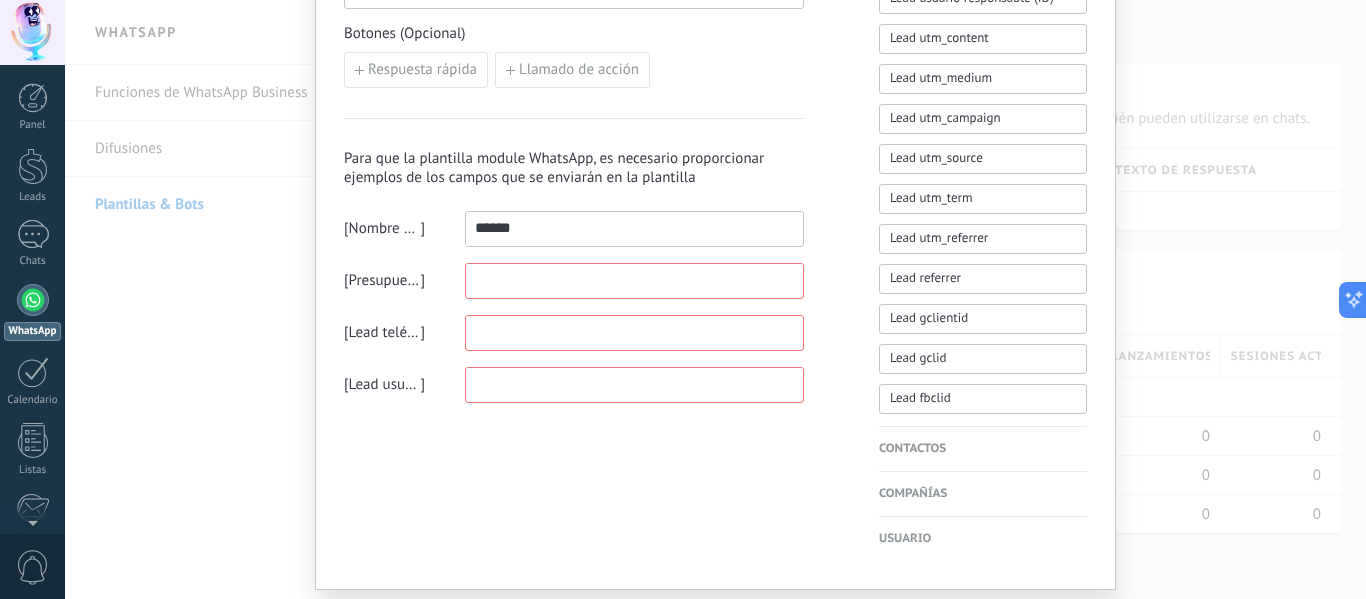type on "******" 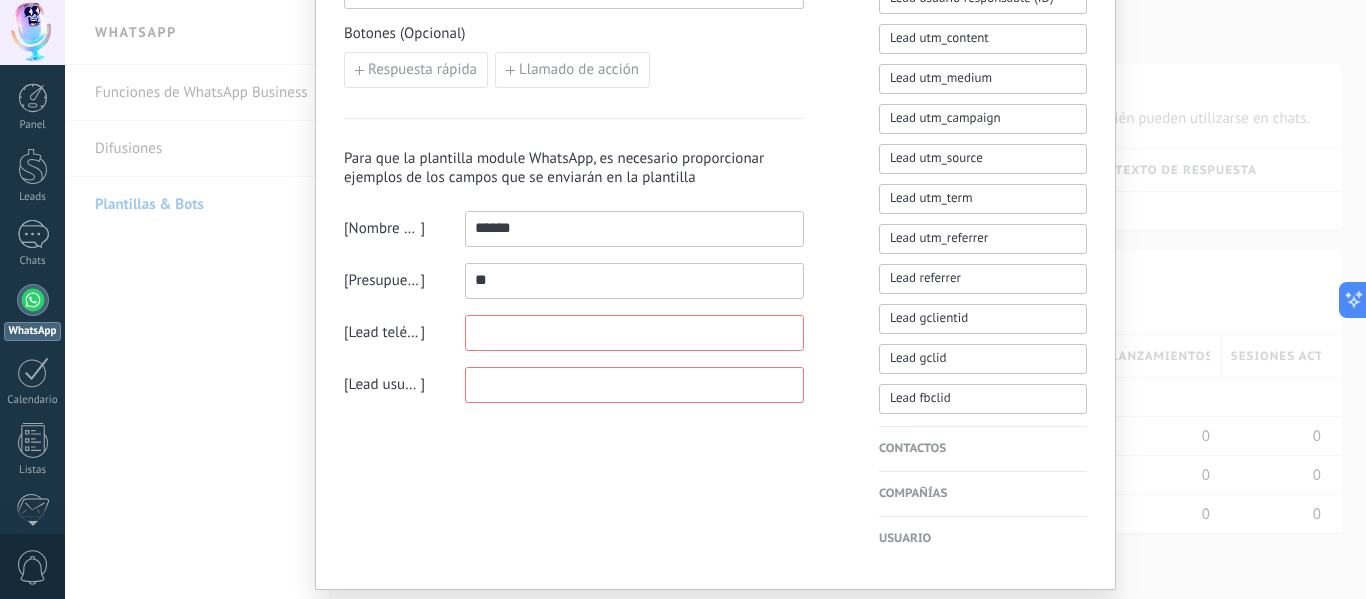 type on "**" 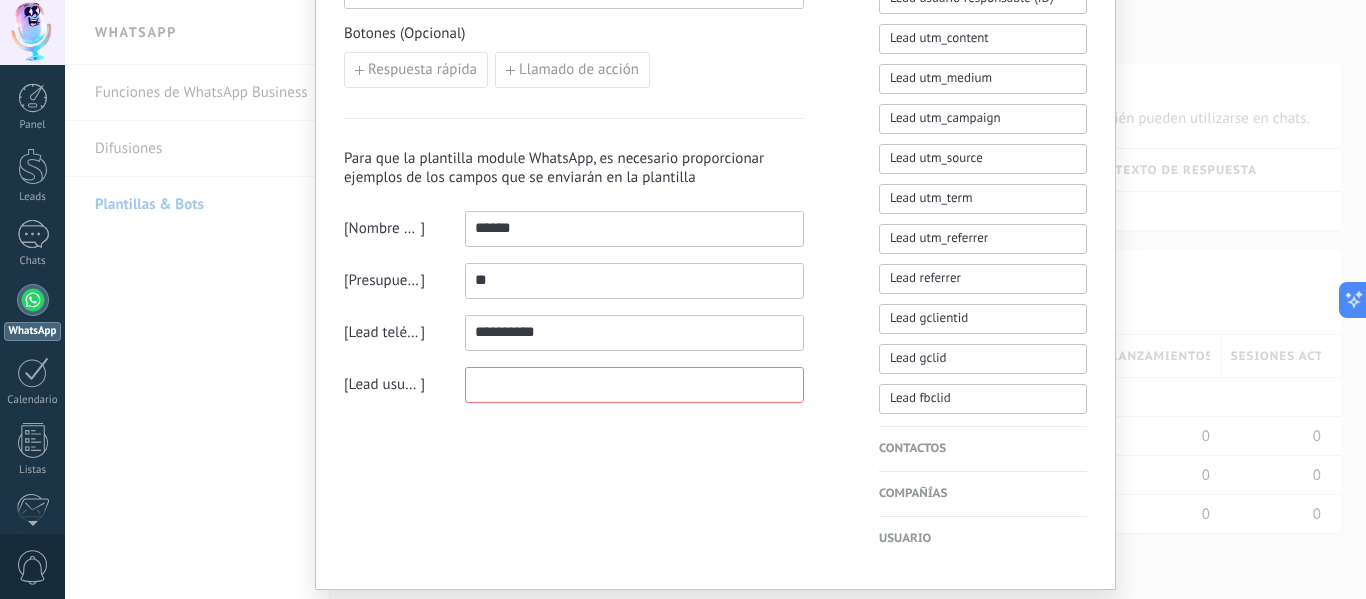 type on "**********" 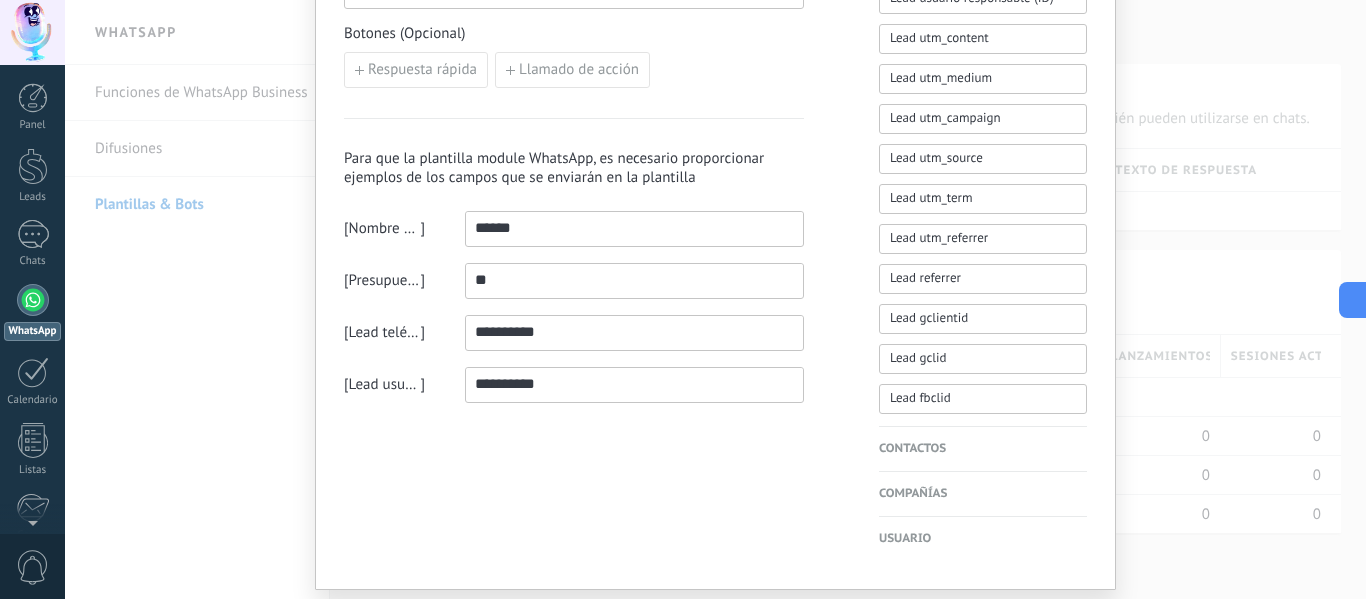 scroll, scrollTop: 432, scrollLeft: 0, axis: vertical 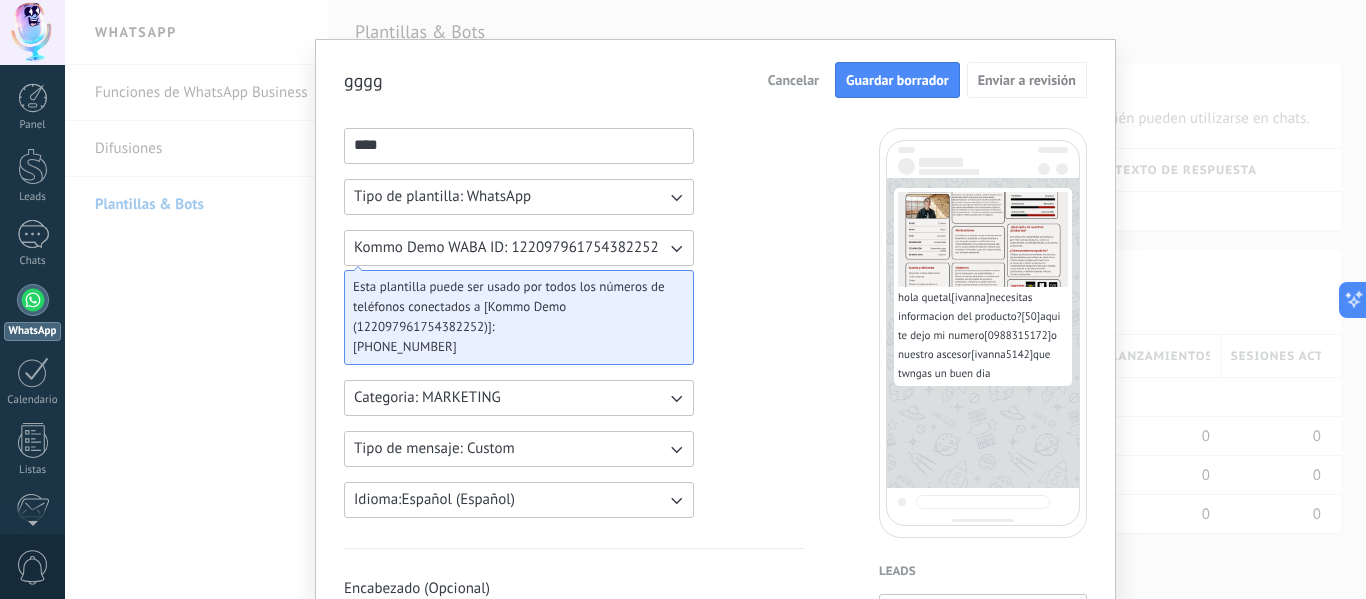 type on "**********" 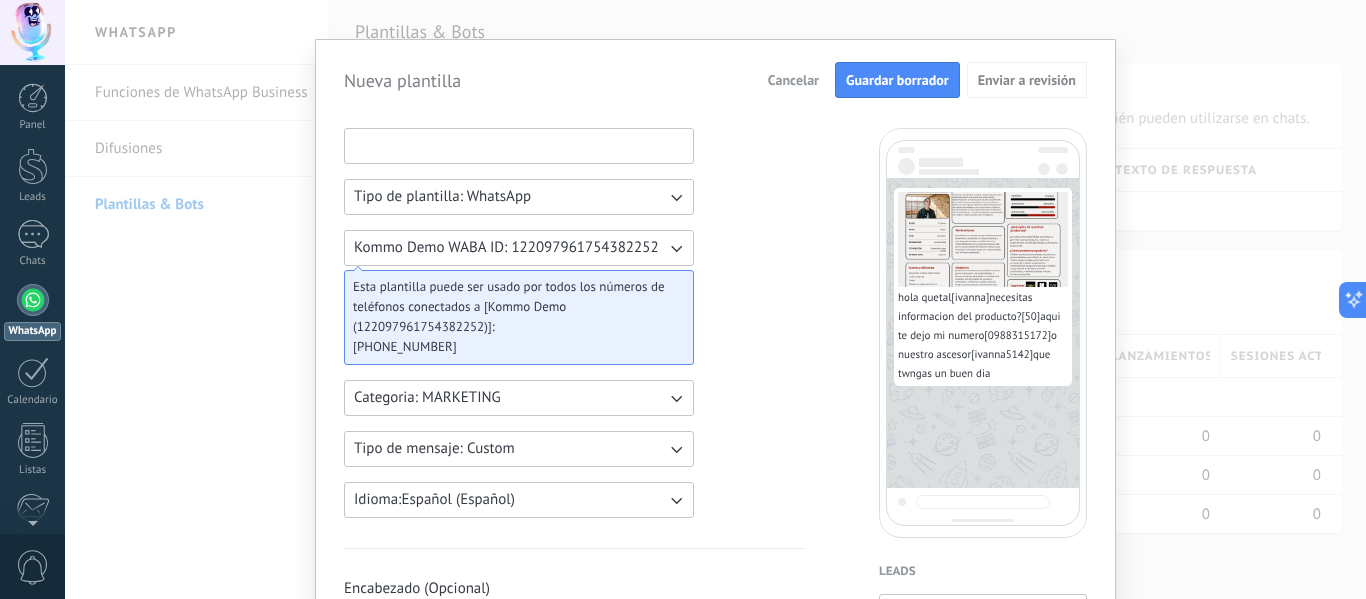 type on "*" 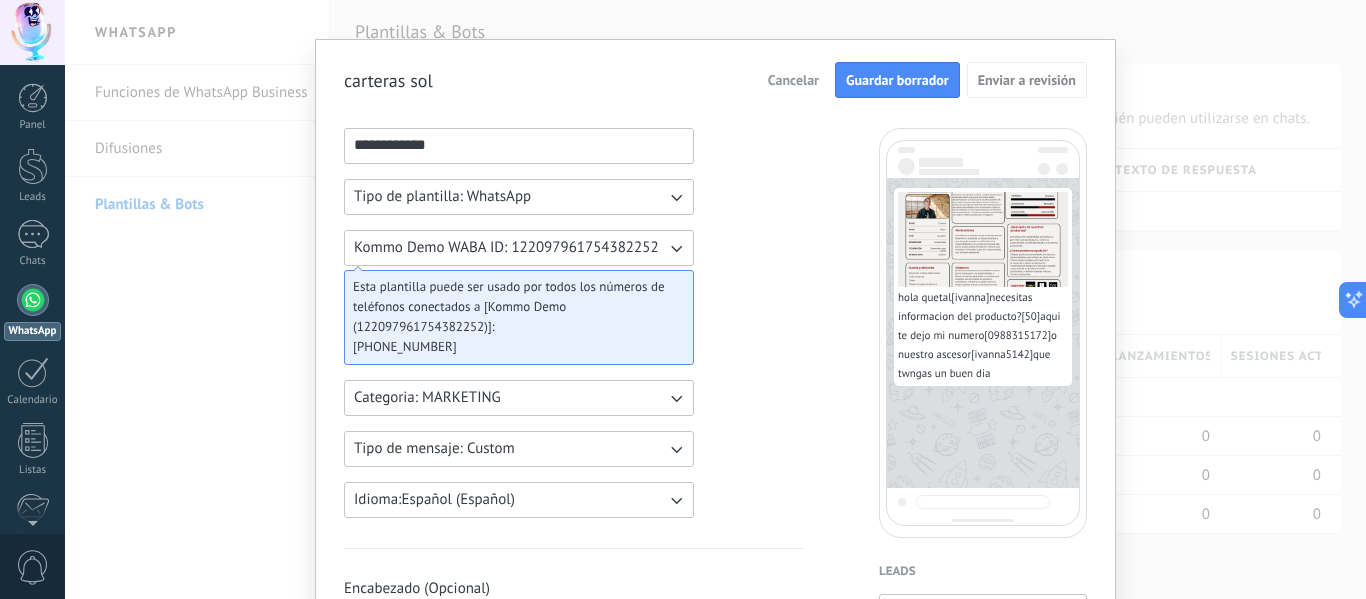 type on "**********" 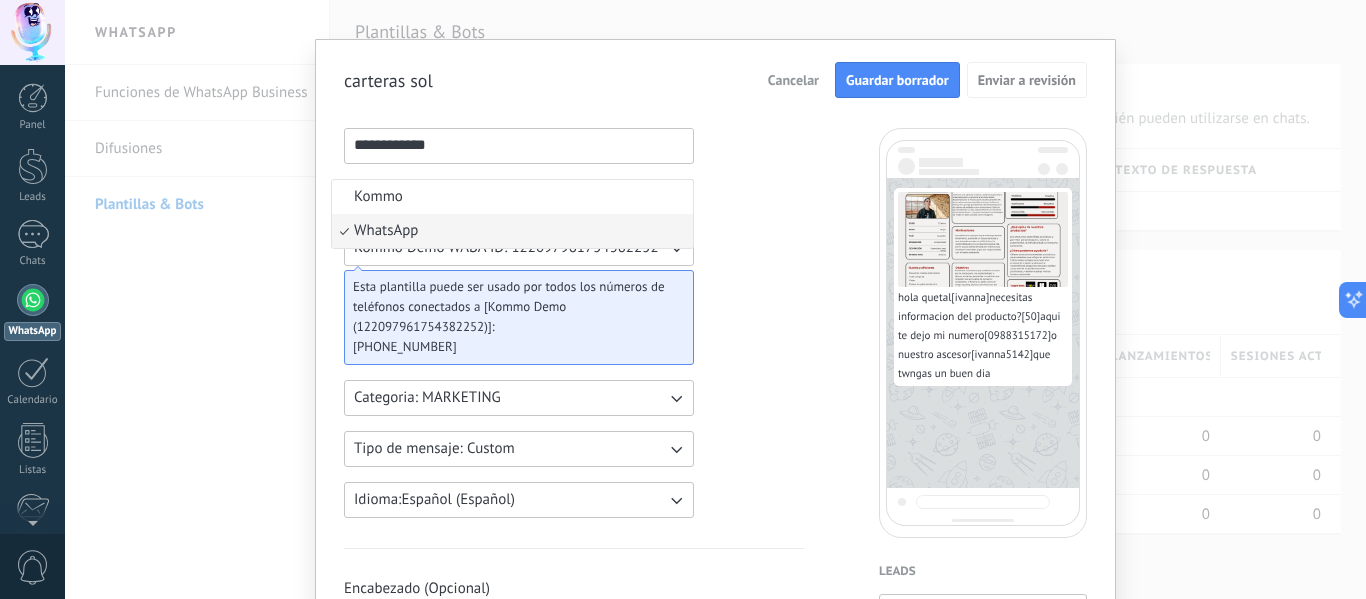 click on "**********" at bounding box center [715, 299] 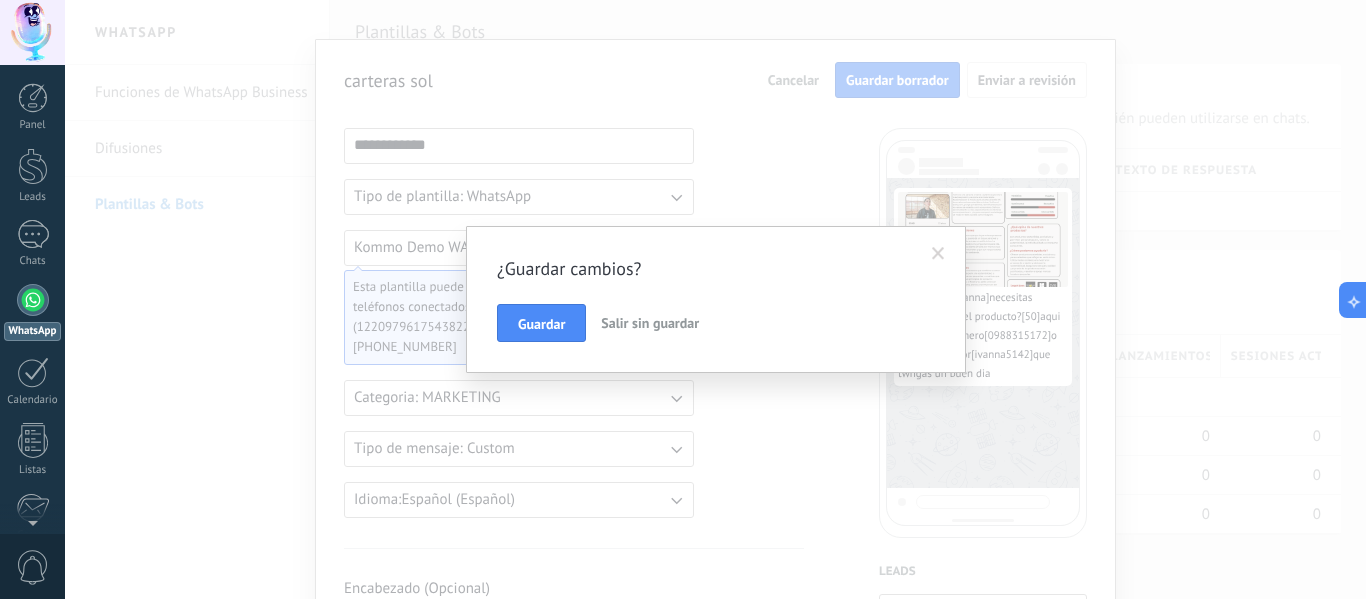 click on "¿Guardar cambios? Guardar Salir sin guardar" at bounding box center [715, 299] 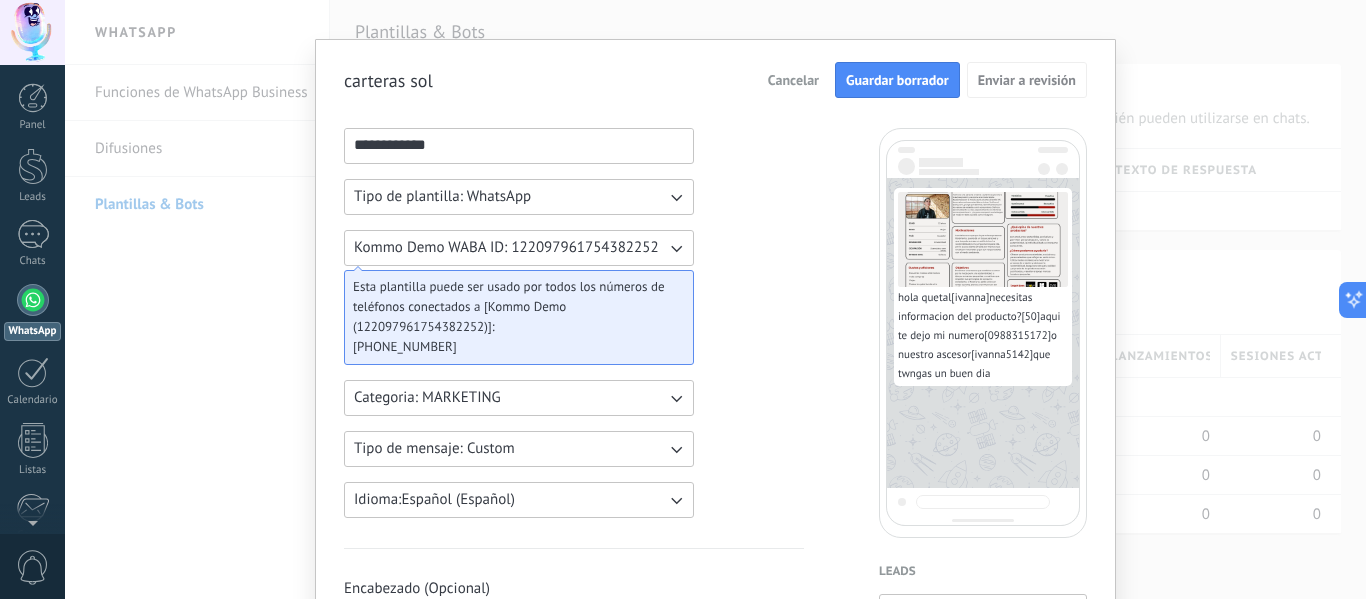 click on "Kommo Demo WABA ID: 122097961754382252" at bounding box center (506, 248) 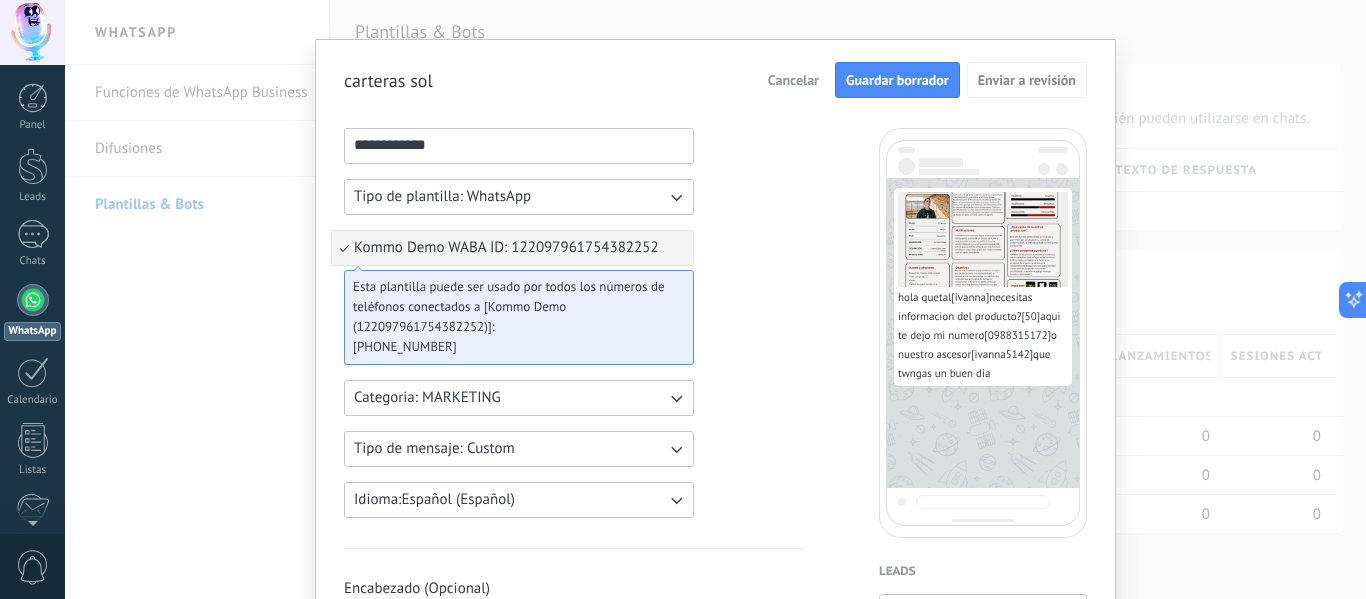 click on "Kommo Demo WABA ID: 122097961754382252" at bounding box center (506, 248) 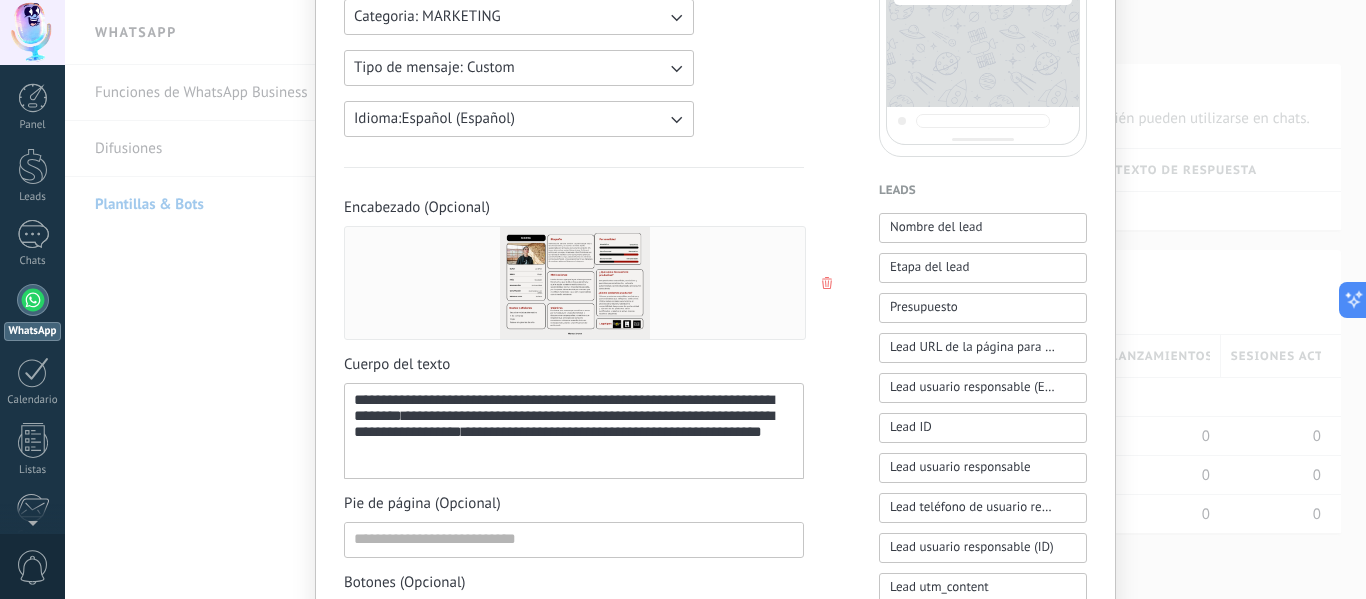 scroll, scrollTop: 412, scrollLeft: 0, axis: vertical 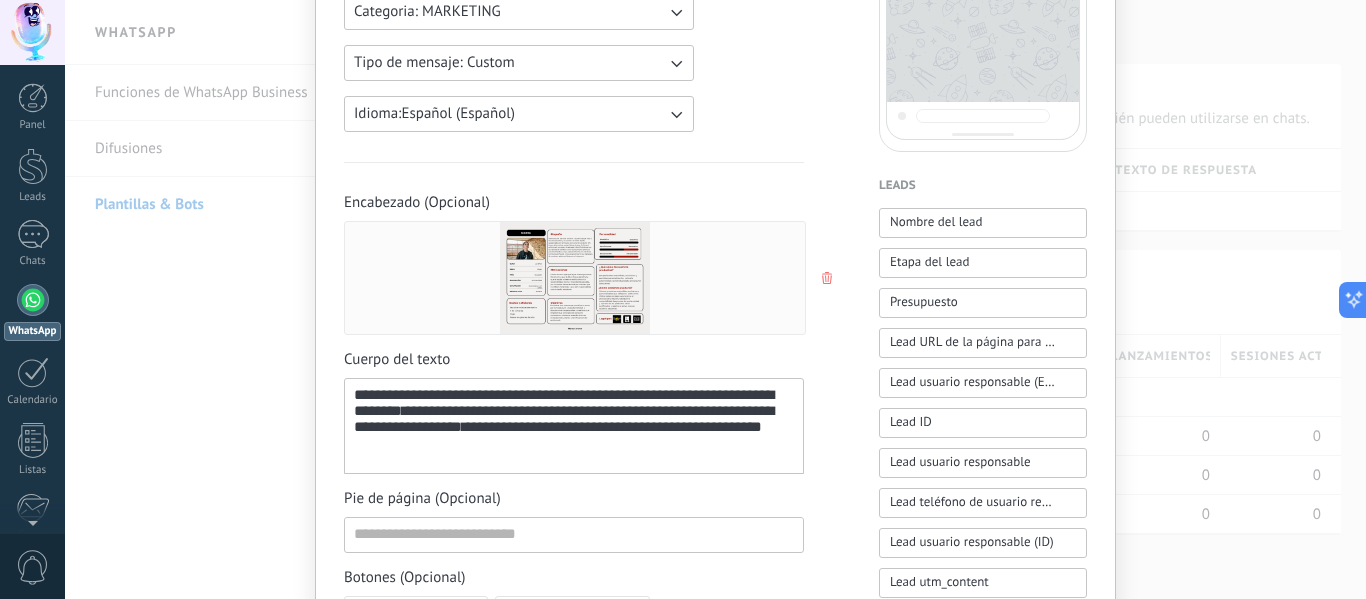 click on "Encabezado (Opcional)" at bounding box center [574, 203] 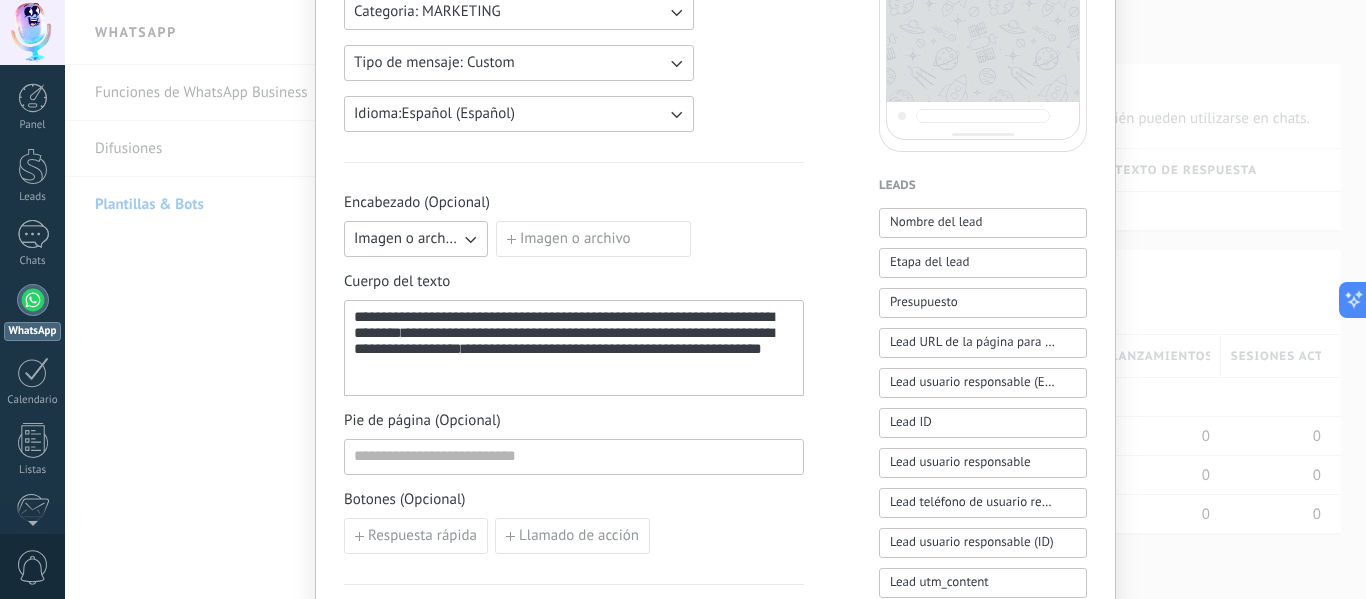 click on "Imagen o archivo" at bounding box center [407, 239] 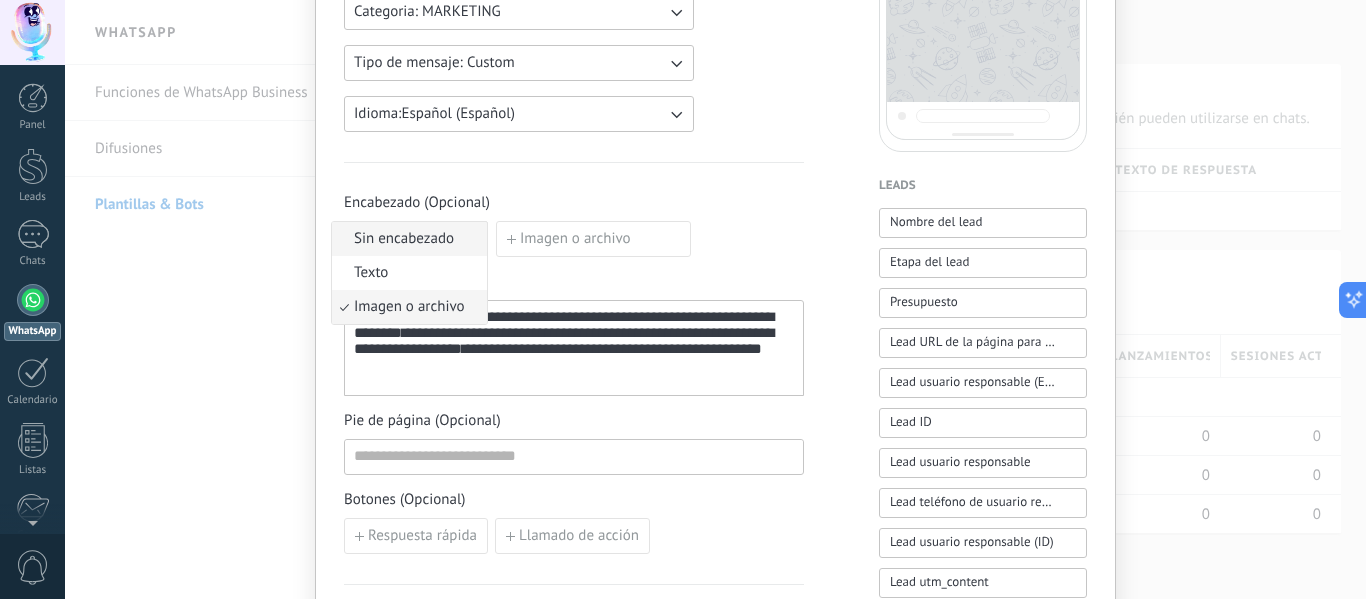 click on "Sin encabezado" at bounding box center [404, 239] 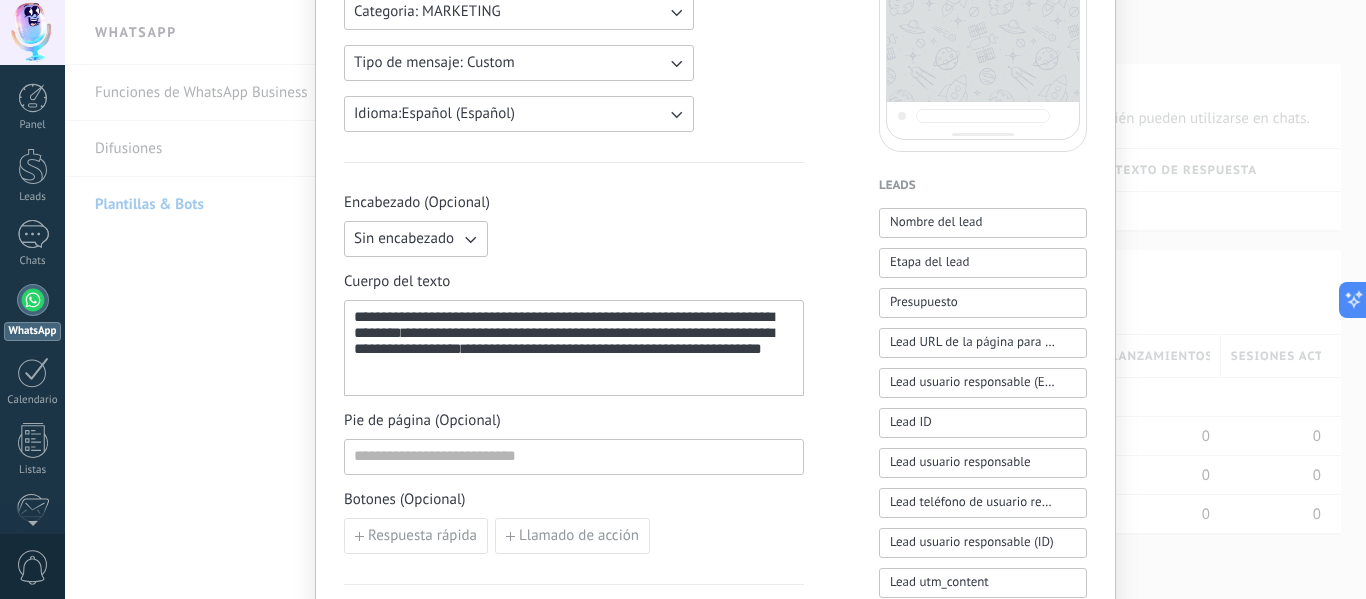 click on "Sin encabezado" at bounding box center [404, 239] 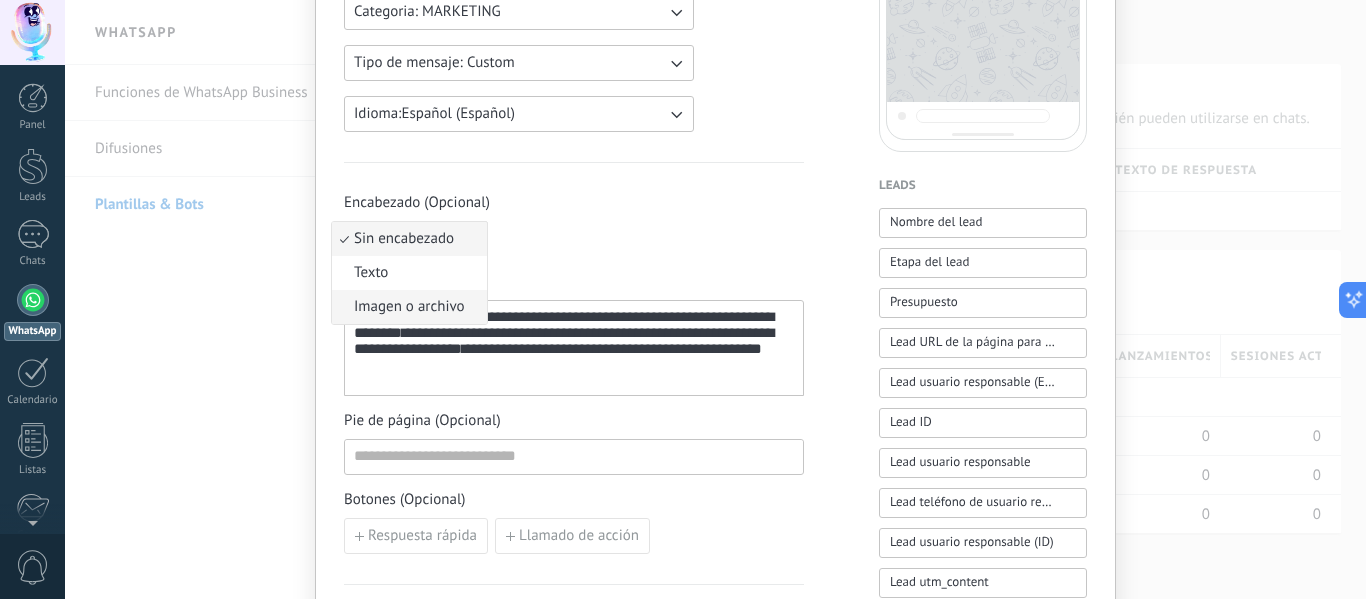 click on "Imagen o archivo" at bounding box center [409, 307] 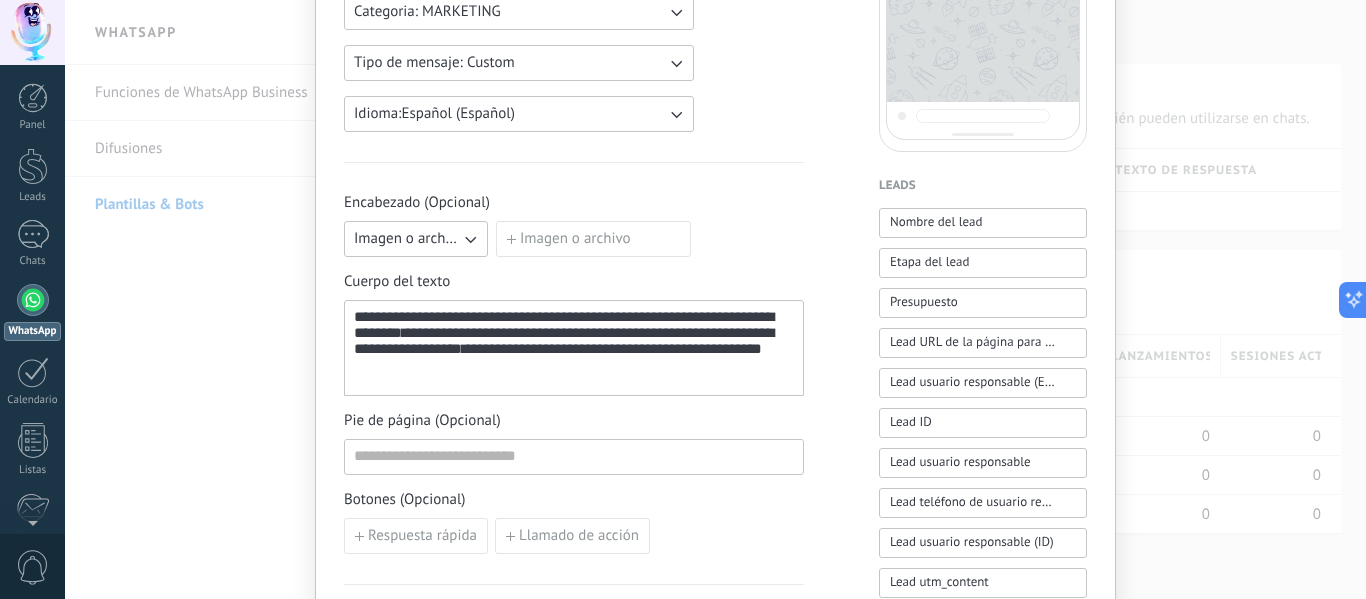 click on "Imagen o archivo" at bounding box center [593, 239] 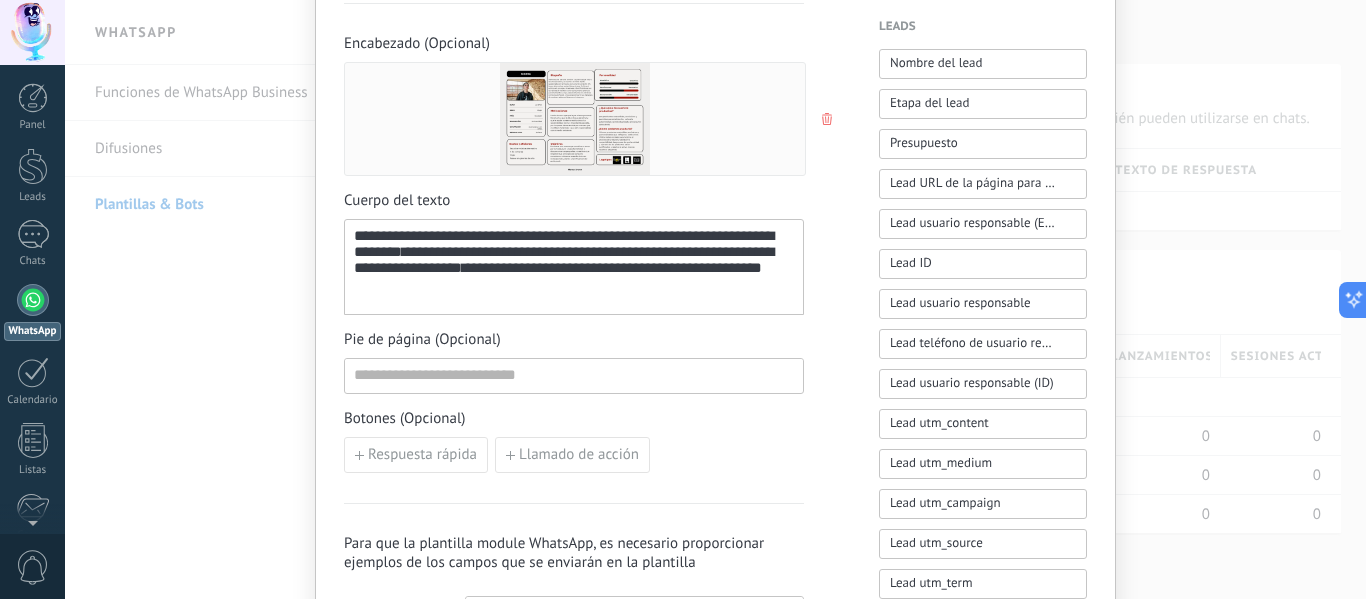scroll, scrollTop: 630, scrollLeft: 0, axis: vertical 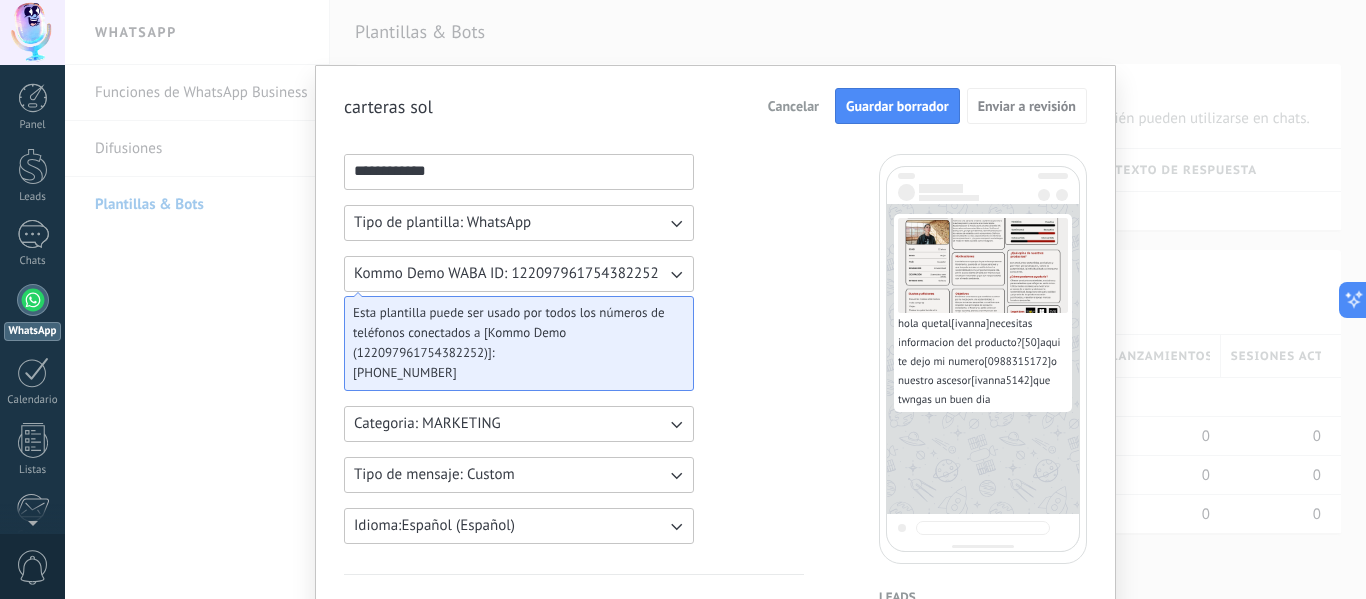 click on "Guardar borrador" at bounding box center (897, 106) 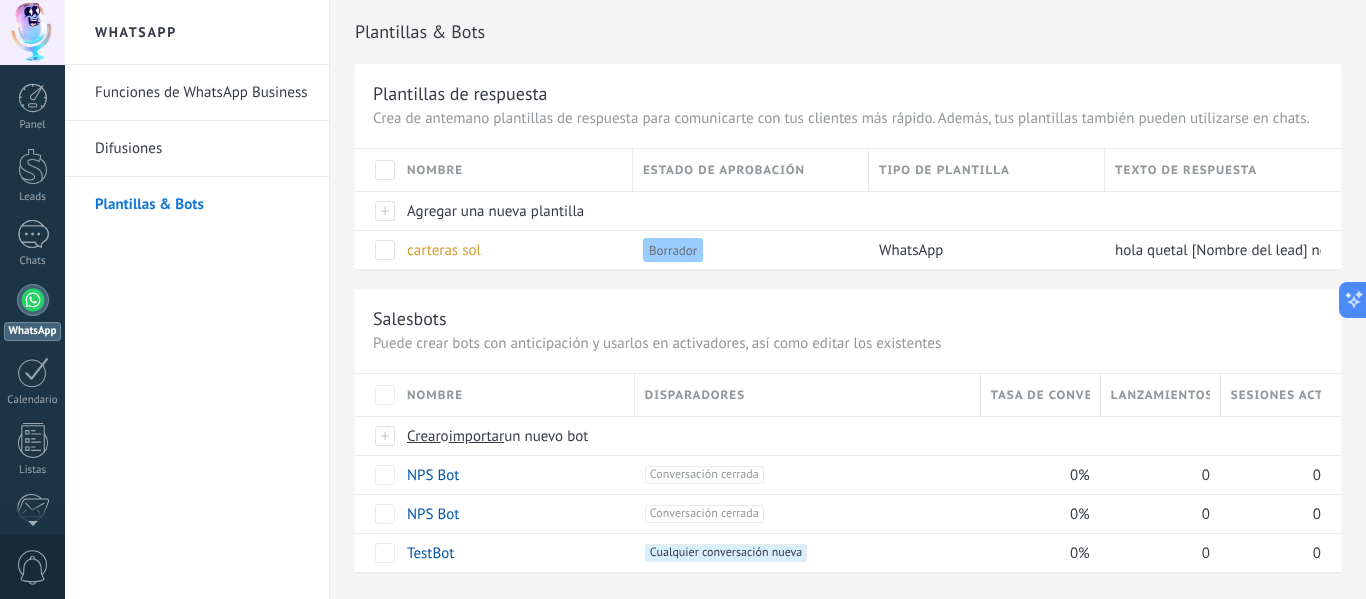 scroll, scrollTop: 16, scrollLeft: 0, axis: vertical 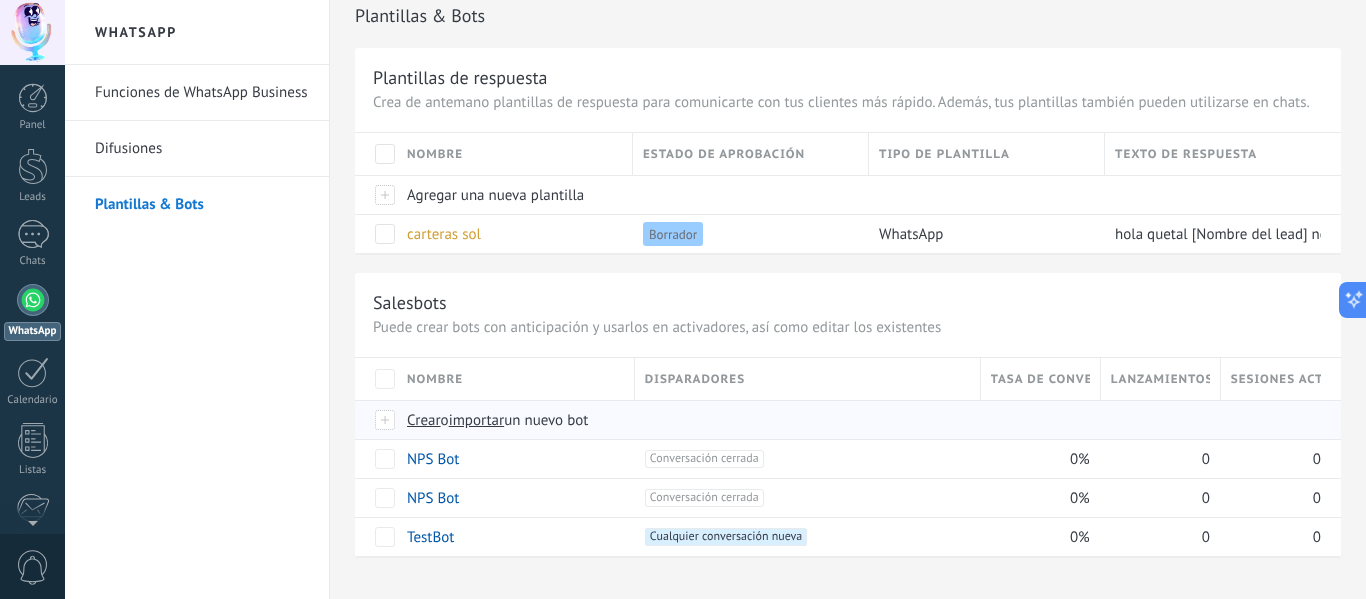 click at bounding box center (386, 420) 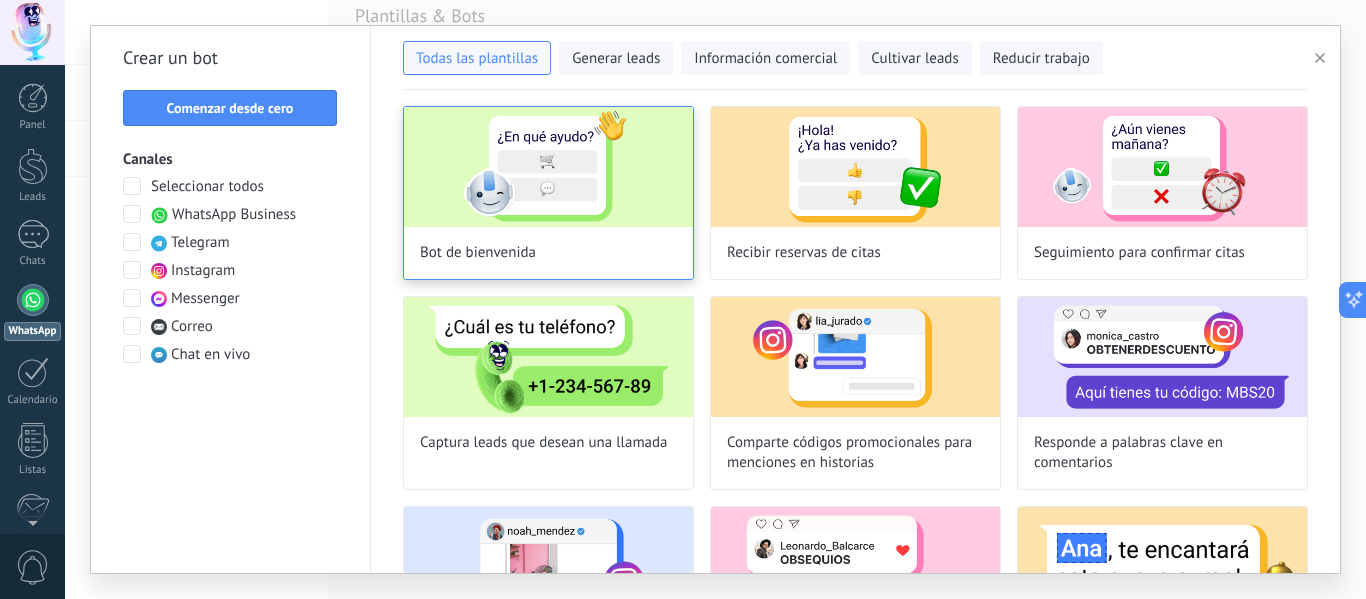 click at bounding box center [548, 167] 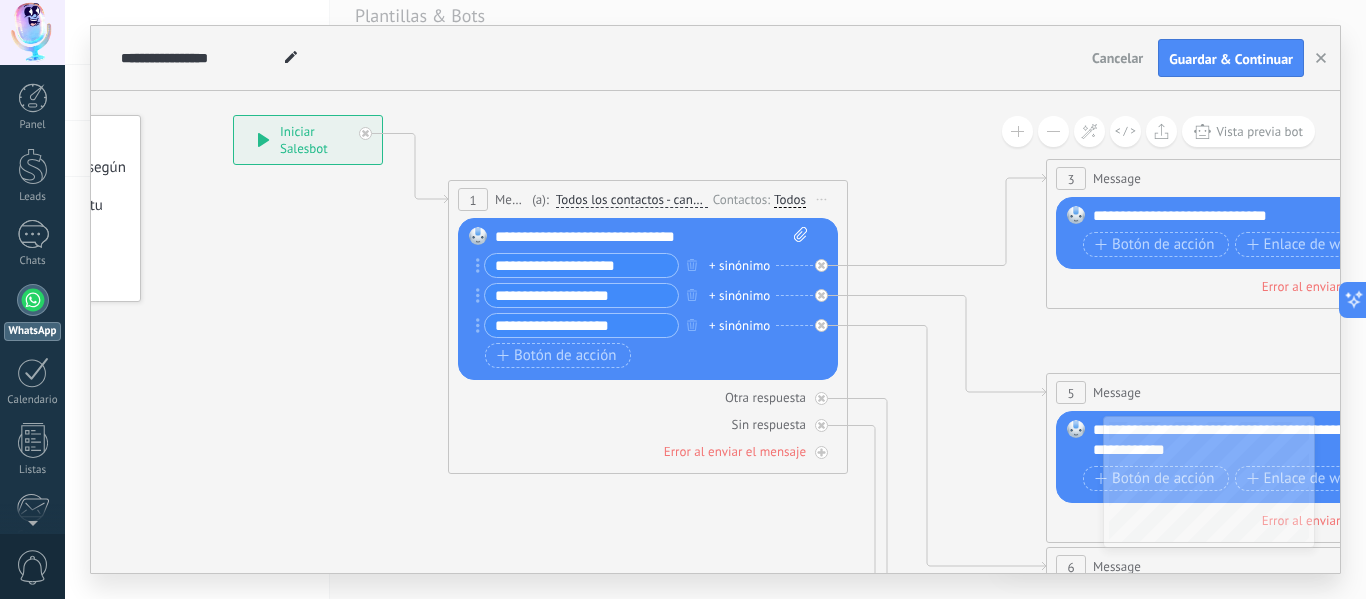 drag, startPoint x: 1038, startPoint y: 190, endPoint x: 755, endPoint y: 64, distance: 309.7822 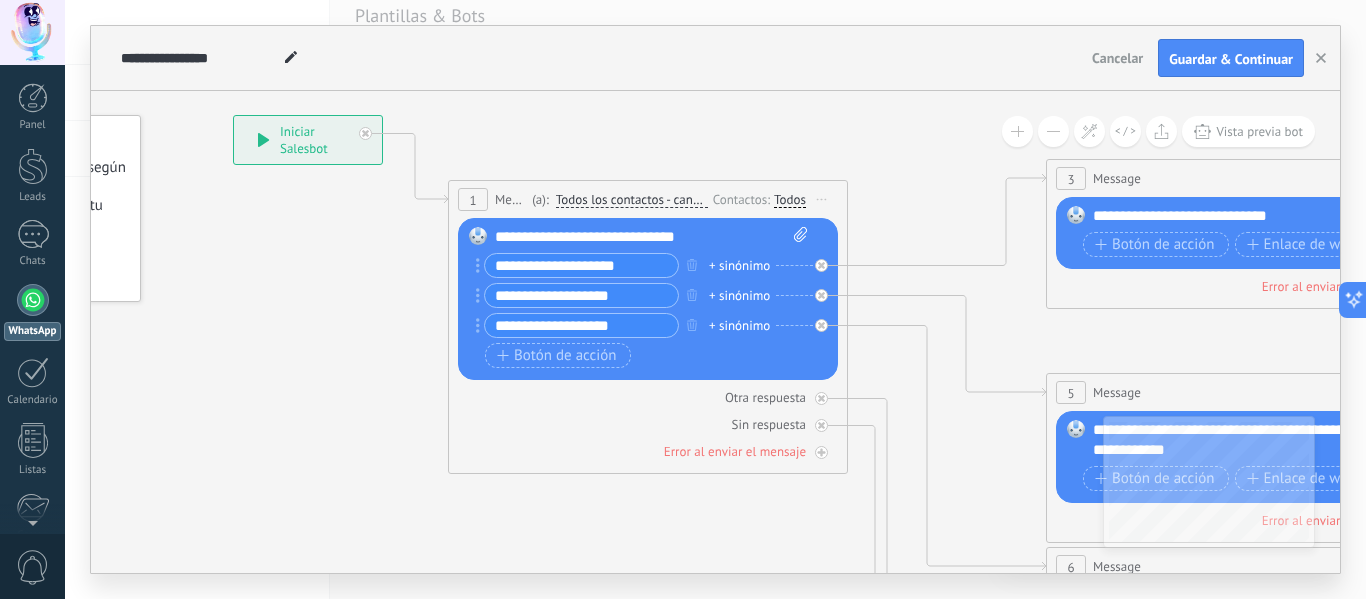 click on "**********" at bounding box center (715, 299) 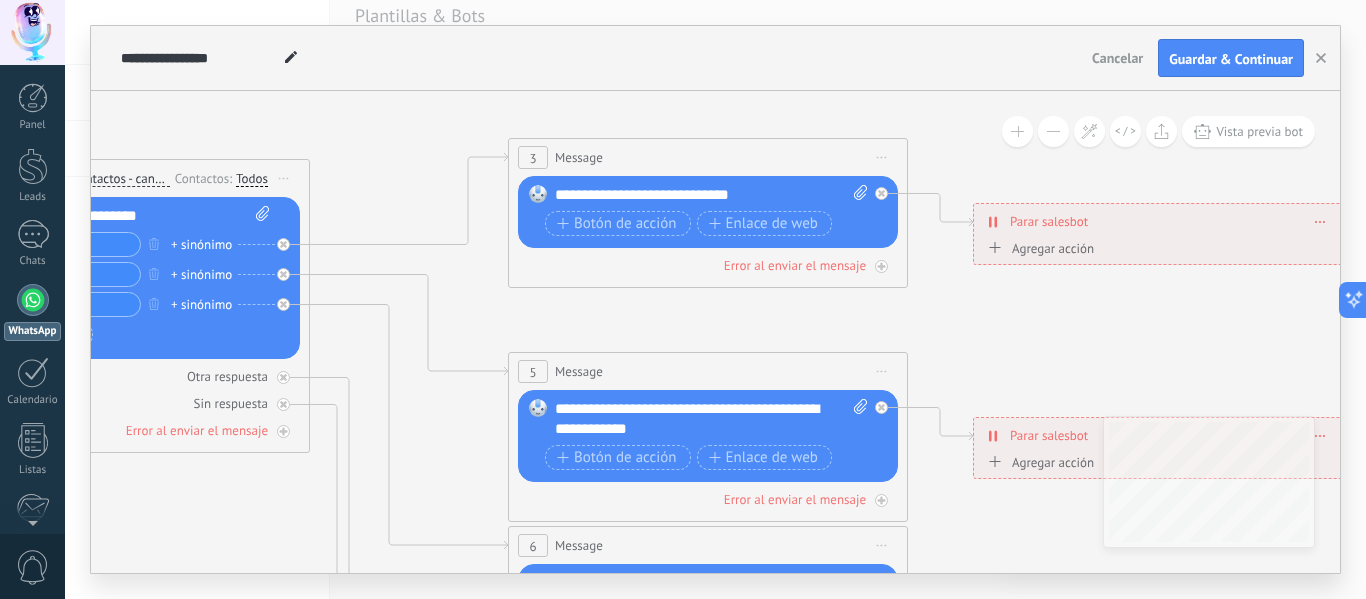 drag, startPoint x: 924, startPoint y: 182, endPoint x: 386, endPoint y: 161, distance: 538.40967 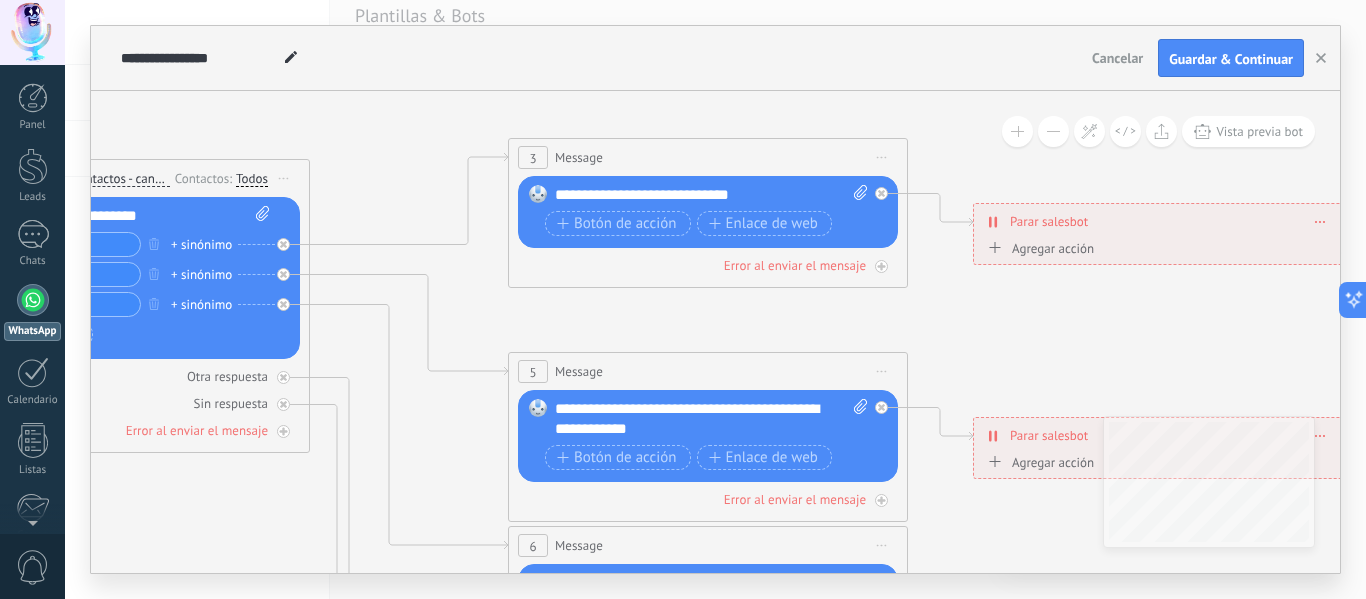click 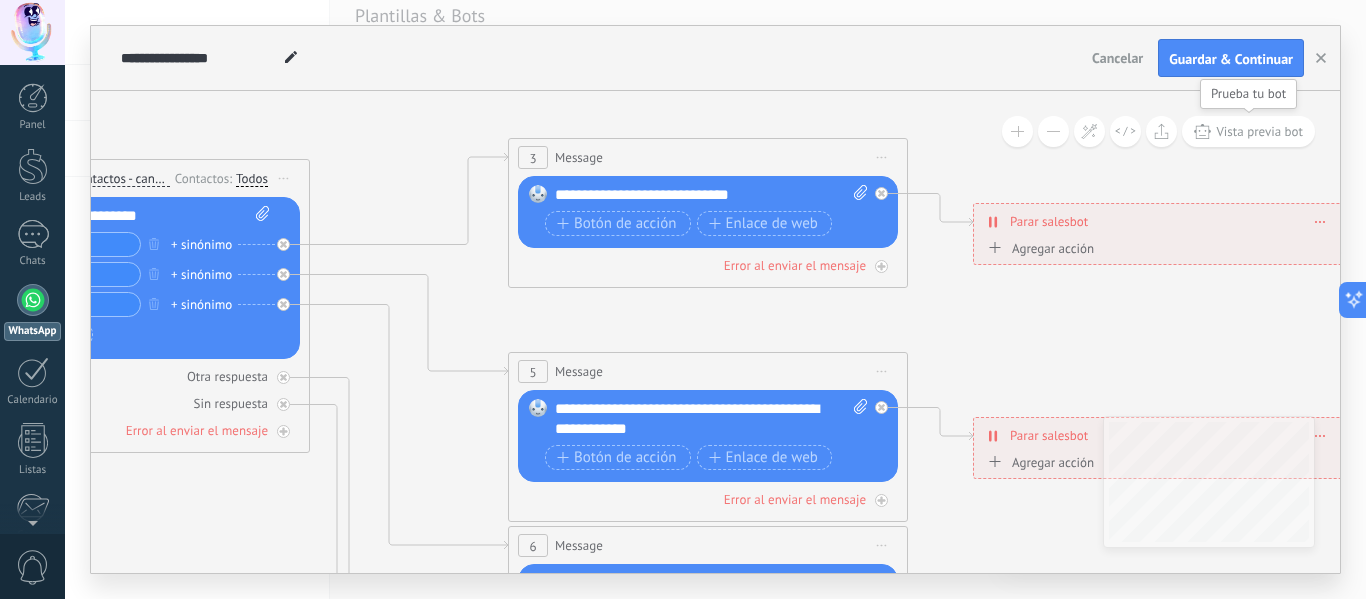 click on "Vista previa bot" at bounding box center (1259, 131) 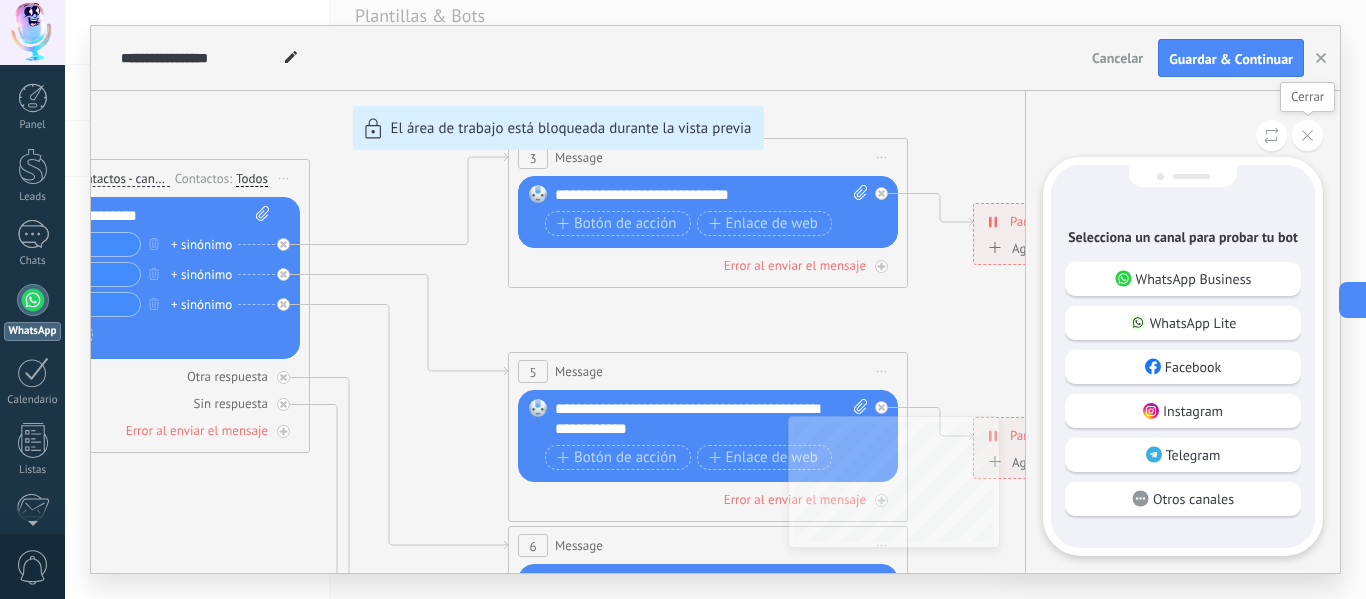 click at bounding box center [1307, 135] 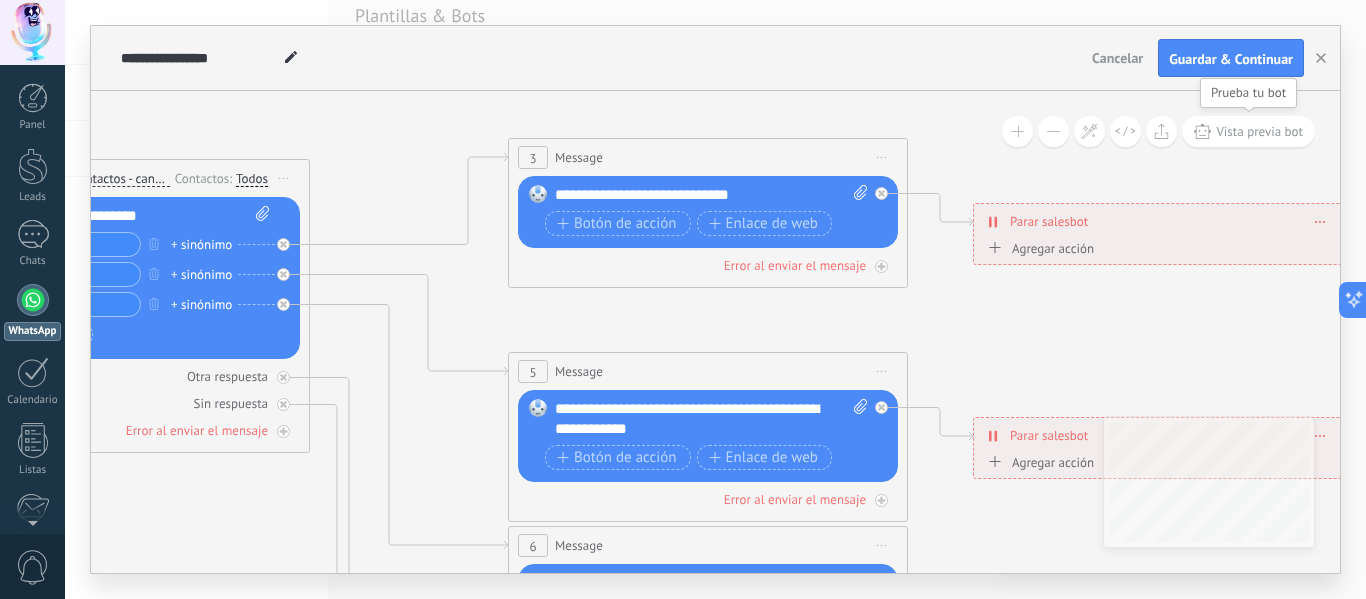 click on "Vista previa bot" at bounding box center (1259, 131) 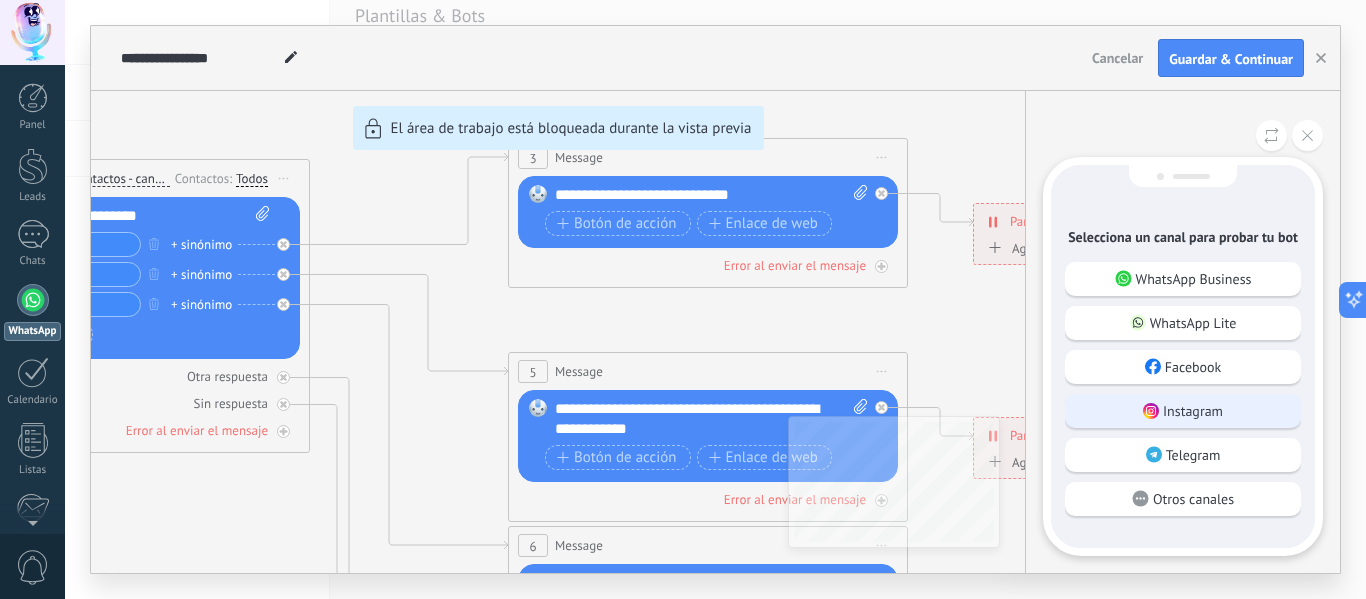 click on "Instagram" at bounding box center [1183, 411] 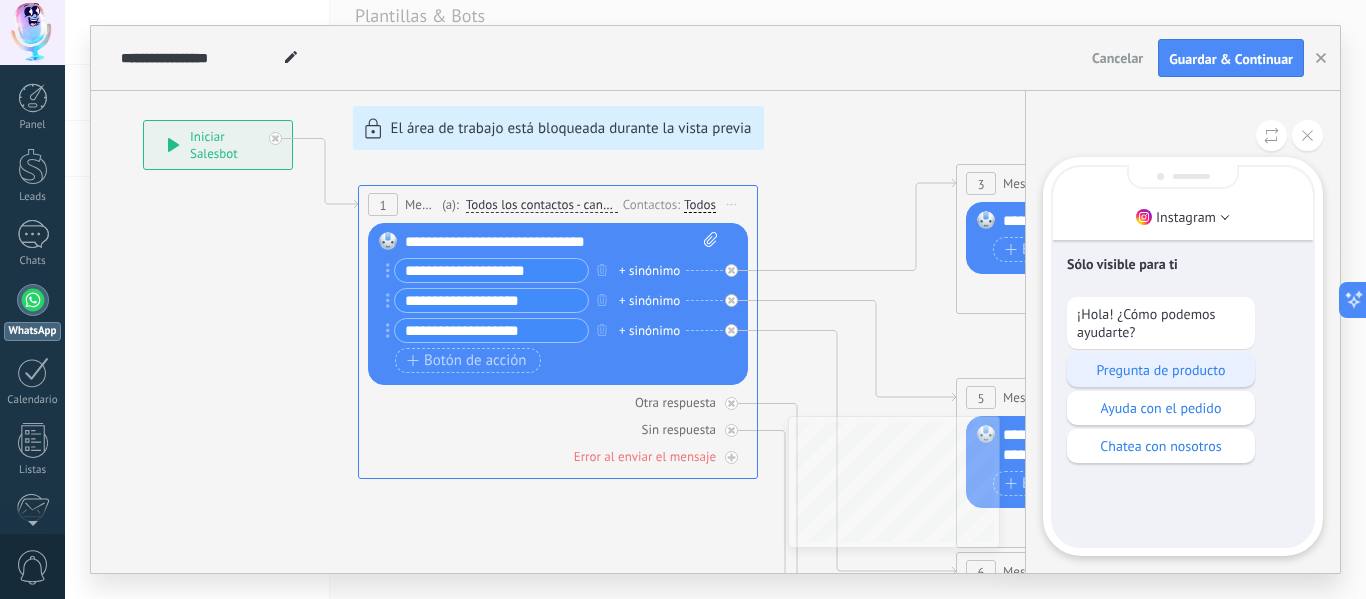 click on "Pregunta de producto" at bounding box center (1161, 370) 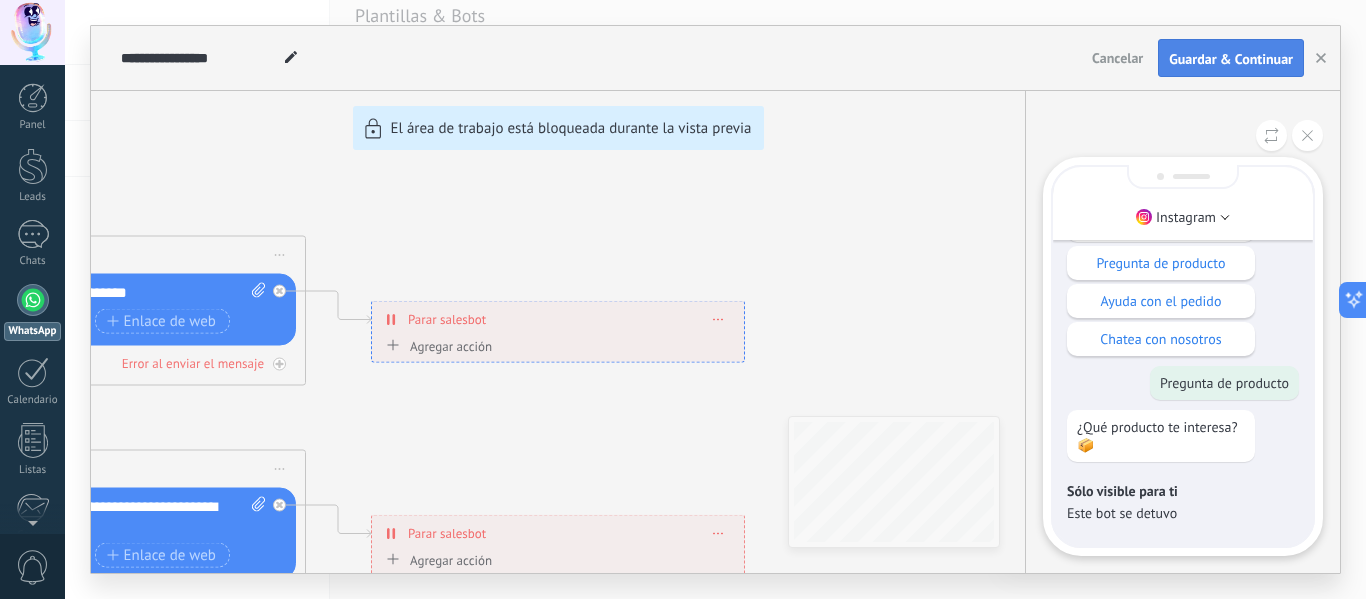 click on "Guardar & Continuar" at bounding box center [1231, 59] 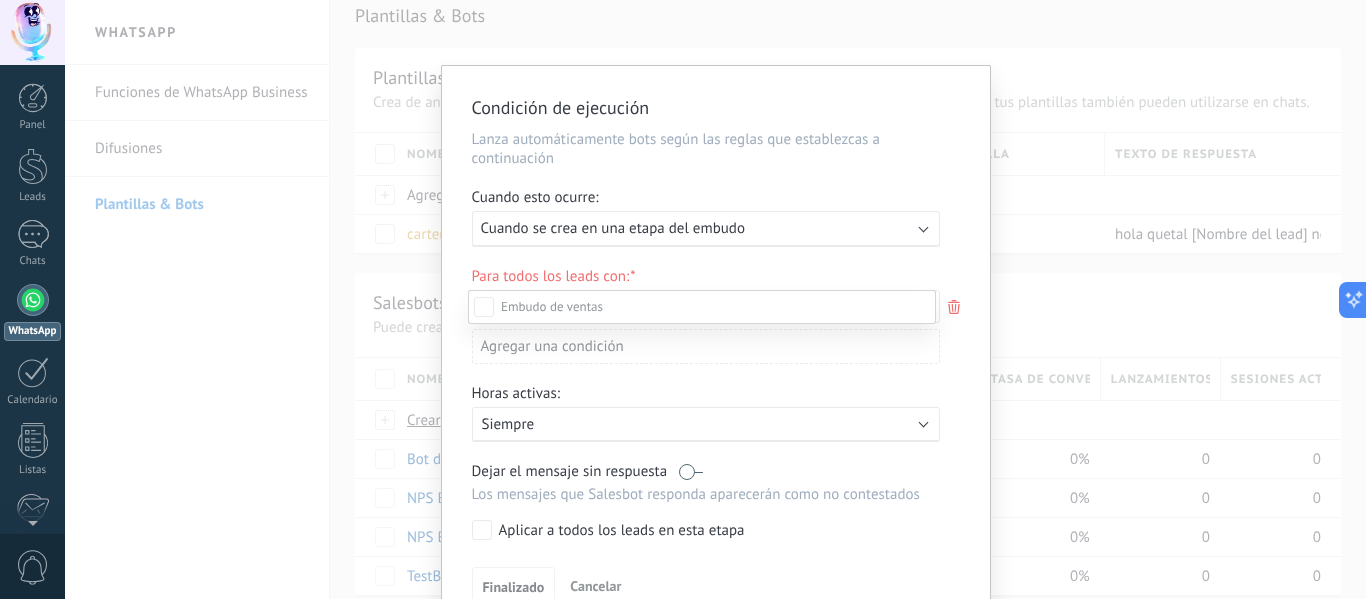 click on "Cualificado" at bounding box center (0, 0) 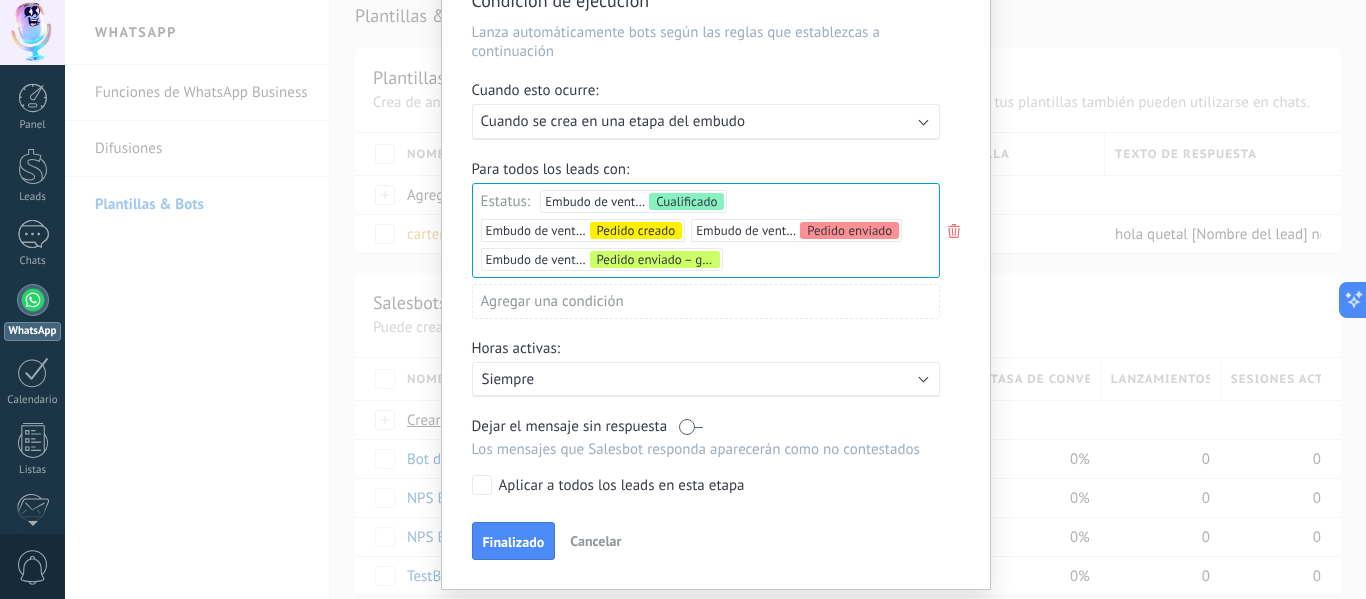 scroll, scrollTop: 163, scrollLeft: 0, axis: vertical 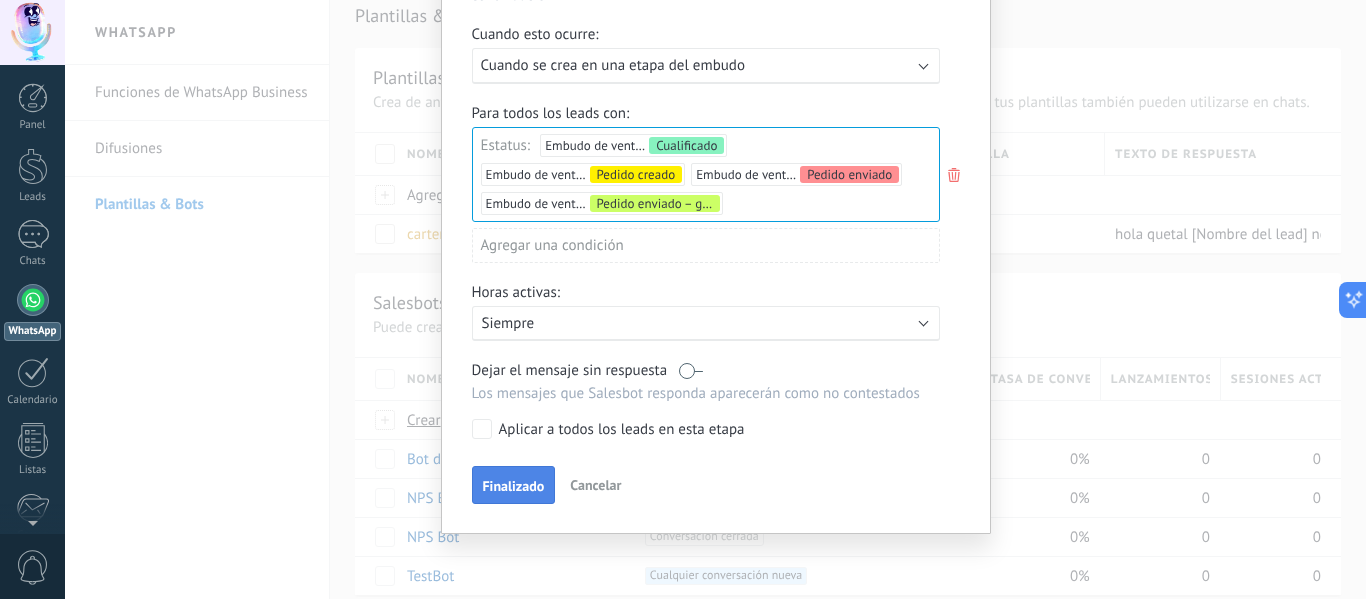 click on "Finalizado" at bounding box center [514, 485] 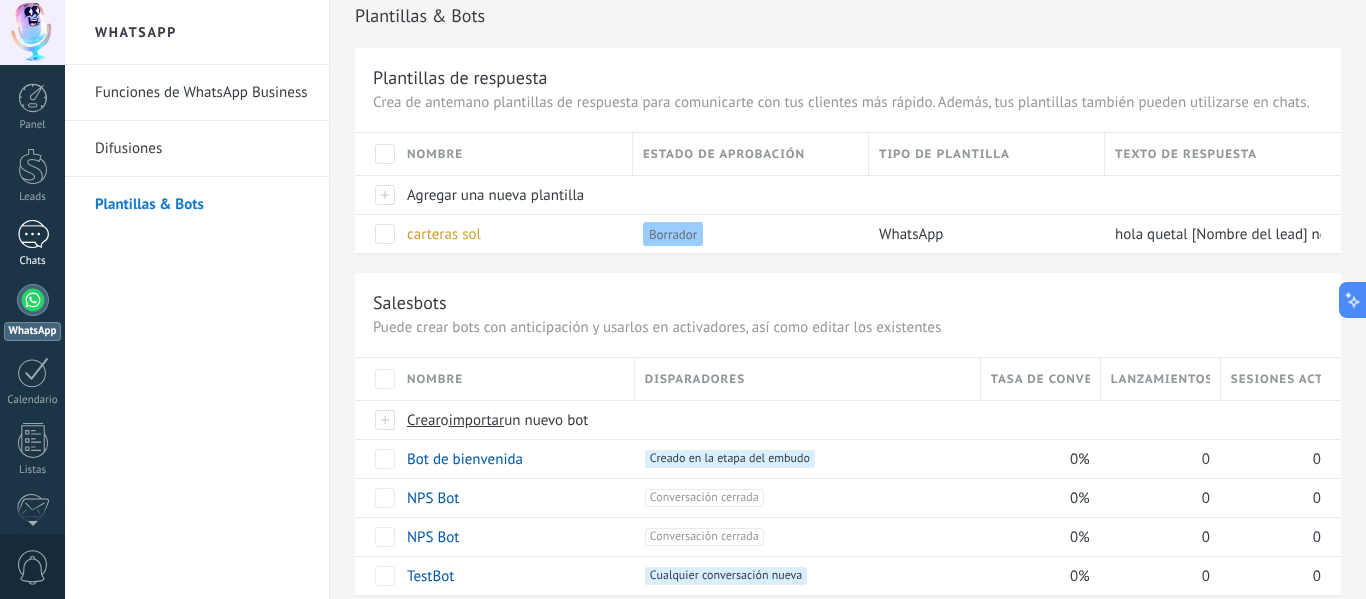 click at bounding box center (33, 234) 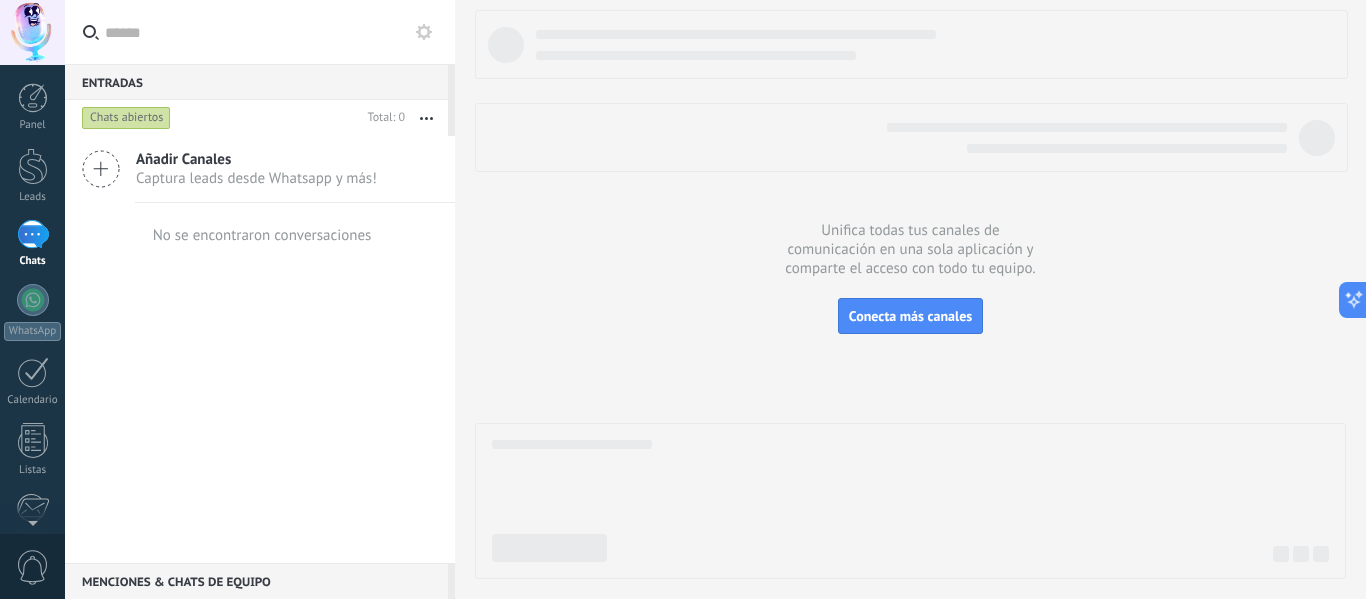 click on "Añadir Canales" at bounding box center (256, 159) 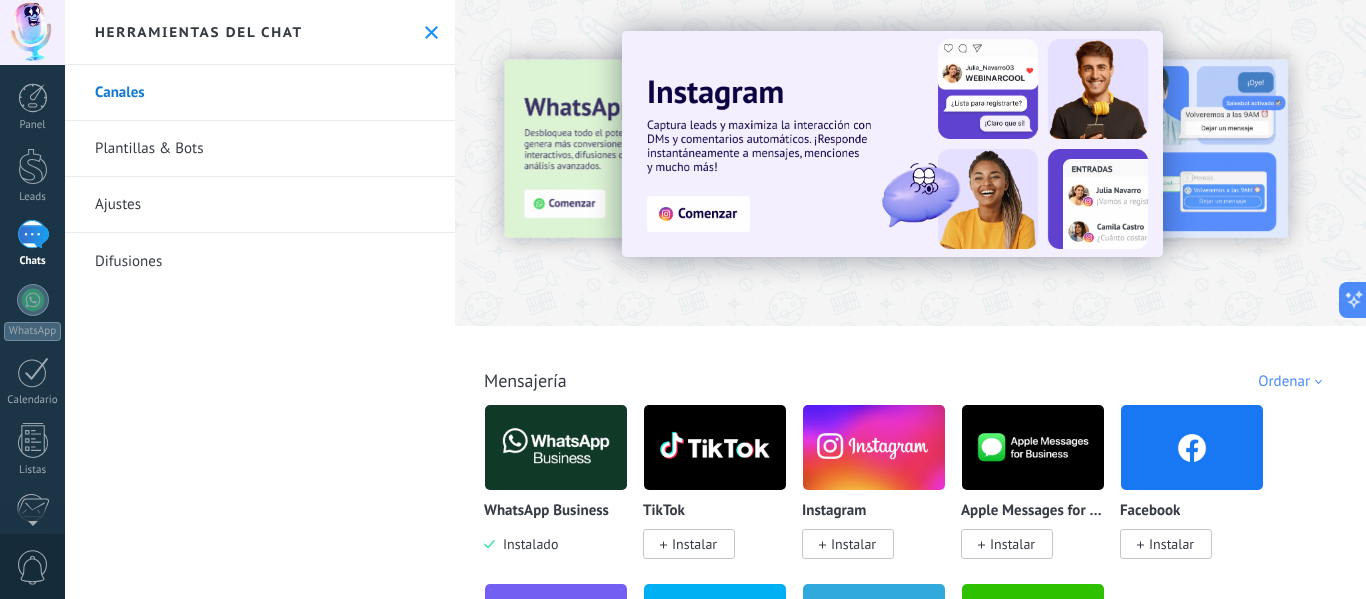 click at bounding box center [33, 234] 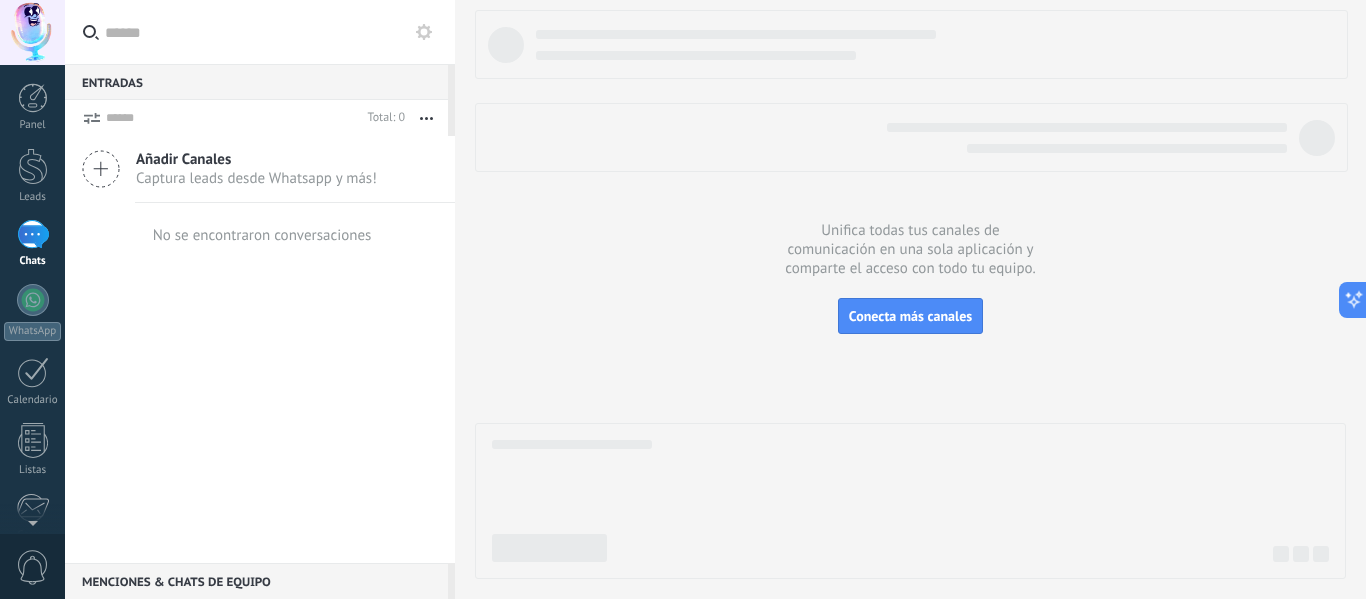 click on "Captura leads desde Whatsapp y más!" at bounding box center [256, 178] 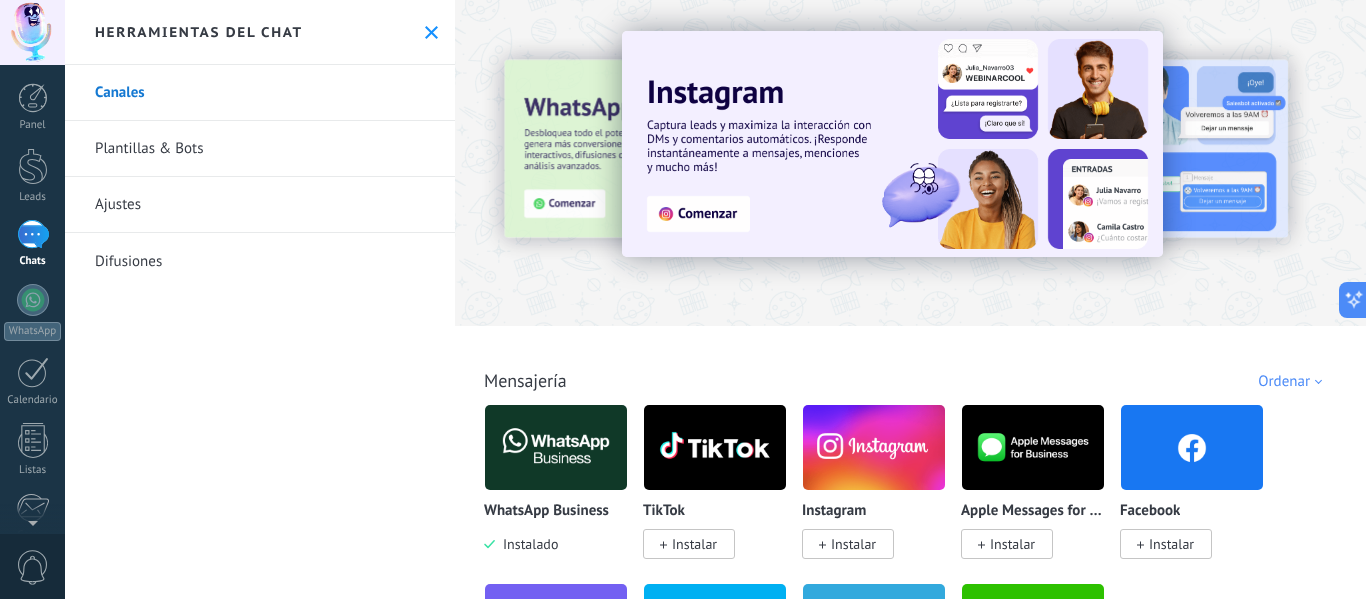 click on "Instalar" at bounding box center [853, 544] 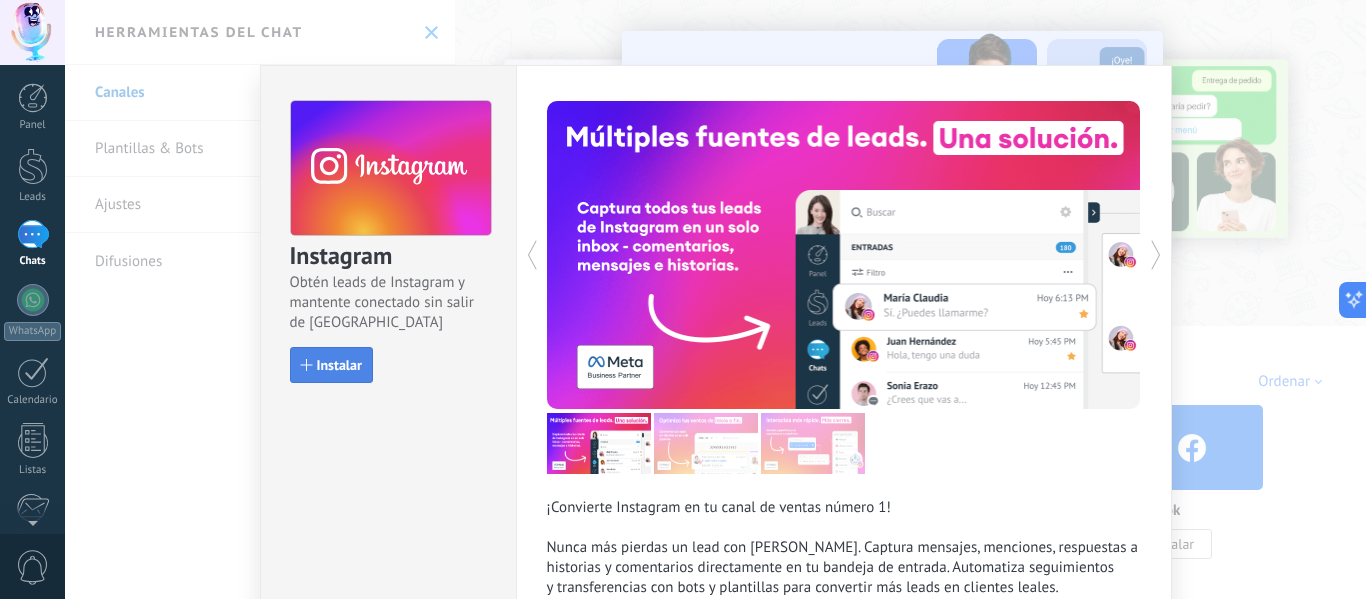 click on "Instalar" at bounding box center (339, 365) 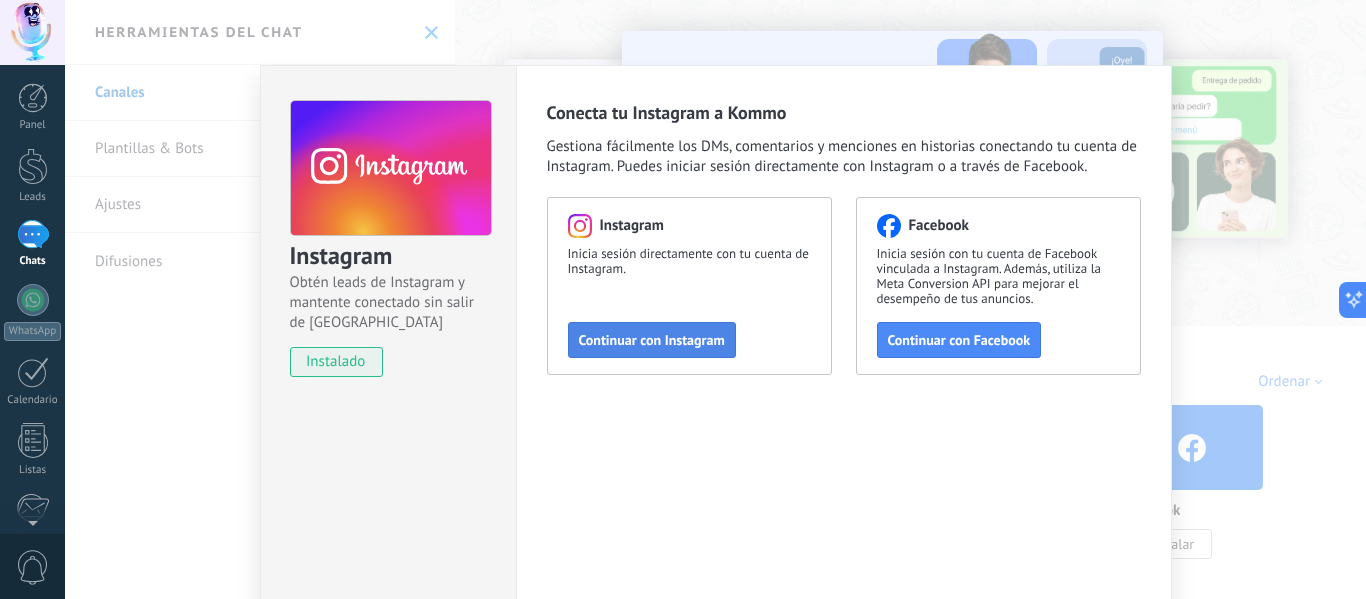 click on "Continuar con Instagram" at bounding box center [652, 340] 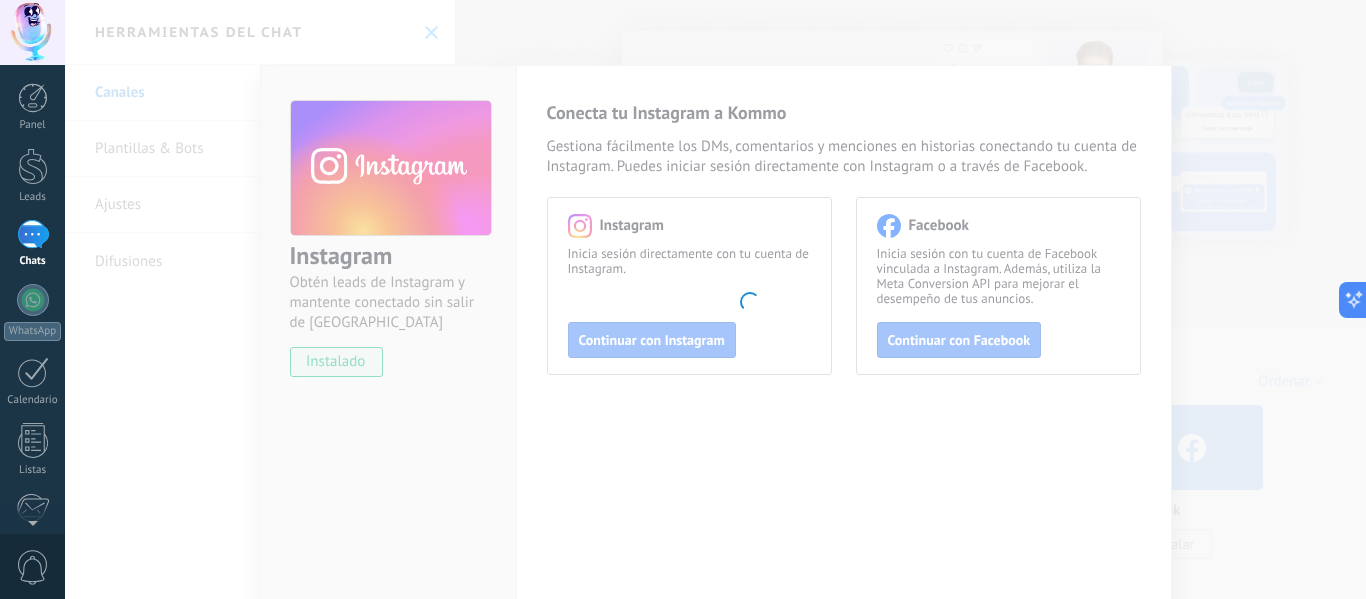 click on ".abccls-1,.abccls-2{fill-rule:evenodd}.abccls-2{fill:#fff} .abfcls-1{fill:none}.abfcls-2{fill:#fff} .abncls-1{isolation:isolate}.abncls-2{opacity:.06}.abncls-2,.abncls-3,.abncls-6{mix-blend-mode:multiply}.abncls-3{opacity:.15}.abncls-4,.abncls-8{fill:#fff}.abncls-5{fill:url(#abnlinear-gradient)}.abncls-6{opacity:.04}.abncls-7{fill:url(#abnlinear-gradient-2)}.abncls-8{fill-rule:evenodd} .abqst0{fill:#ffa200} .abwcls-1{fill:#252525} .cls-1{isolation:isolate} .acicls-1{fill:none} .aclcls-1{fill:#232323} .acnst0{display:none} .addcls-1,.addcls-2{fill:none;stroke-miterlimit:10}.addcls-1{stroke:#dfe0e5}.addcls-2{stroke:#a1a7ab} .adecls-1,.adecls-2{fill:none;stroke-miterlimit:10}.adecls-1{stroke:#dfe0e5}.adecls-2{stroke:#a1a7ab} .adqcls-1{fill:#8591a5;fill-rule:evenodd} .aeccls-1{fill:#5c9f37} .aeecls-1{fill:#f86161} .aejcls-1{fill:#8591a5;fill-rule:evenodd} .aekcls-1{fill-rule:evenodd} .aelcls-1{fill-rule:evenodd;fill:currentColor} .aemcls-1{fill-rule:evenodd;fill:currentColor} .aencls-2{fill:#f86161;opacity:.3}" at bounding box center (683, 299) 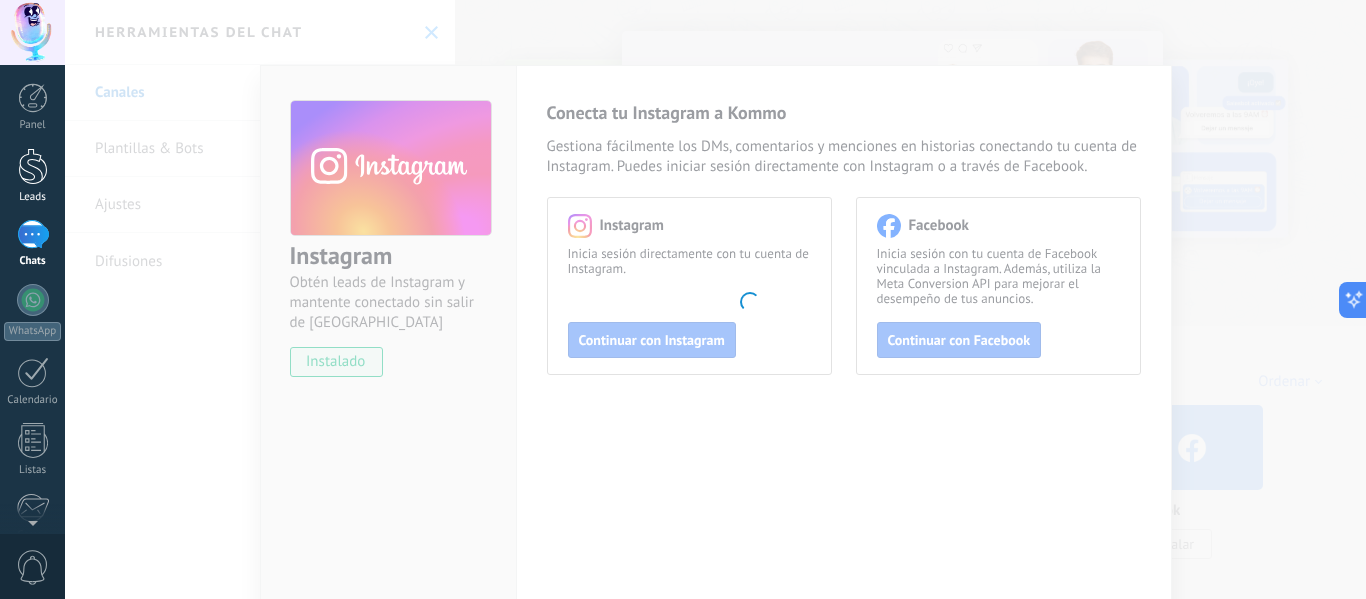 click at bounding box center [33, 166] 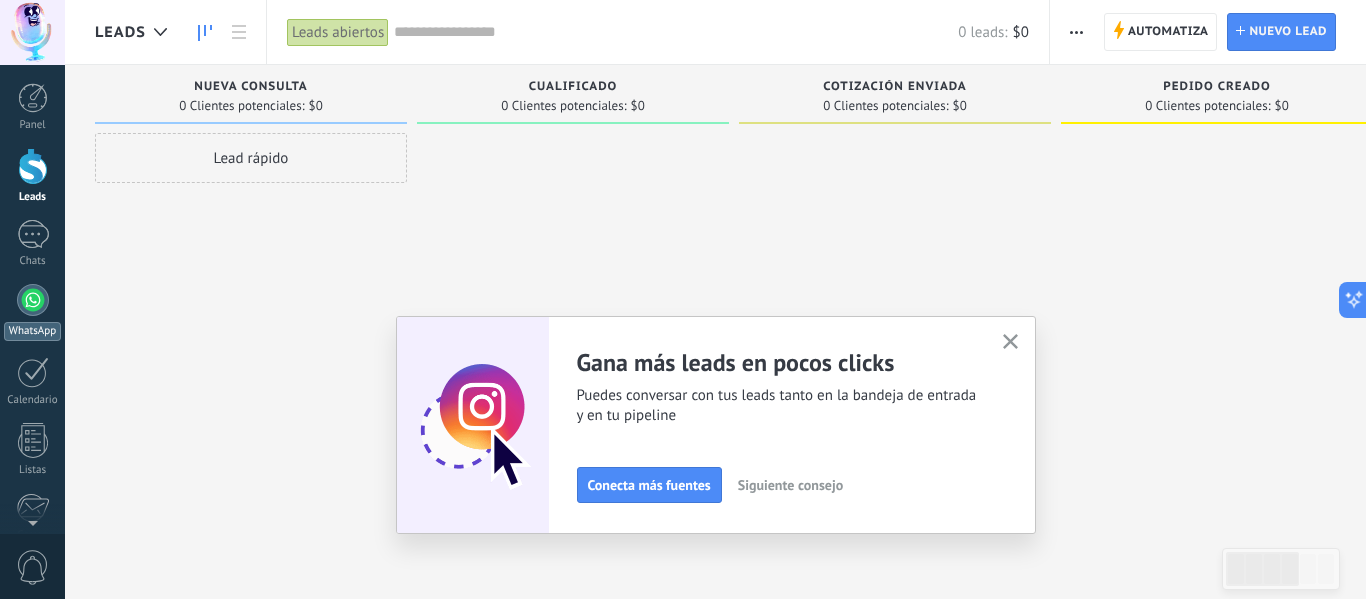 click at bounding box center (33, 300) 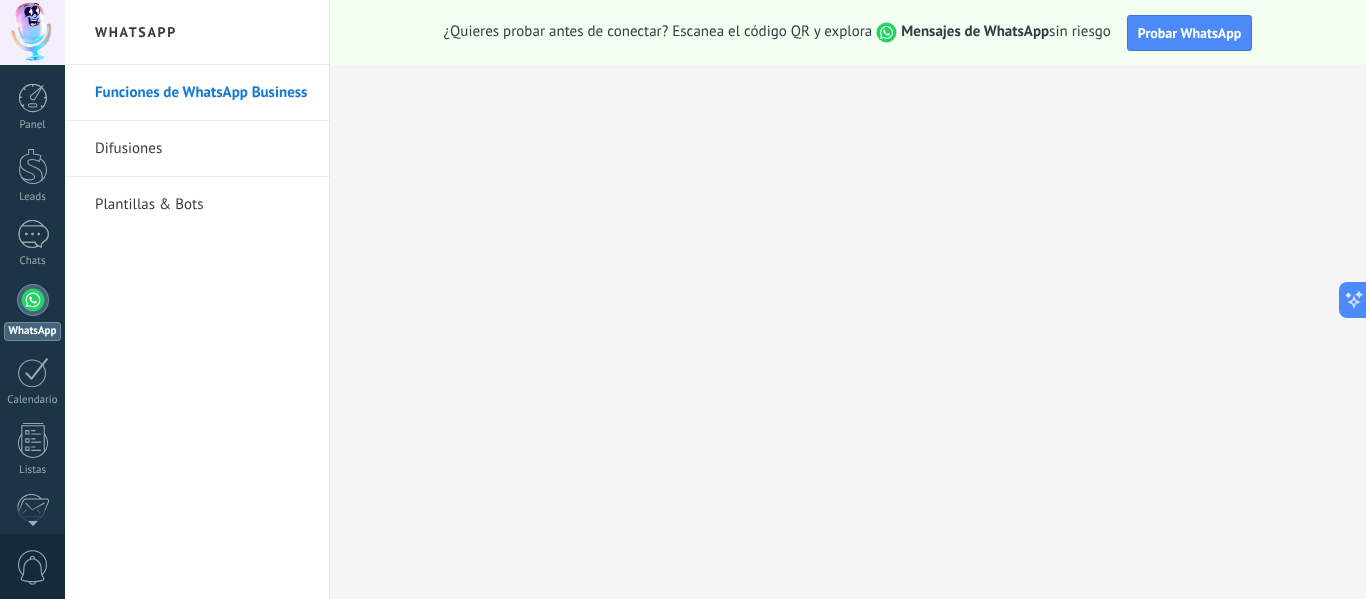 click on "Plantillas & Bots" at bounding box center (202, 205) 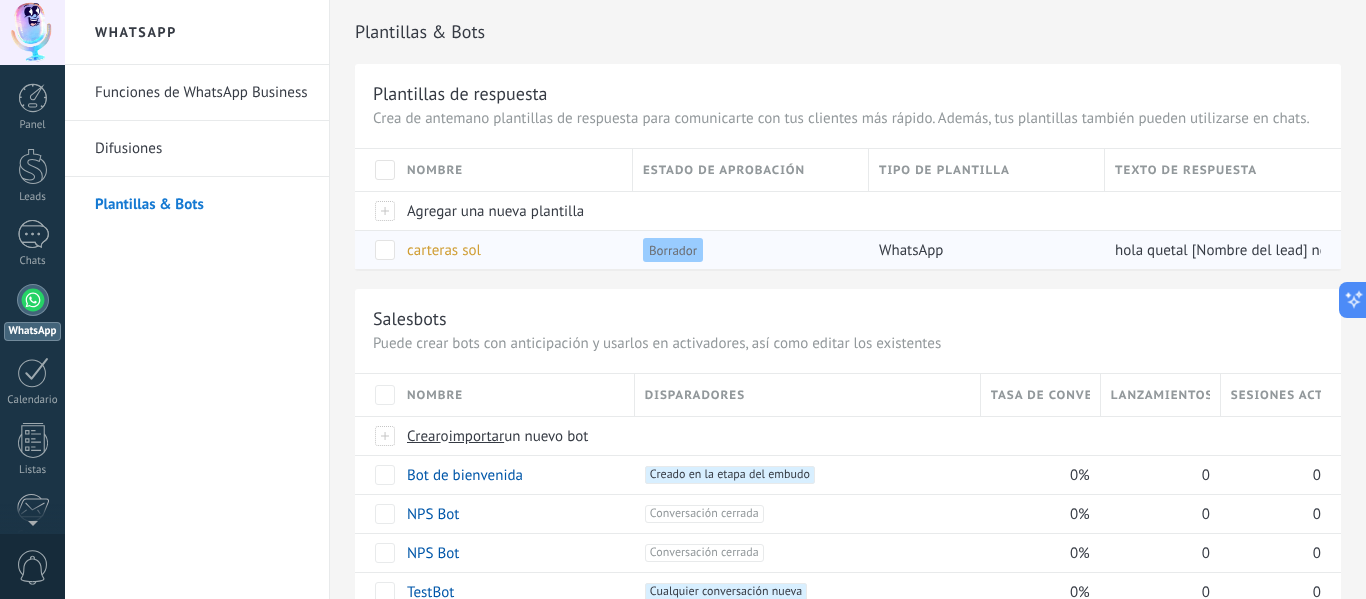 click on "carteras sol" at bounding box center (510, 250) 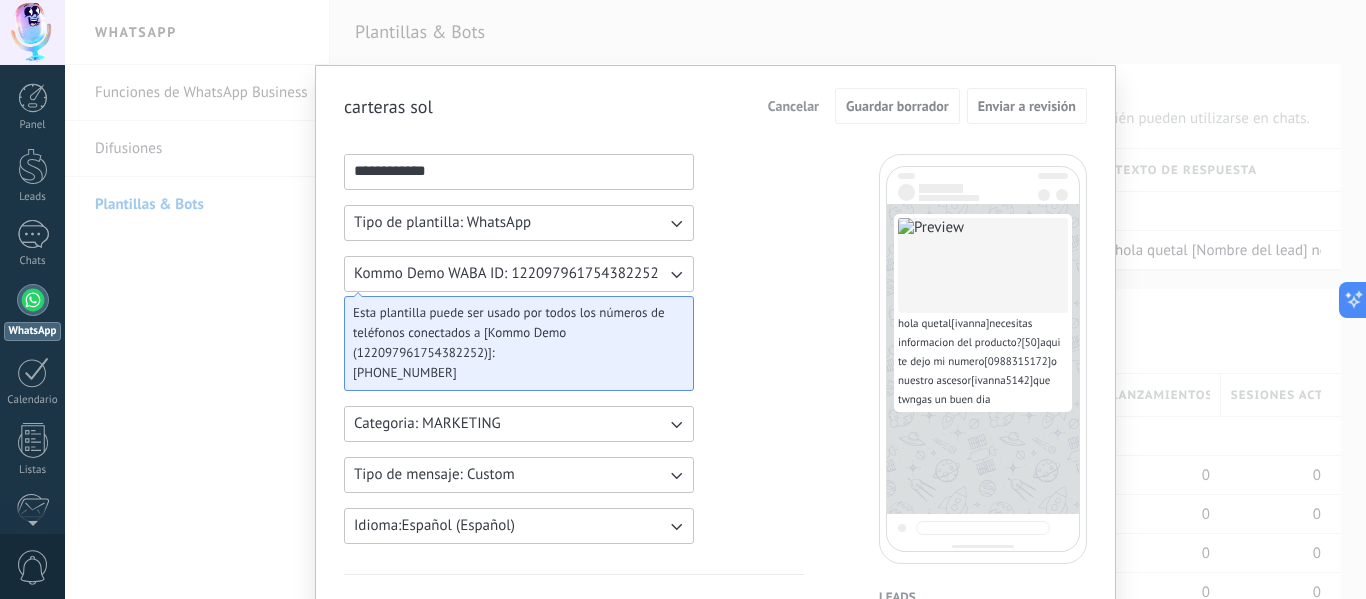 click on "Tipo de plantilla: WhatsApp" at bounding box center (442, 223) 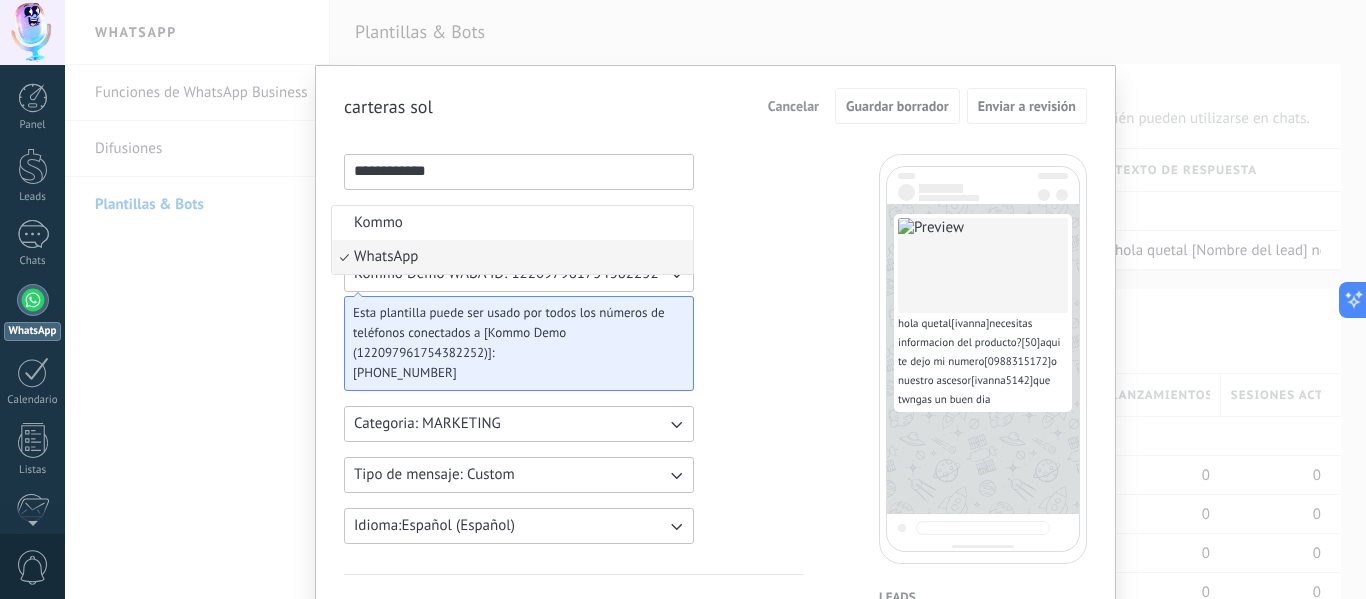 click on "**********" at bounding box center [715, 299] 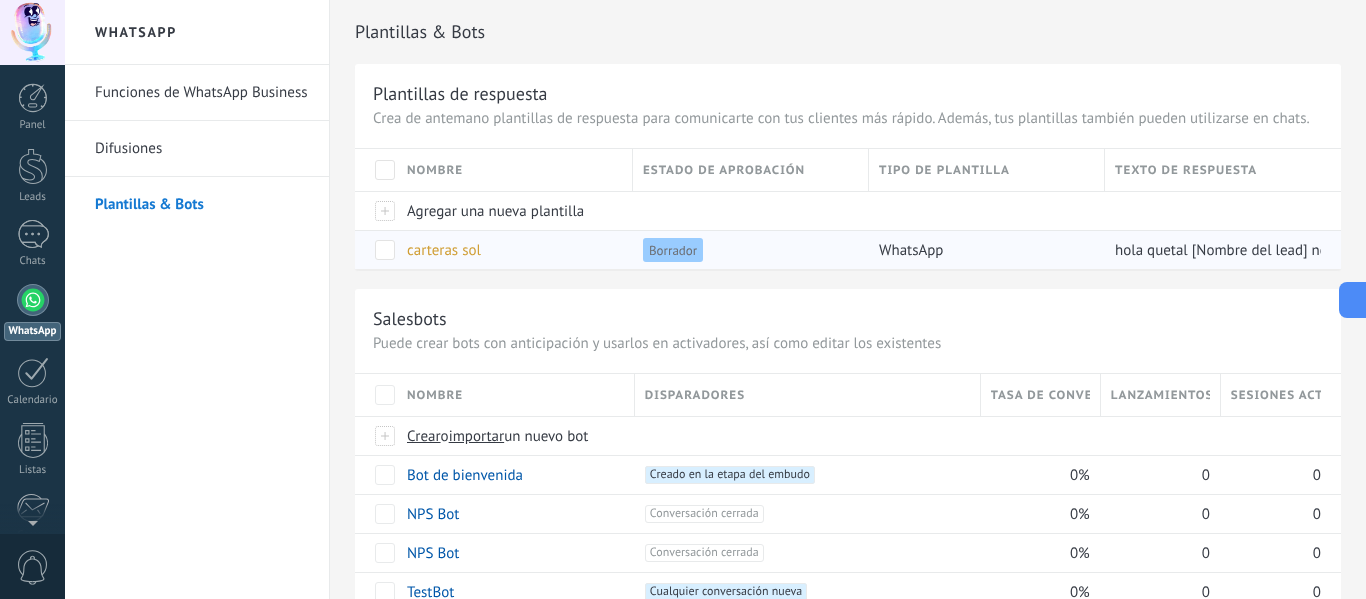 click on "carteras sol" at bounding box center [444, 250] 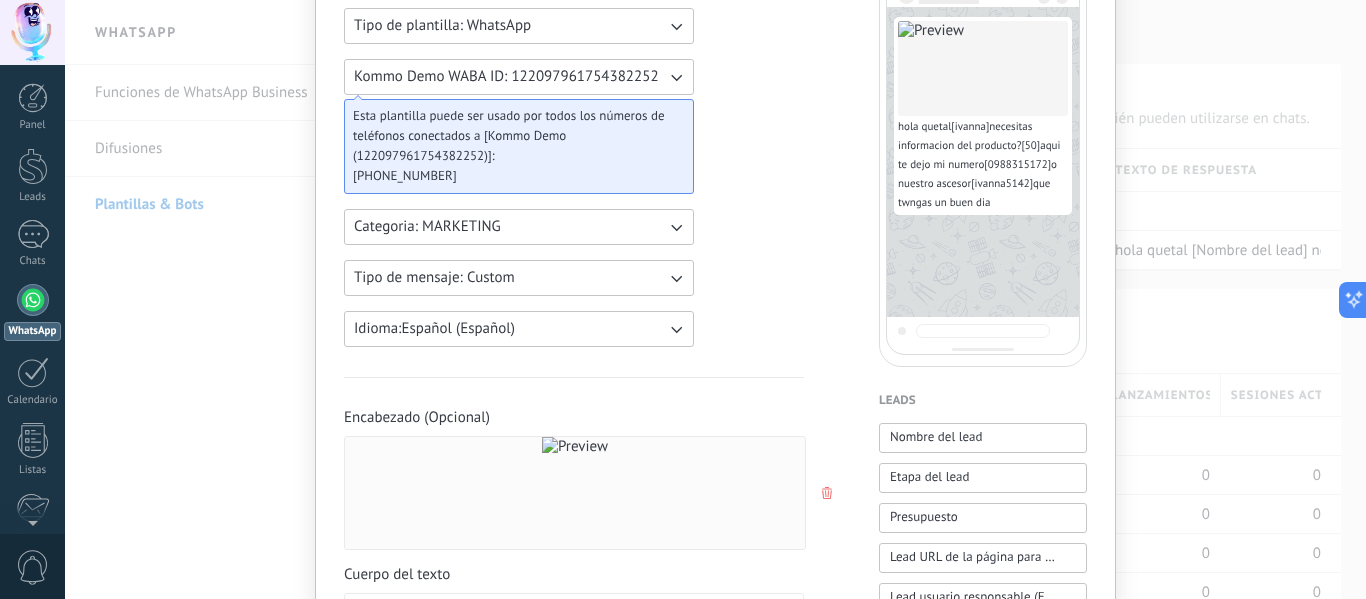 scroll, scrollTop: 199, scrollLeft: 0, axis: vertical 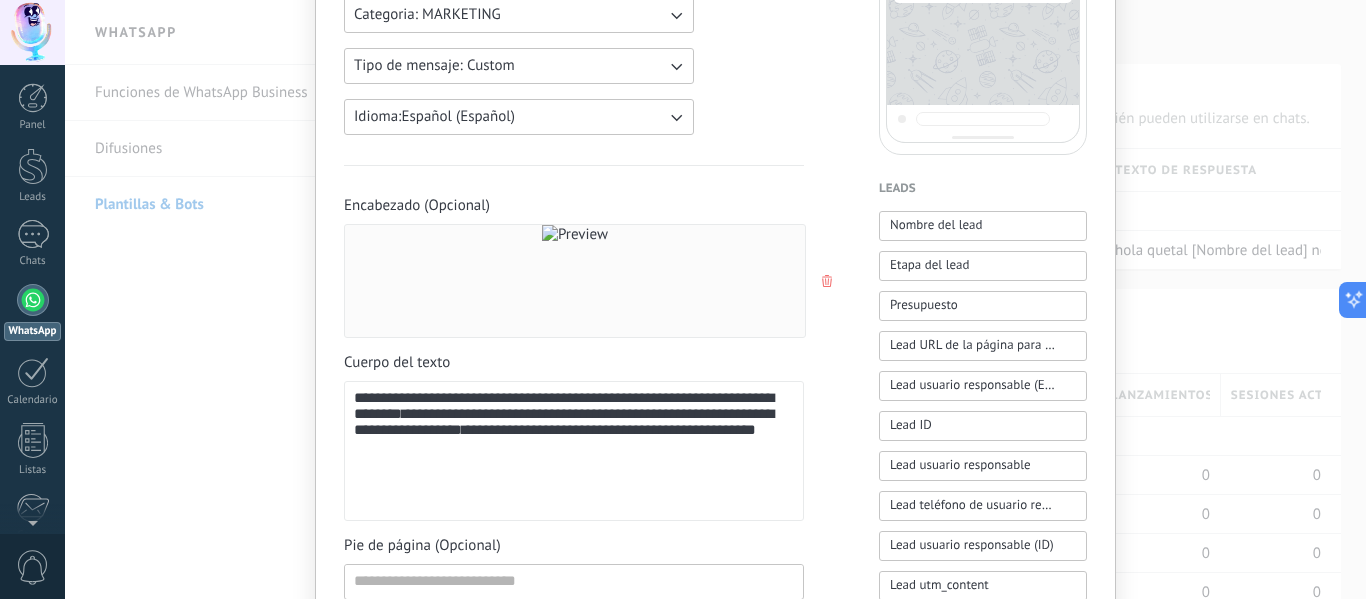 click at bounding box center [575, 281] 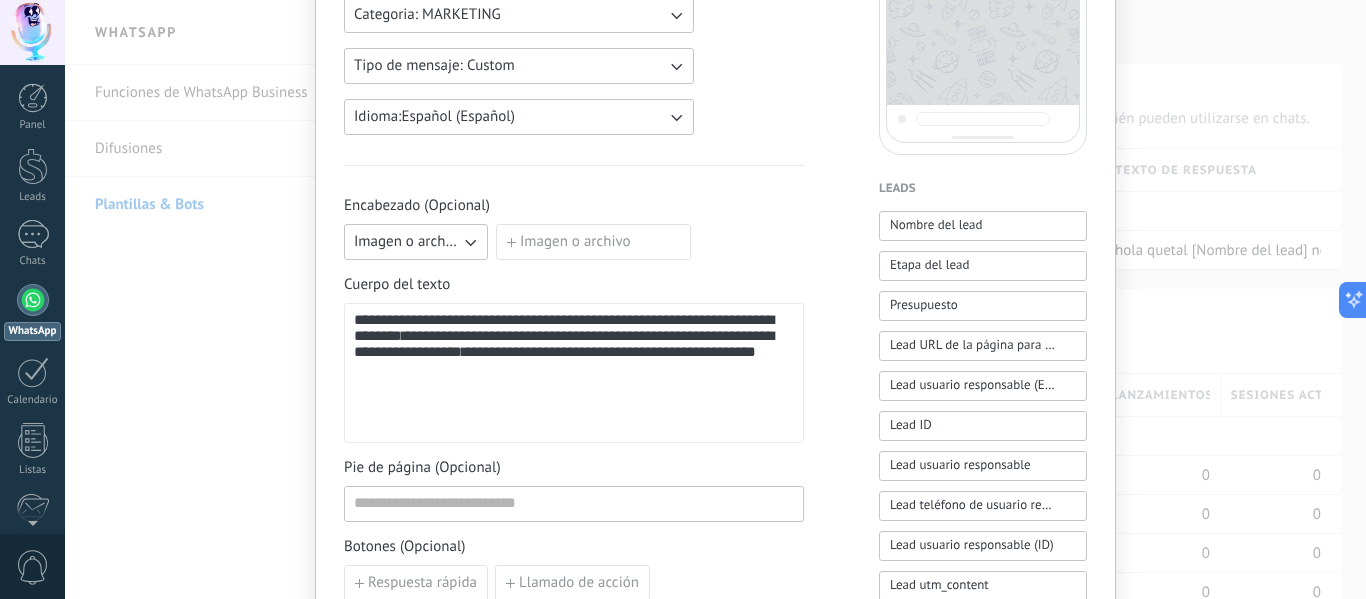click on "Imagen o archivo" at bounding box center [407, 242] 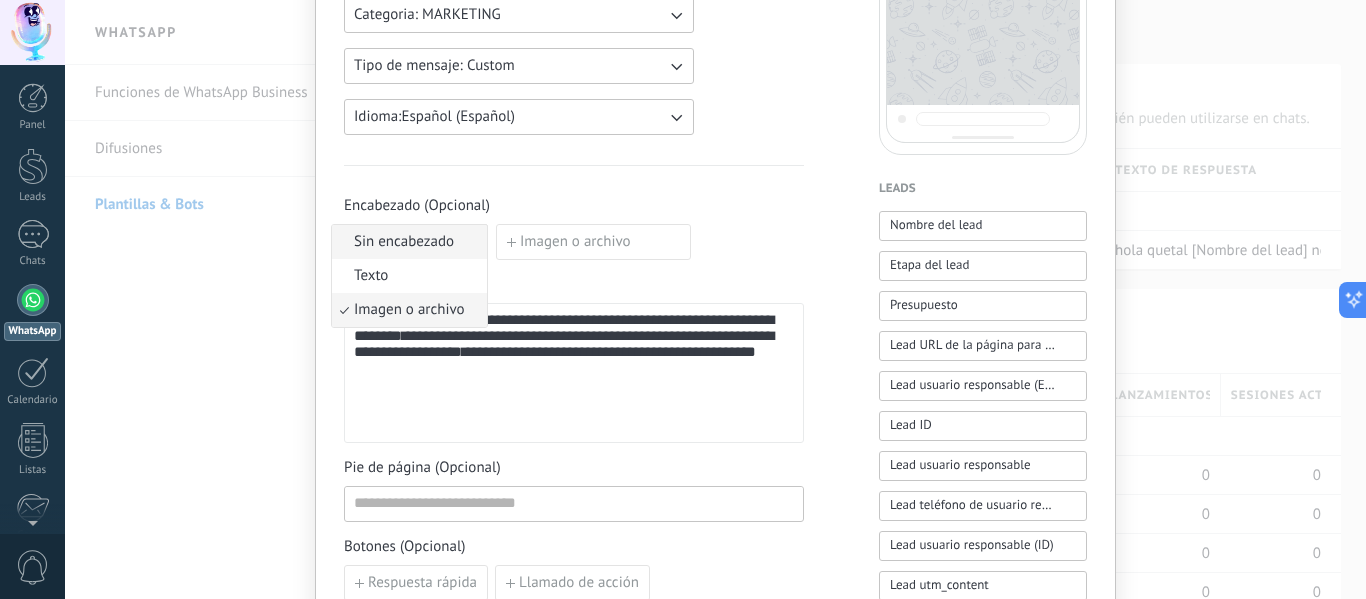 click on "Sin encabezado" at bounding box center (409, 242) 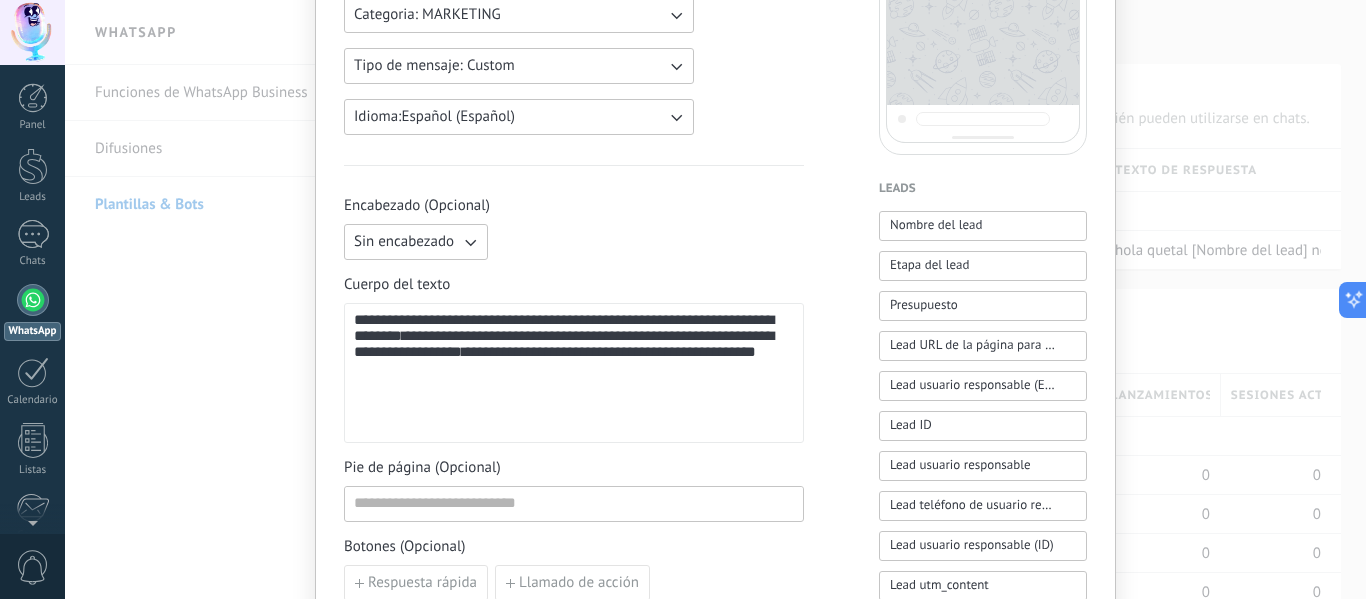 click on "Sin encabezado" at bounding box center [416, 242] 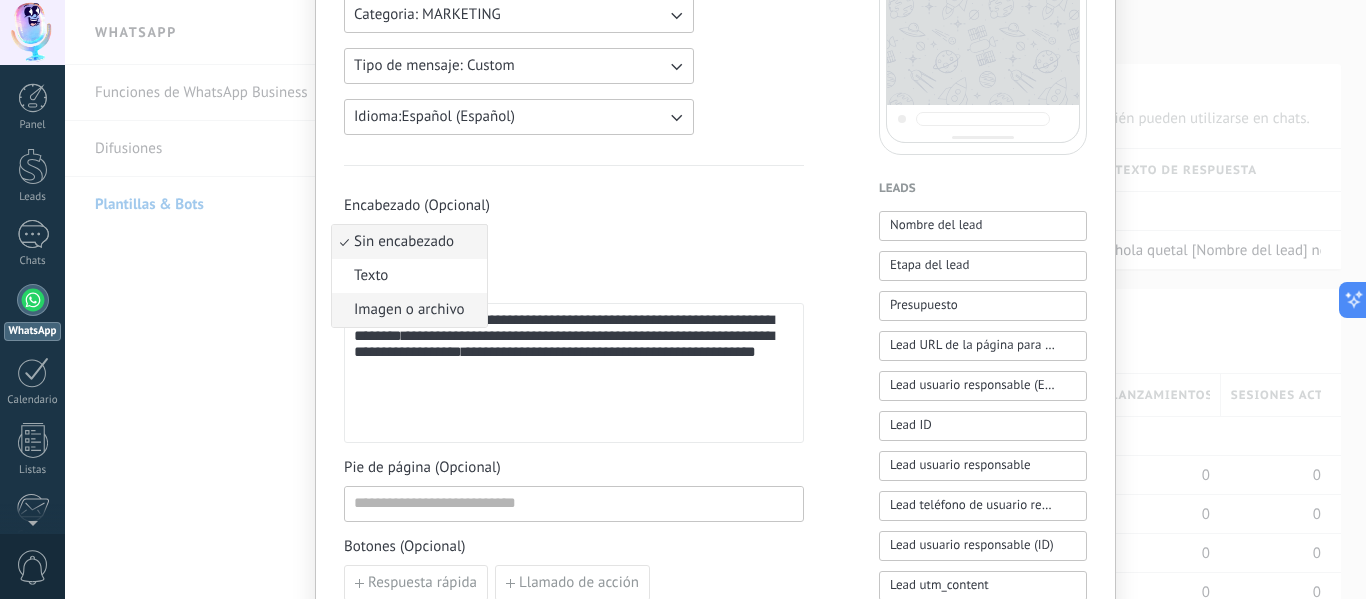 click on "Imagen o archivo" at bounding box center [409, 310] 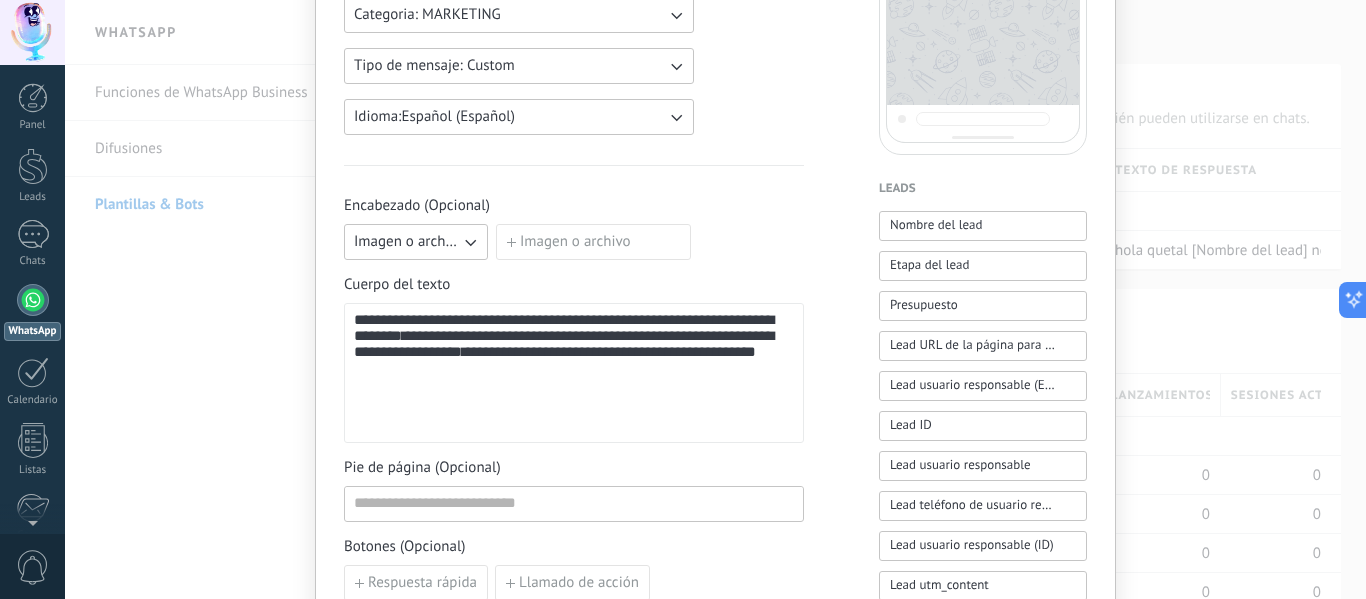 click on "Imagen o archivo" at bounding box center [593, 242] 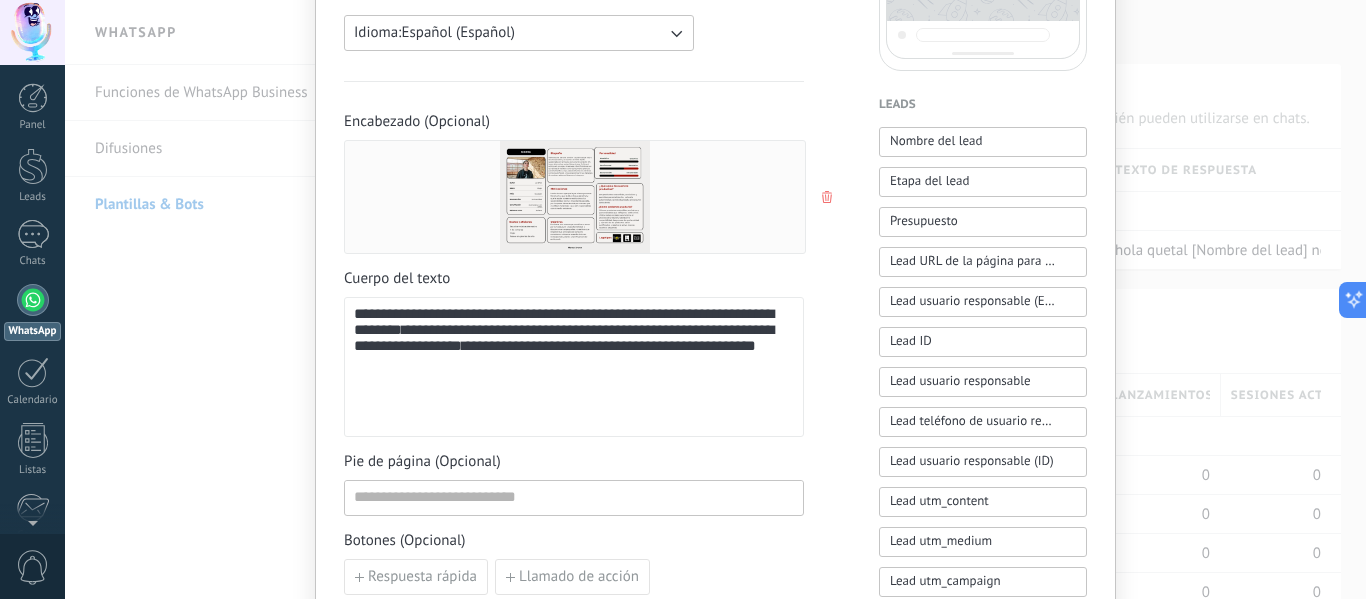 scroll, scrollTop: 530, scrollLeft: 0, axis: vertical 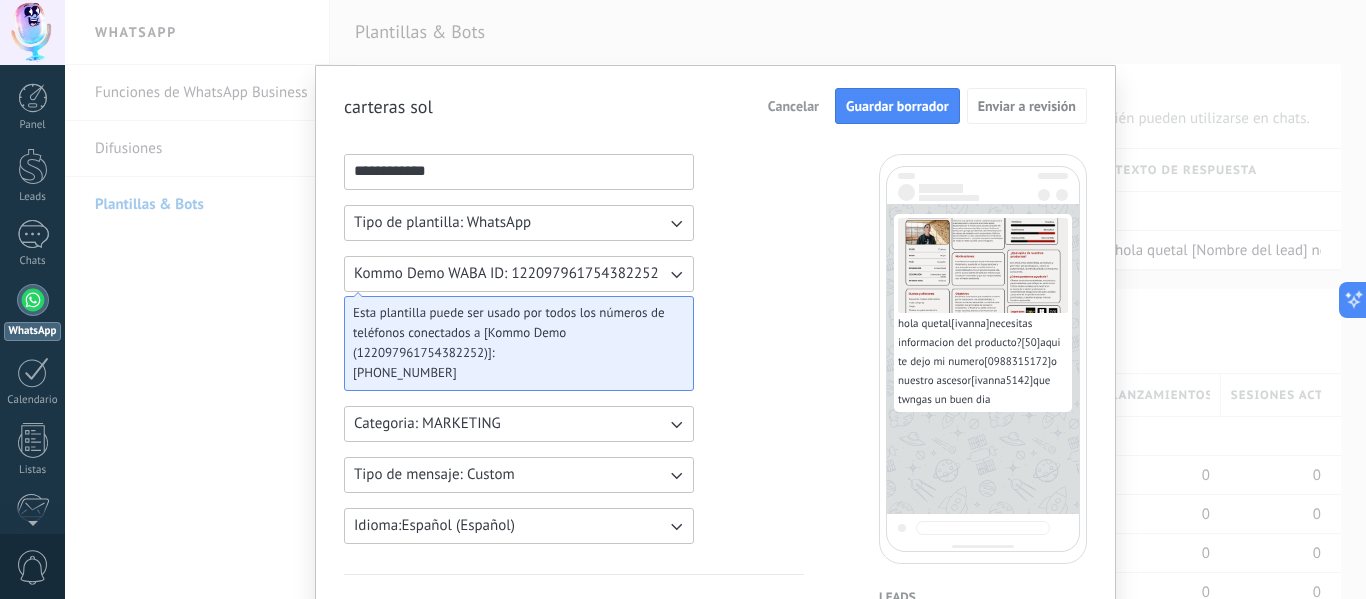 click on "Guardar borrador" at bounding box center (897, 106) 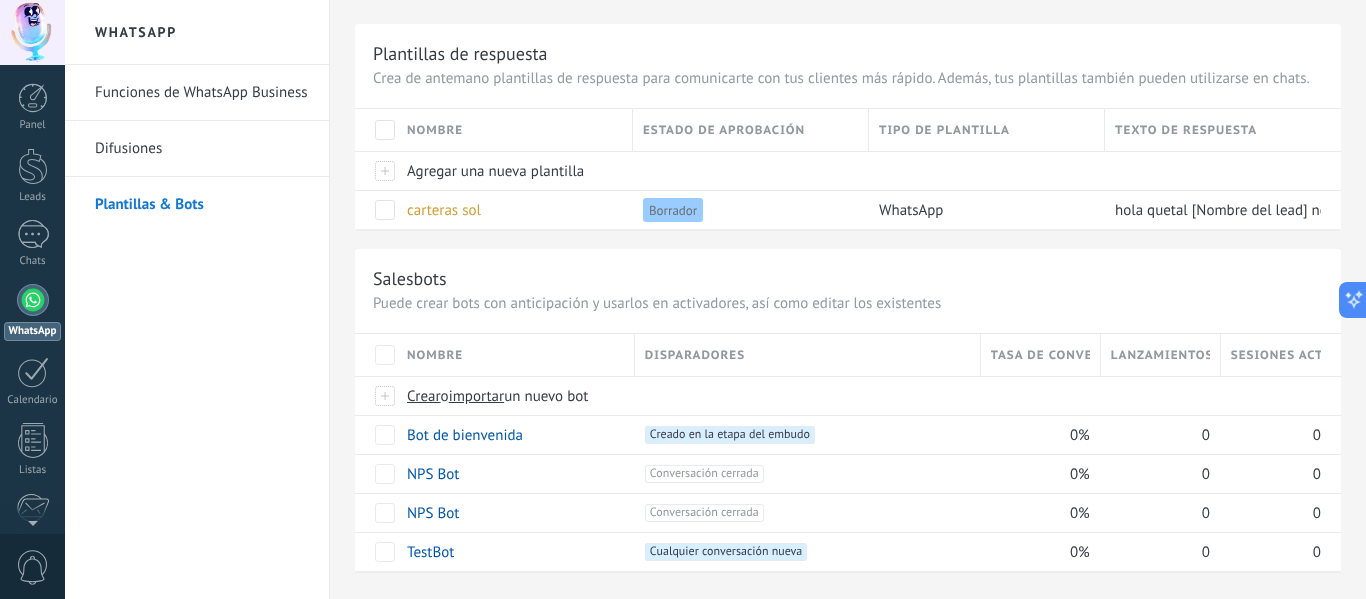 scroll, scrollTop: 55, scrollLeft: 0, axis: vertical 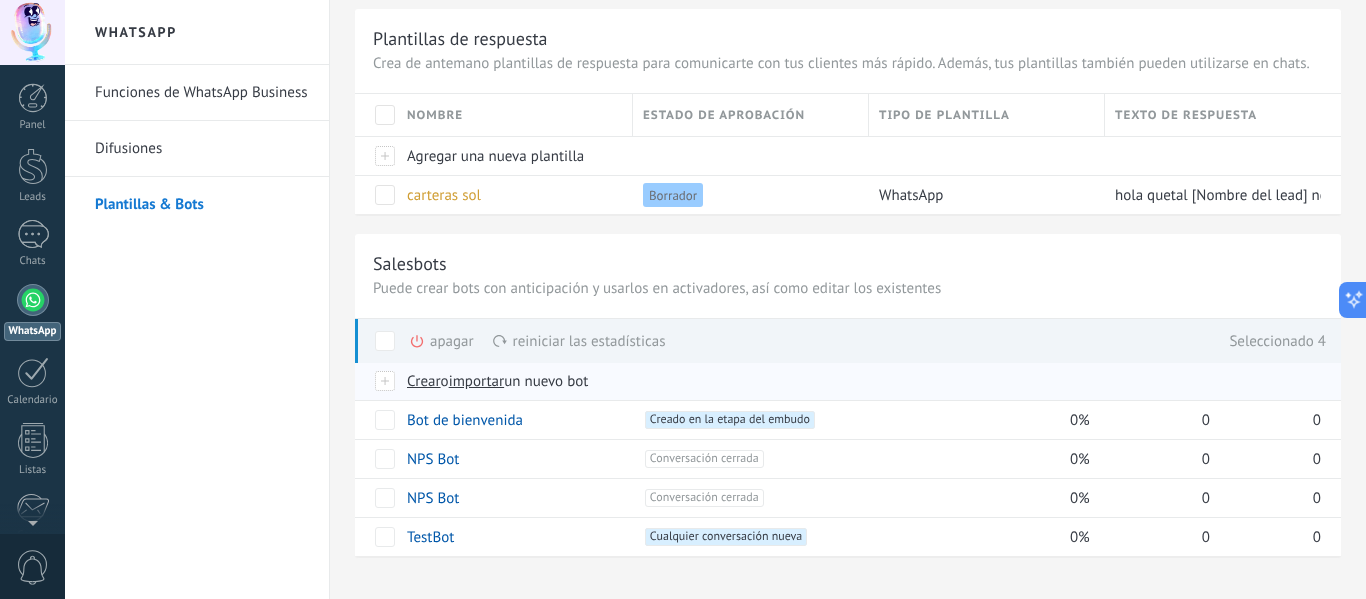 click at bounding box center [386, 381] 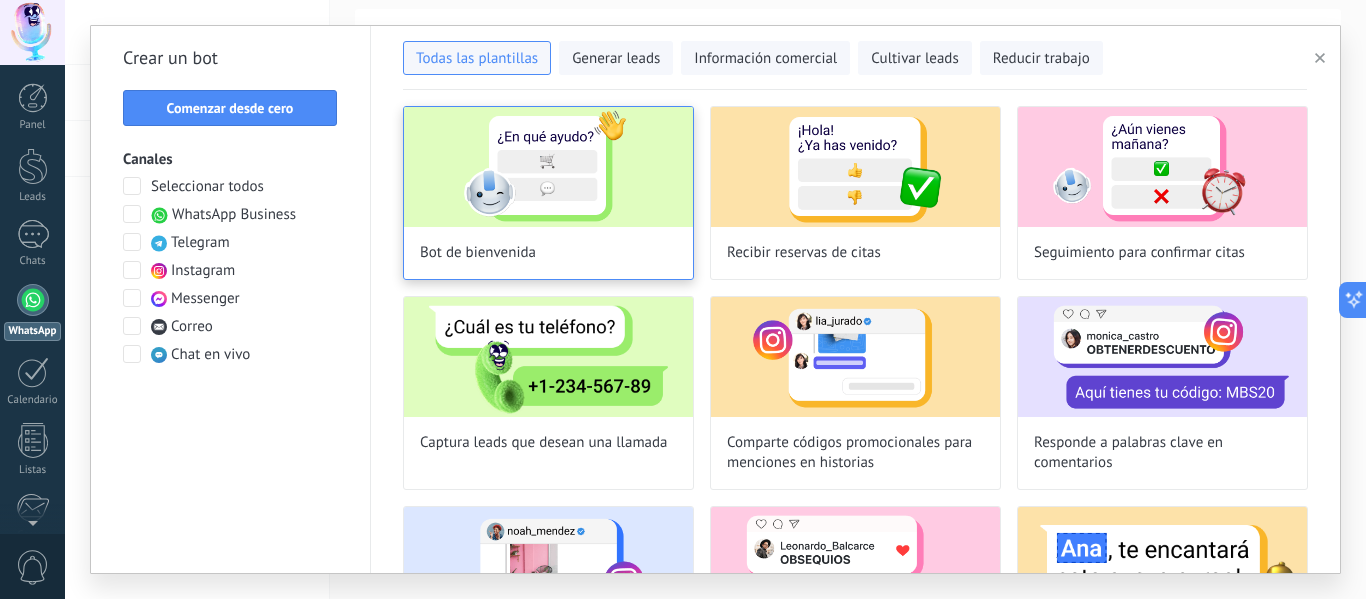 click at bounding box center (548, 167) 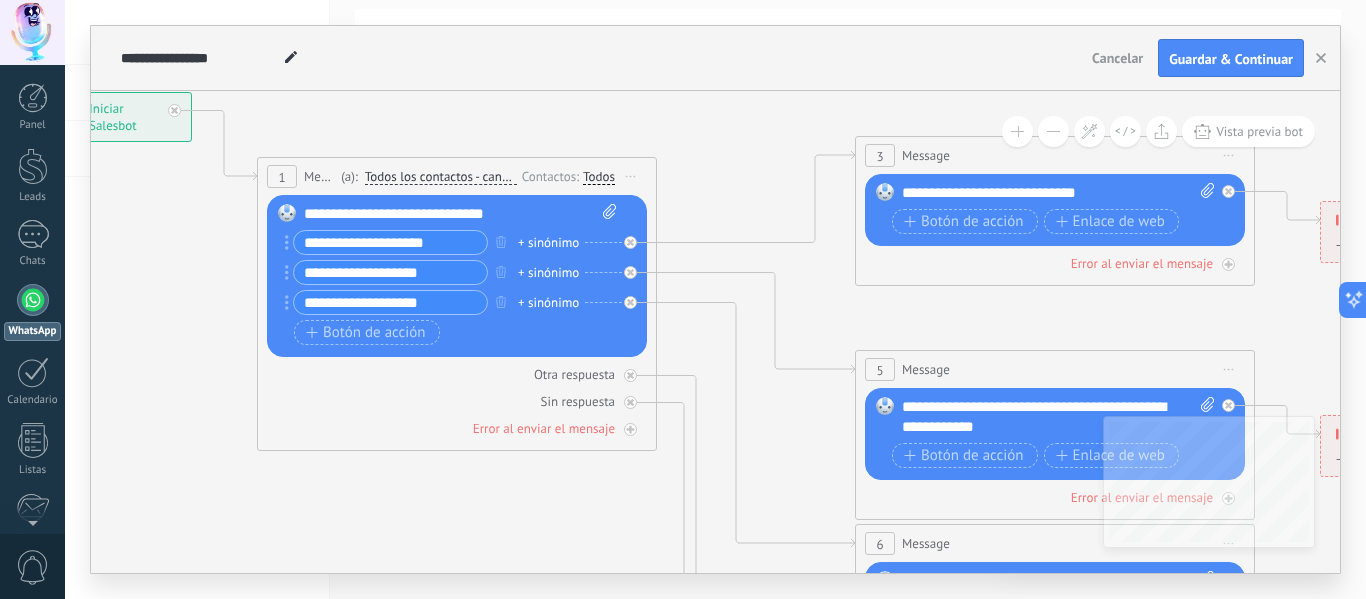drag, startPoint x: 979, startPoint y: 223, endPoint x: 505, endPoint y: 75, distance: 496.56824 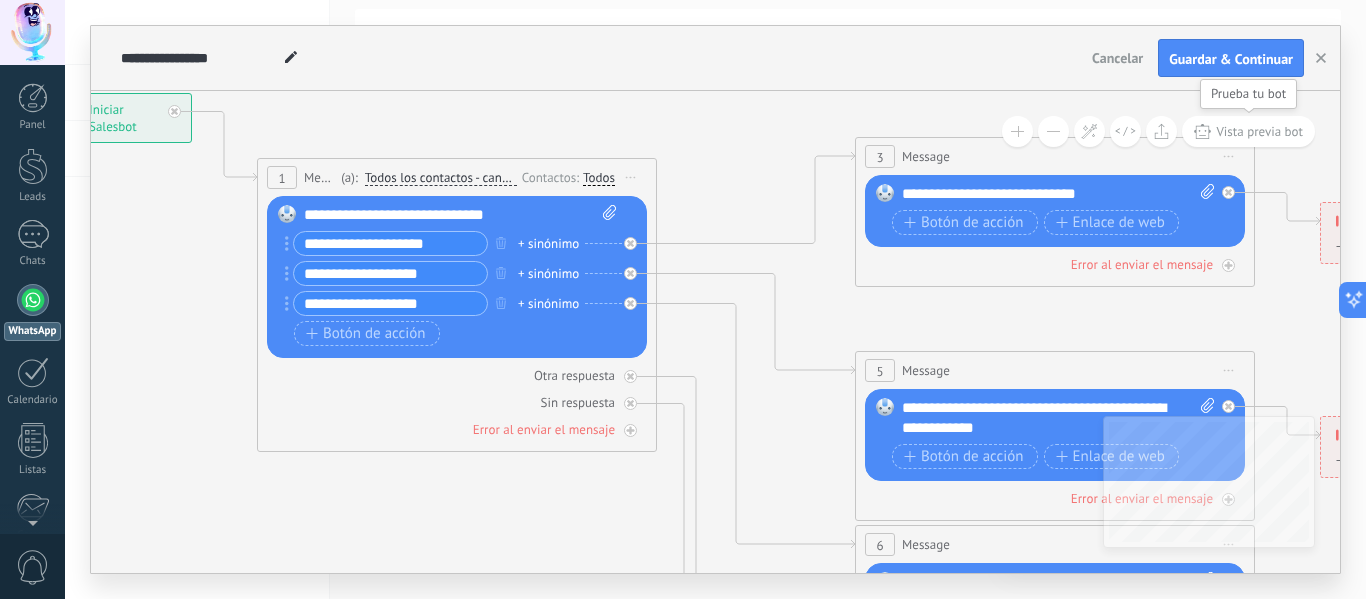click on "Vista previa bot" at bounding box center (1259, 131) 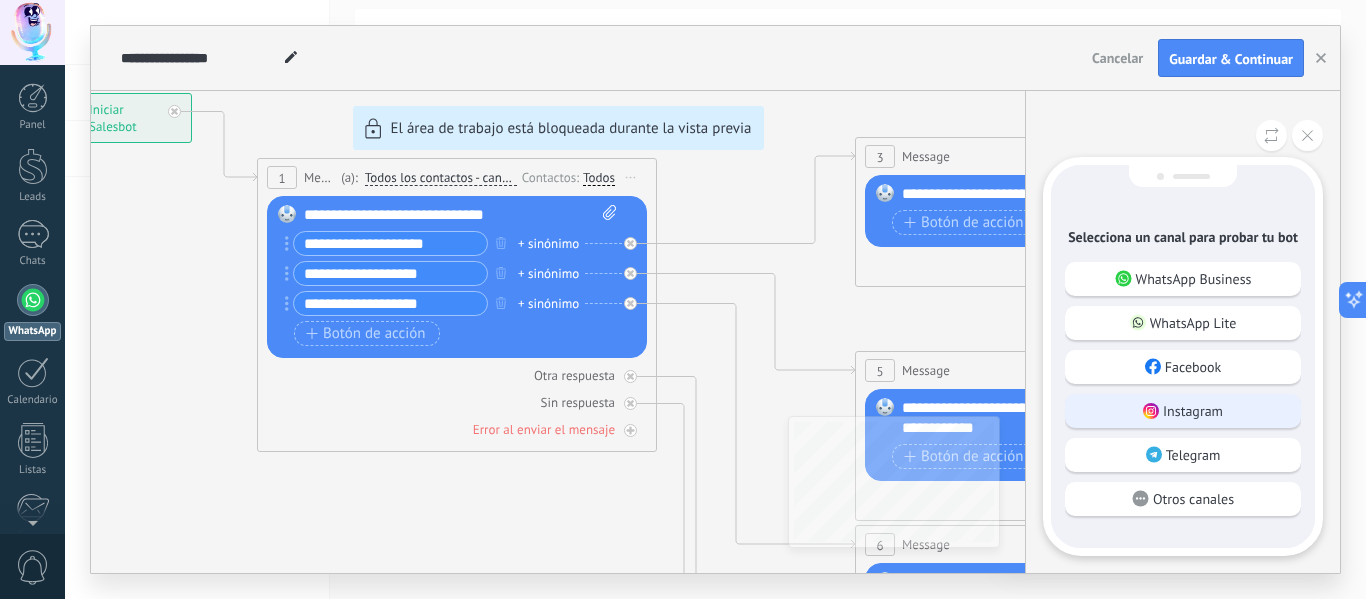 click on "Instagram" at bounding box center (1193, 411) 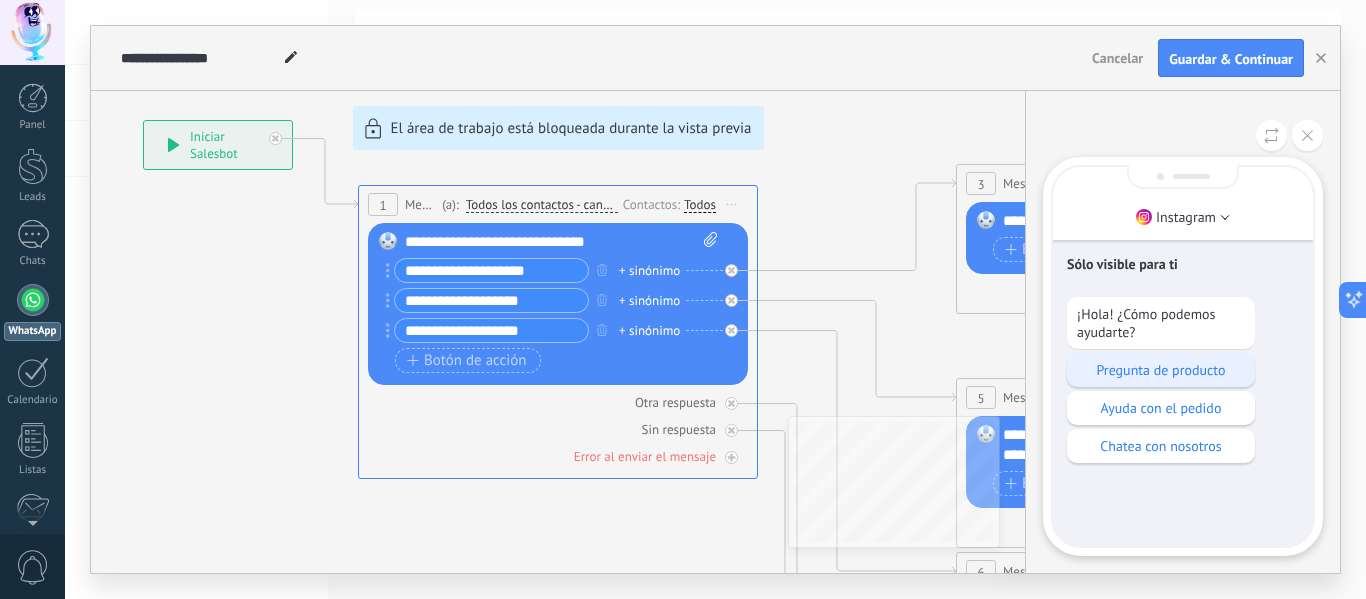 click on "Pregunta de producto" at bounding box center (1161, 370) 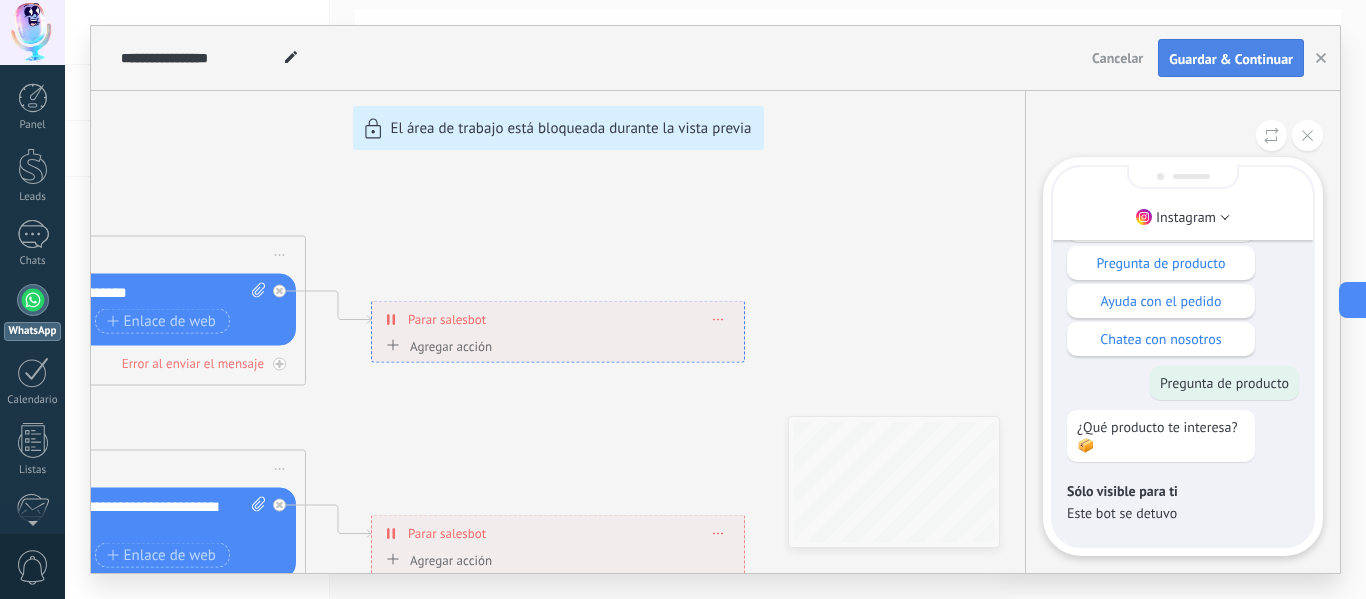 click on "Guardar & Continuar" at bounding box center (1231, 58) 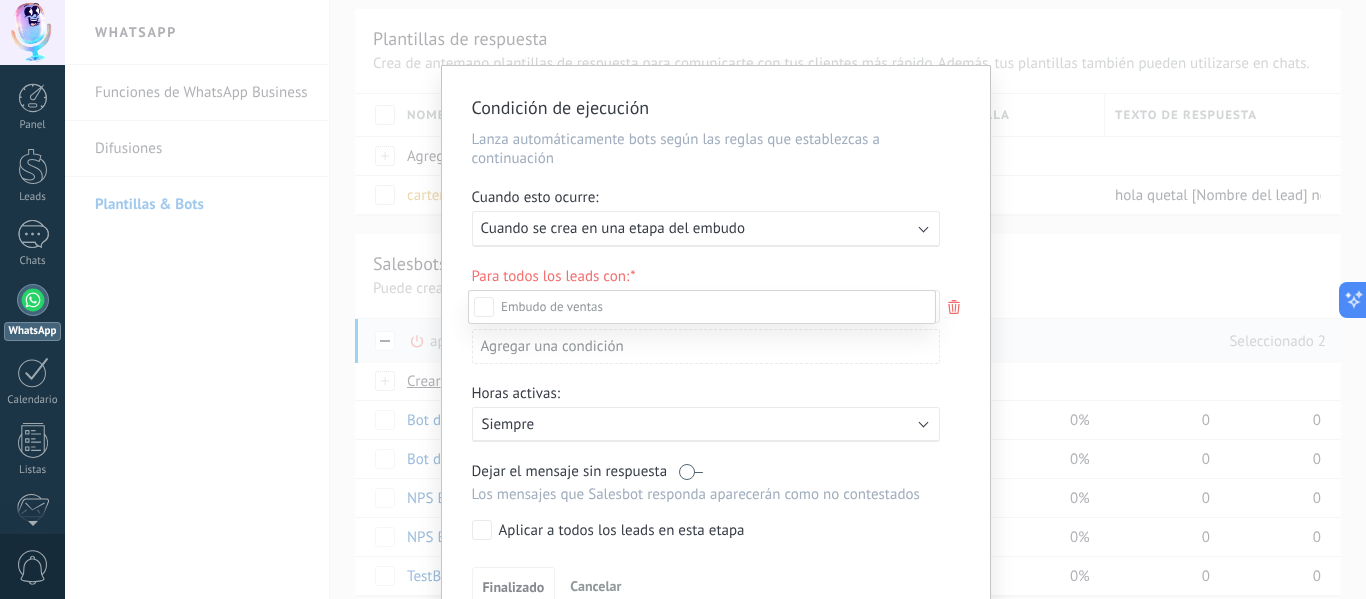 click at bounding box center [715, 299] 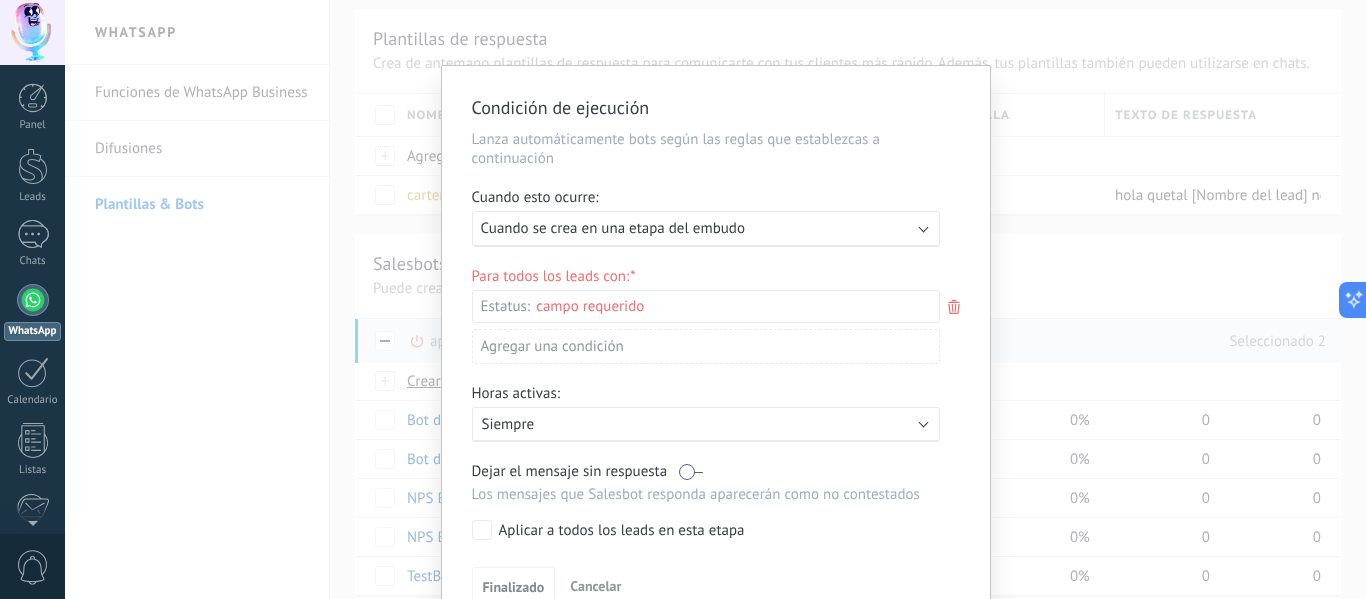 click on "Condición de ejecución  [PERSON_NAME] automáticamente bots según las reglas que establezcas a continuación Cuando esto ocurre: Ejecutar:  Cuando se crea en una etapa del embudo Para todos los leads con: Estatus: Leads Entrantes Nueva consulta Cualificado Cotización enviada Pedido creado Pedido completado Pedido enviado Pedido enviado – ganado Pedido cancelado – perdido Agregar una condición Horas activas: Activo:  Siempre Dejar el mensaje sin respuesta Los mensajes que Salesbot responda aparecerán como no contestados Aplicar a todos los leads en esta etapa Finalizado Cancelar" at bounding box center [715, 299] 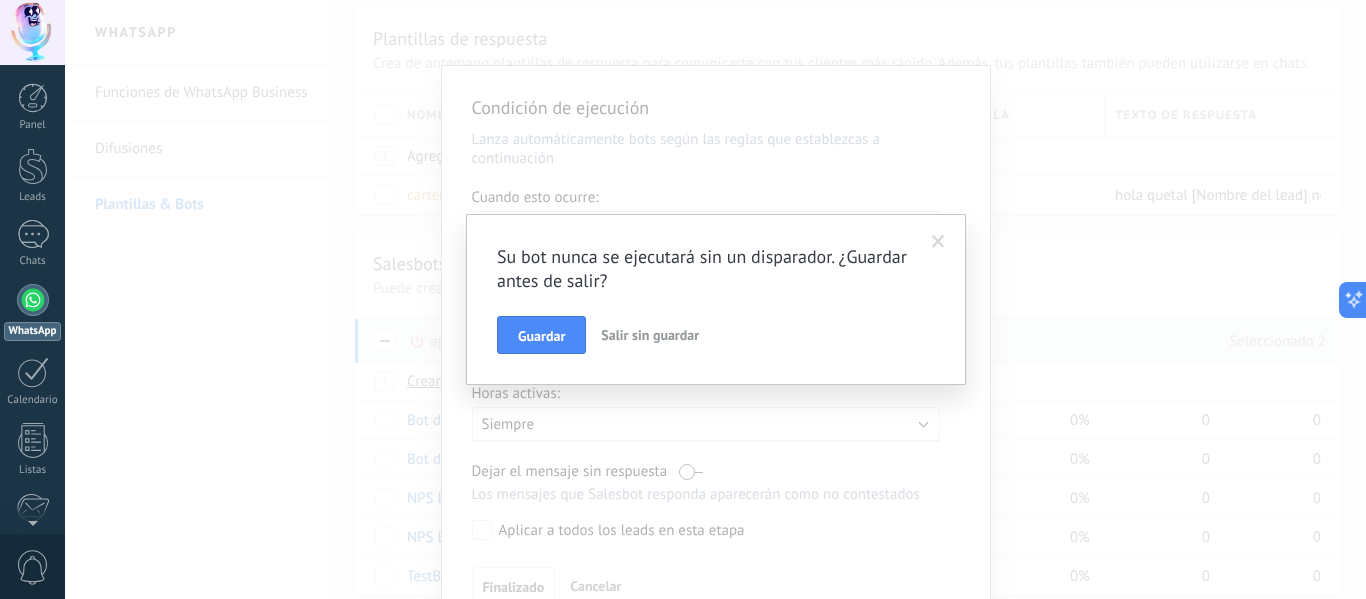 click on "Salir sin guardar" at bounding box center [650, 335] 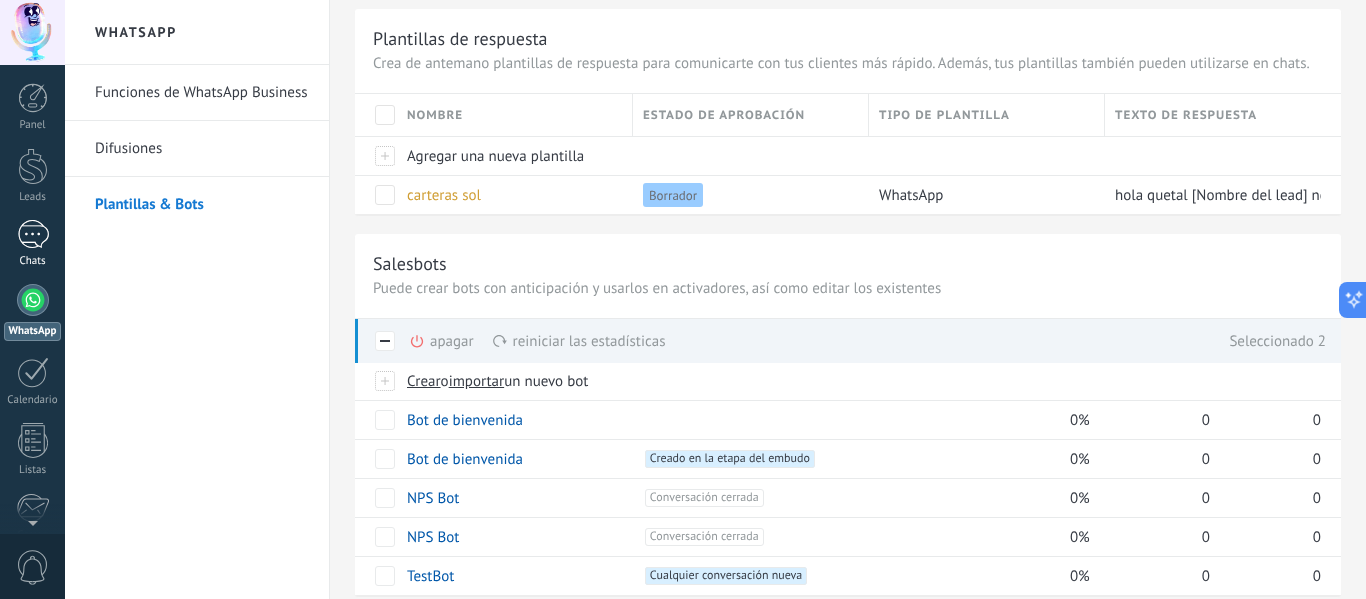 click at bounding box center [33, 234] 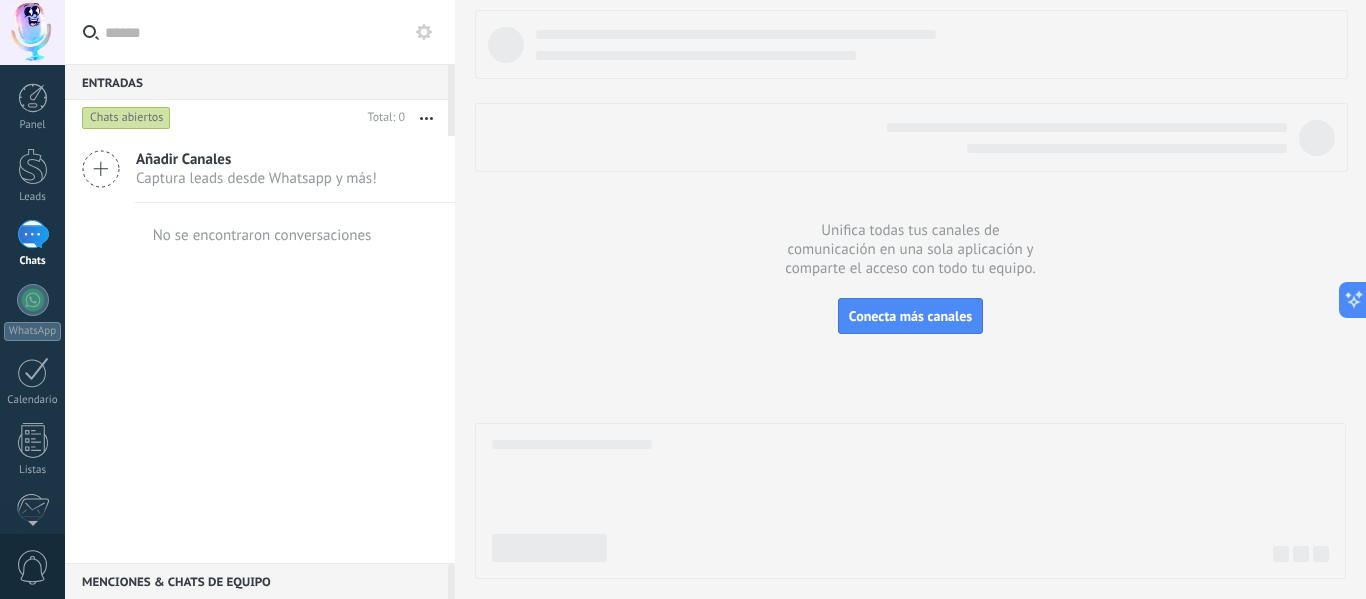 click at bounding box center (33, 234) 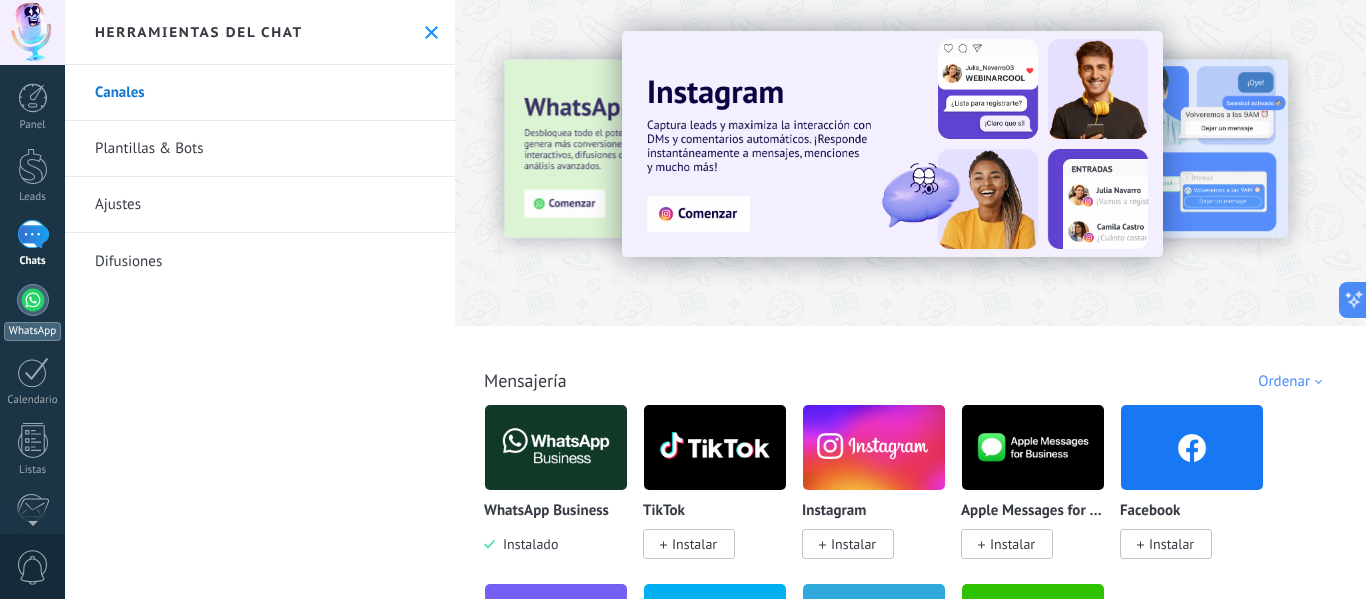 click at bounding box center (33, 300) 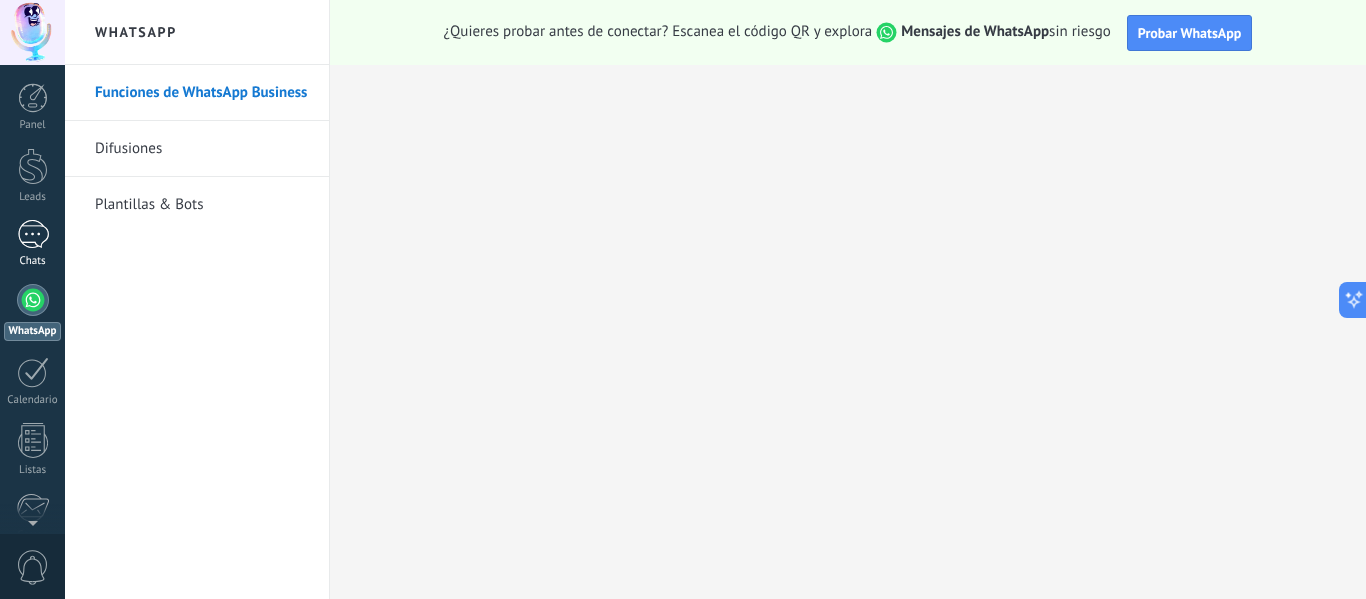 click at bounding box center [33, 234] 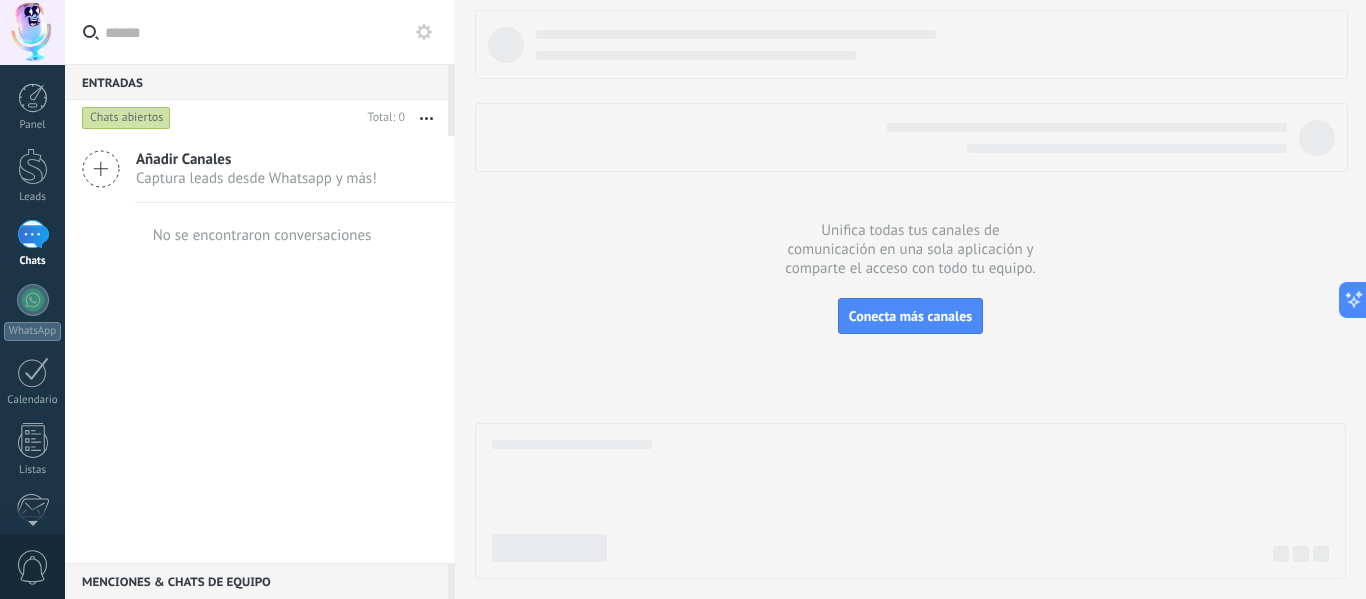 click on "Añadir Canales" at bounding box center (256, 159) 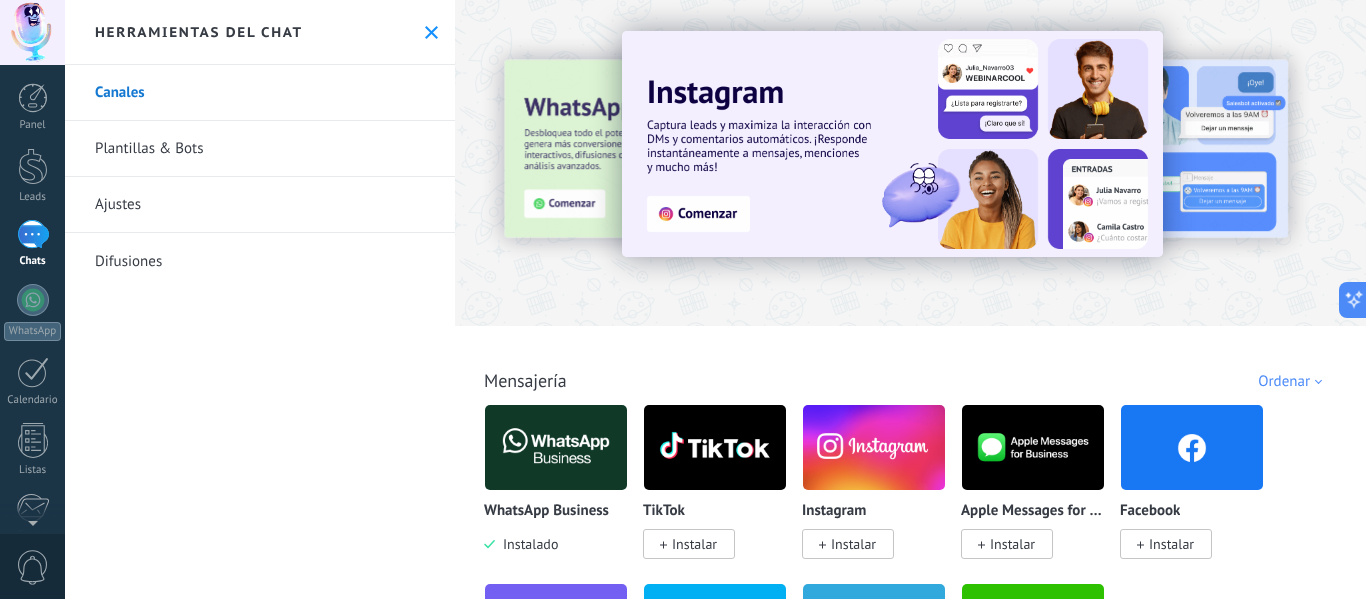 click at bounding box center (874, 447) 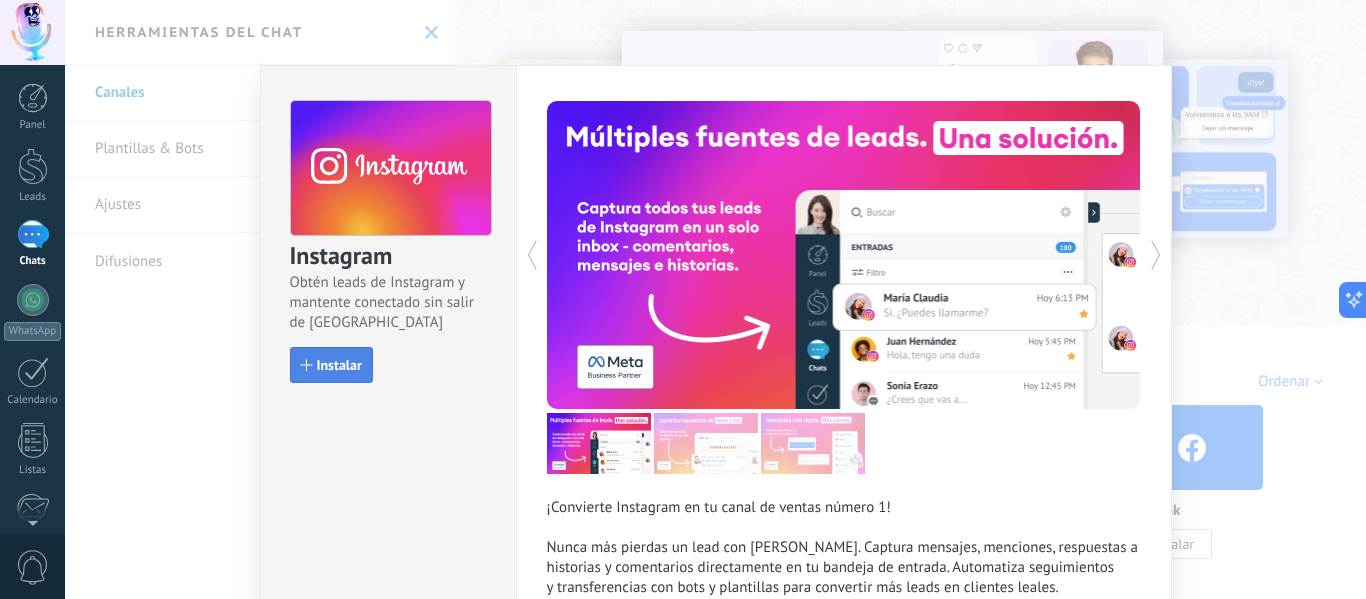 click on "Instalar" at bounding box center [331, 365] 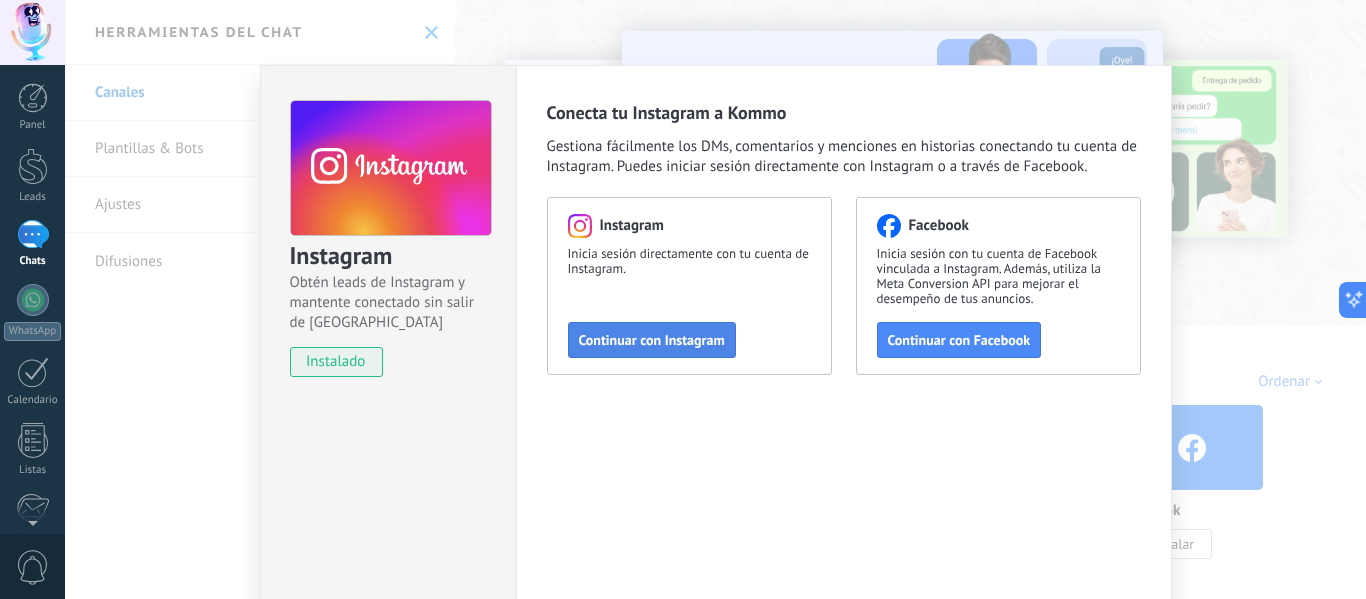 click on "Continuar con Instagram" at bounding box center [652, 340] 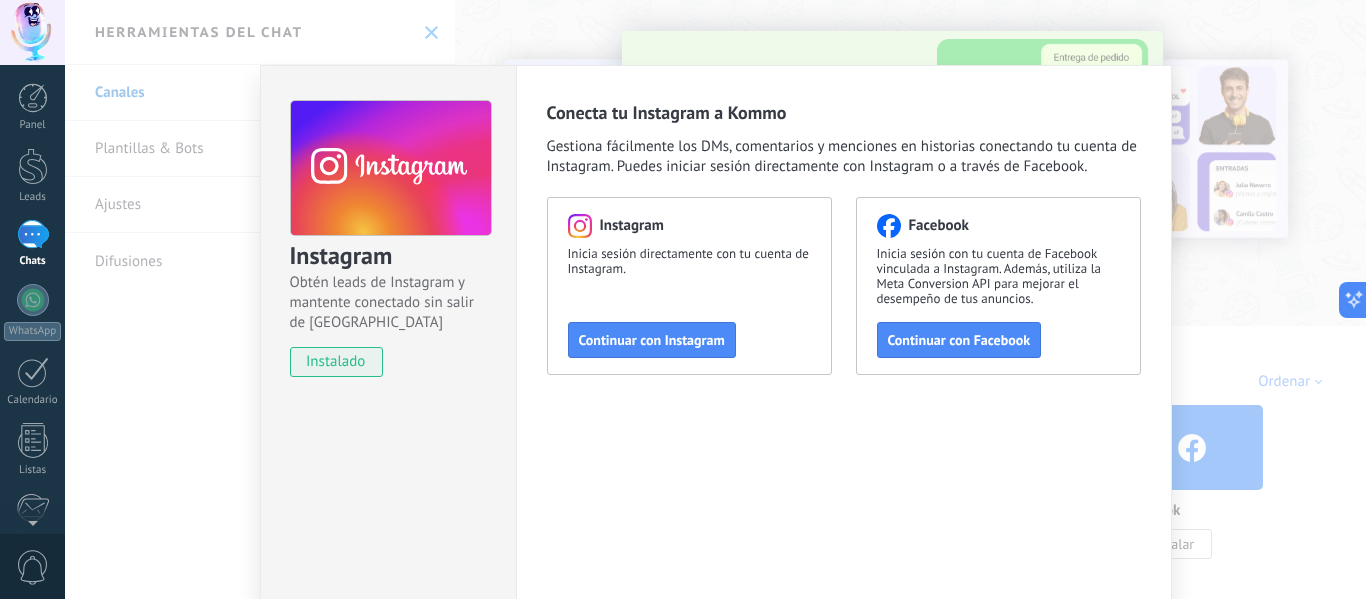 click at bounding box center (33, 234) 